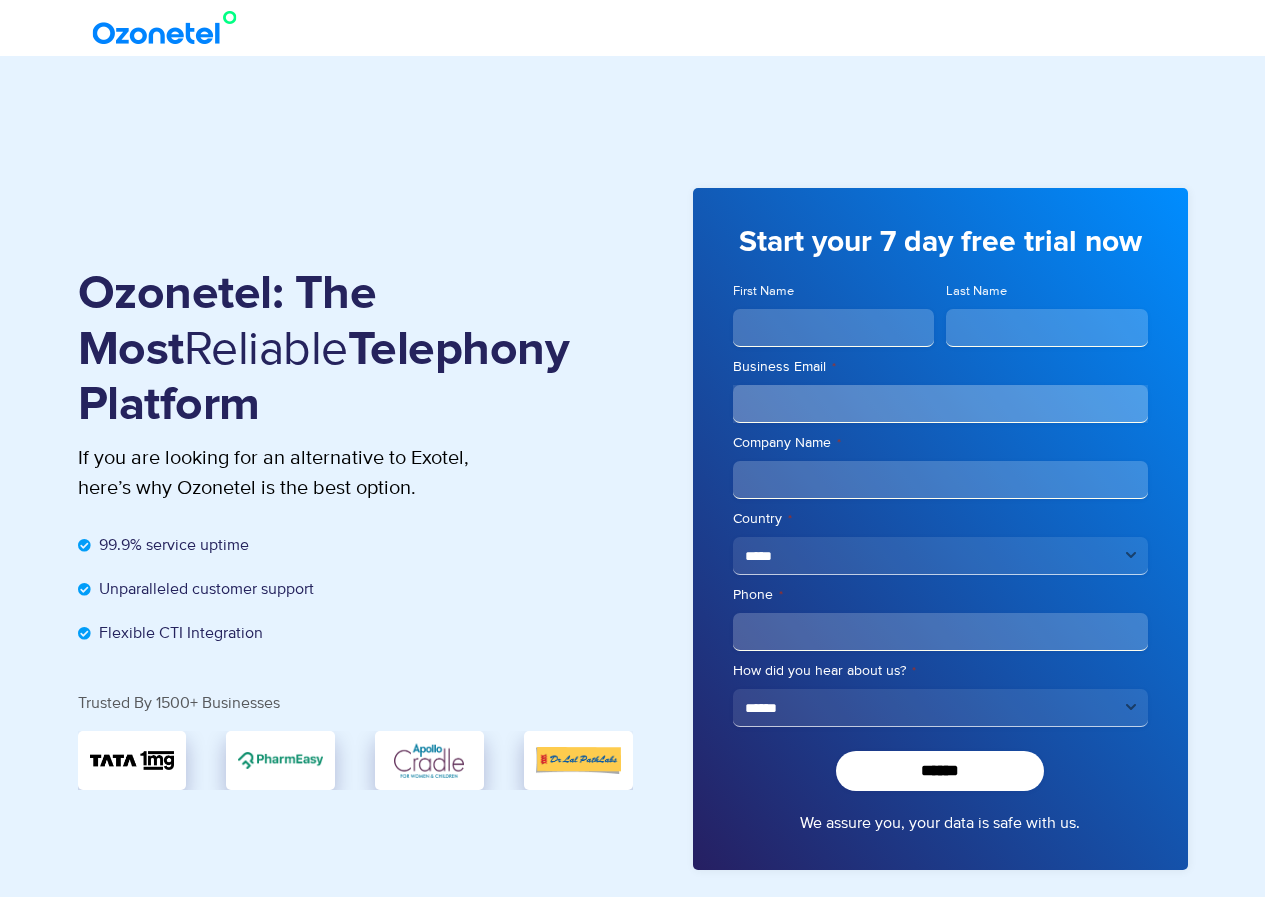 scroll, scrollTop: 0, scrollLeft: 0, axis: both 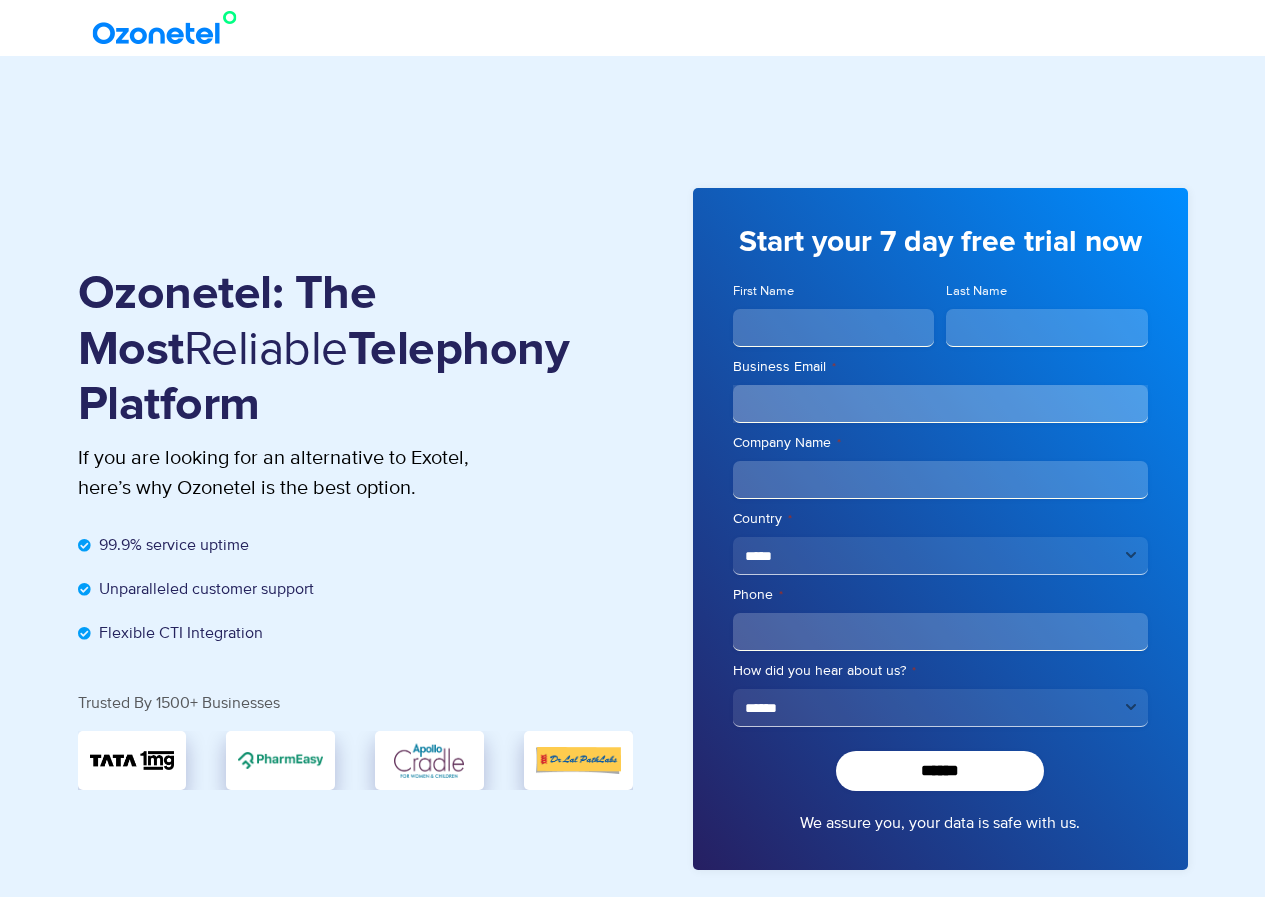click at bounding box center (169, 28) 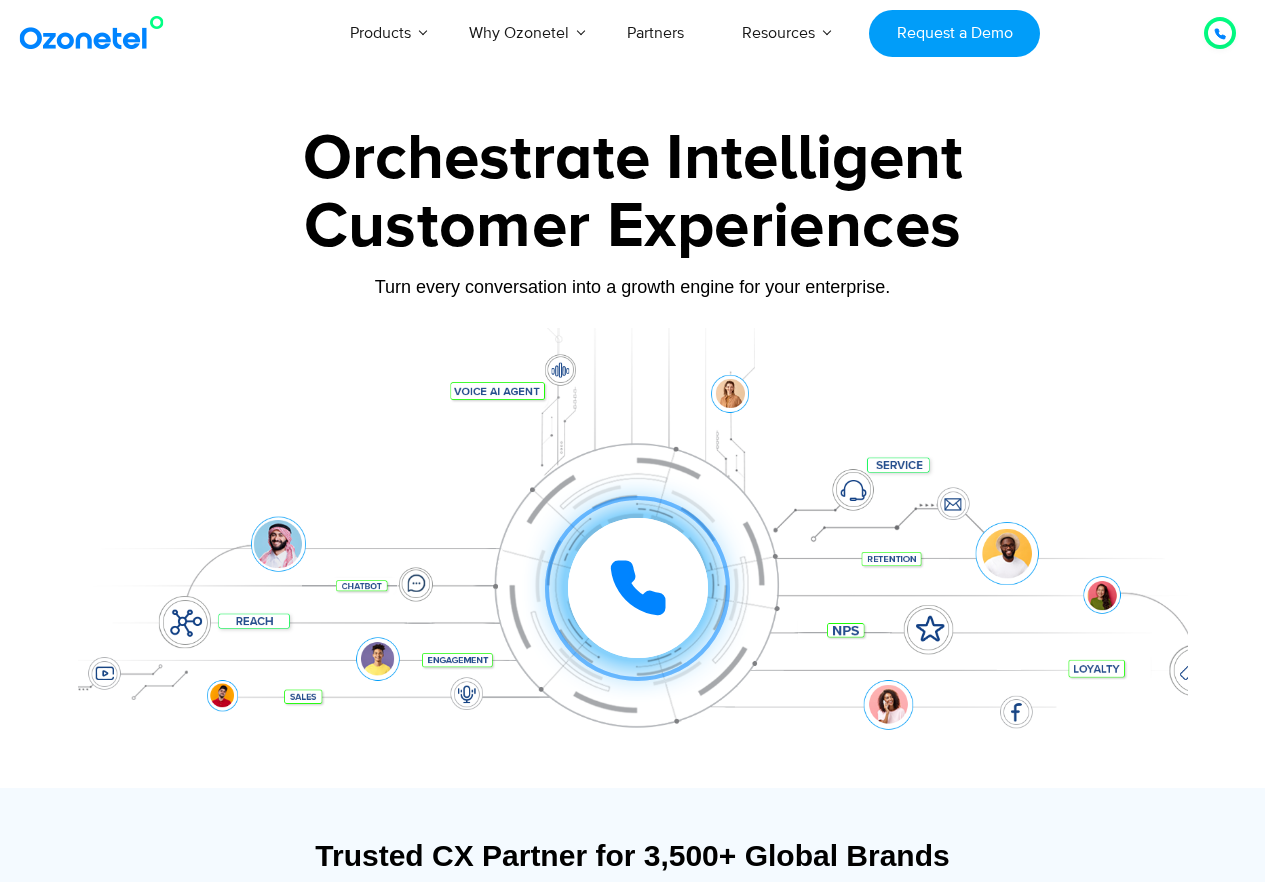scroll, scrollTop: 0, scrollLeft: 0, axis: both 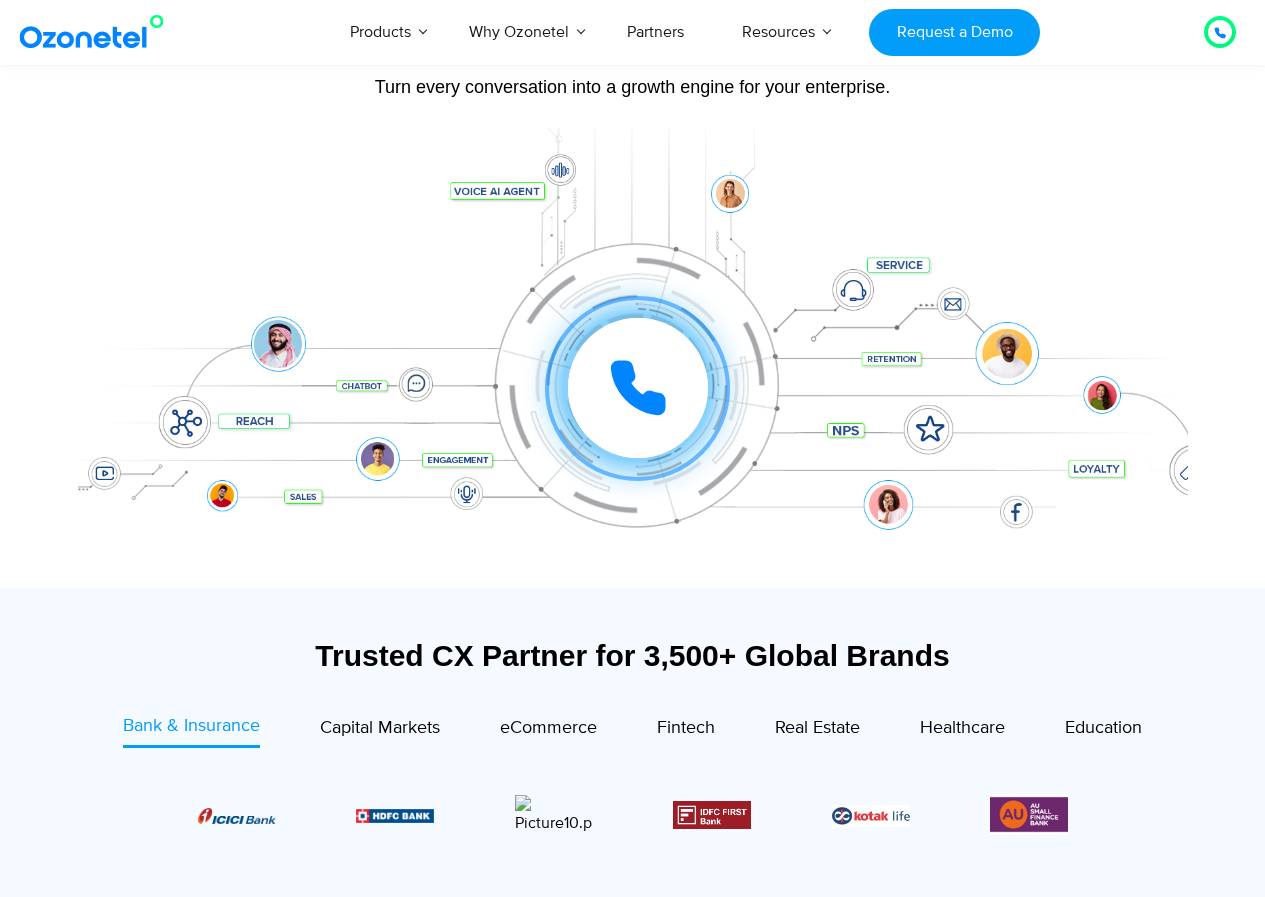 click 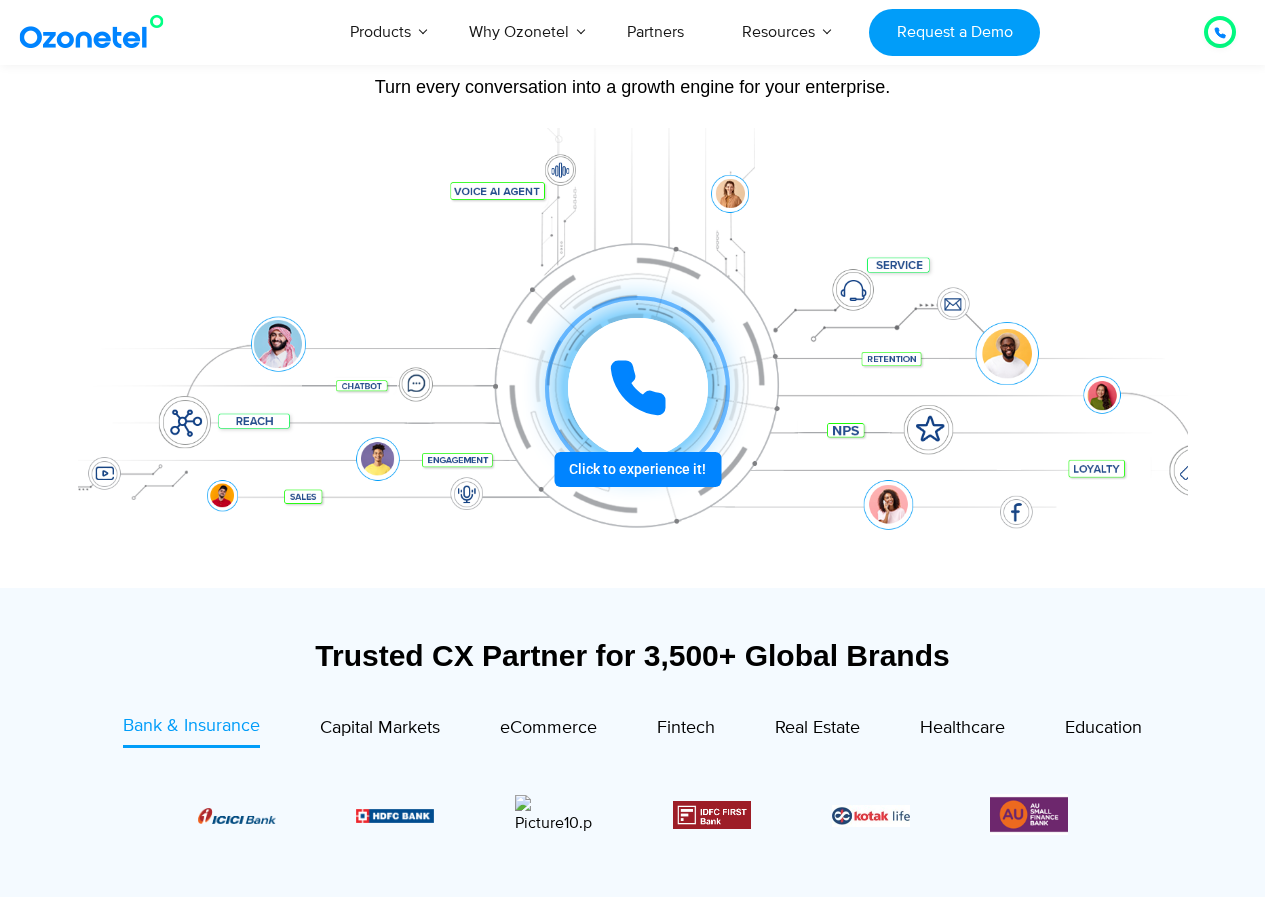 click on "Click to experience it!
Call ended
1 2 3 4 5 6 7 8 9
# 0" at bounding box center (633, 348) 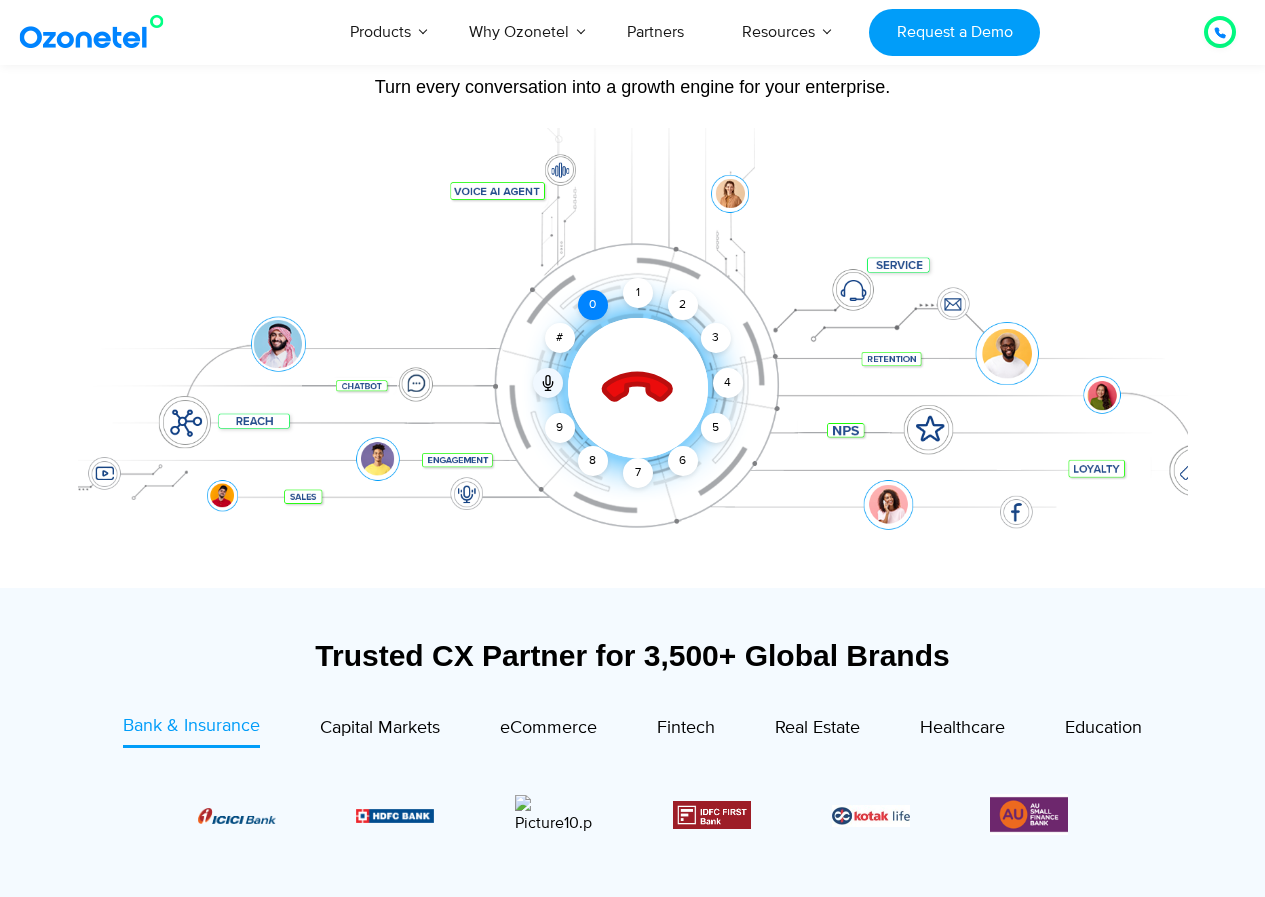click on "0" at bounding box center [593, 305] 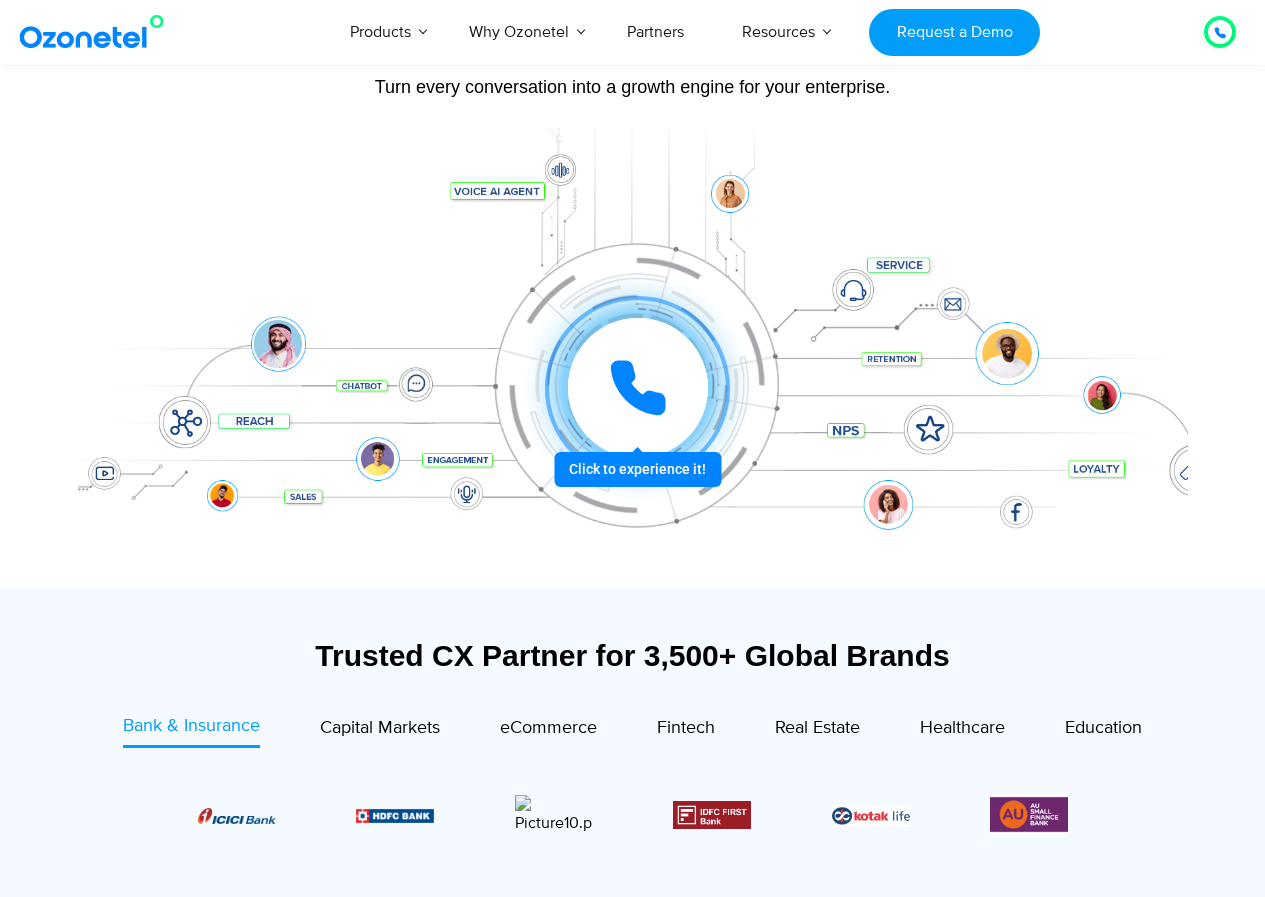 click 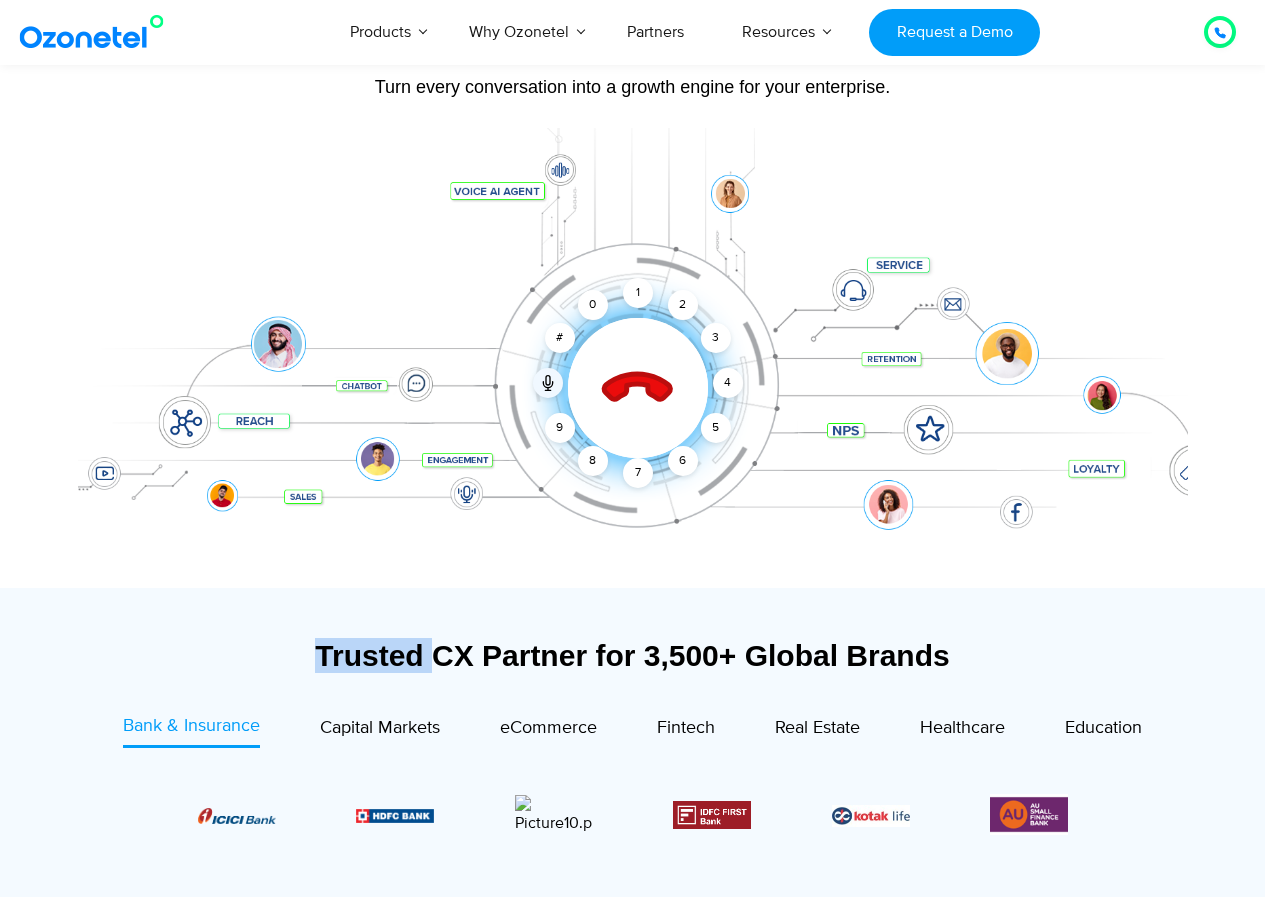 click 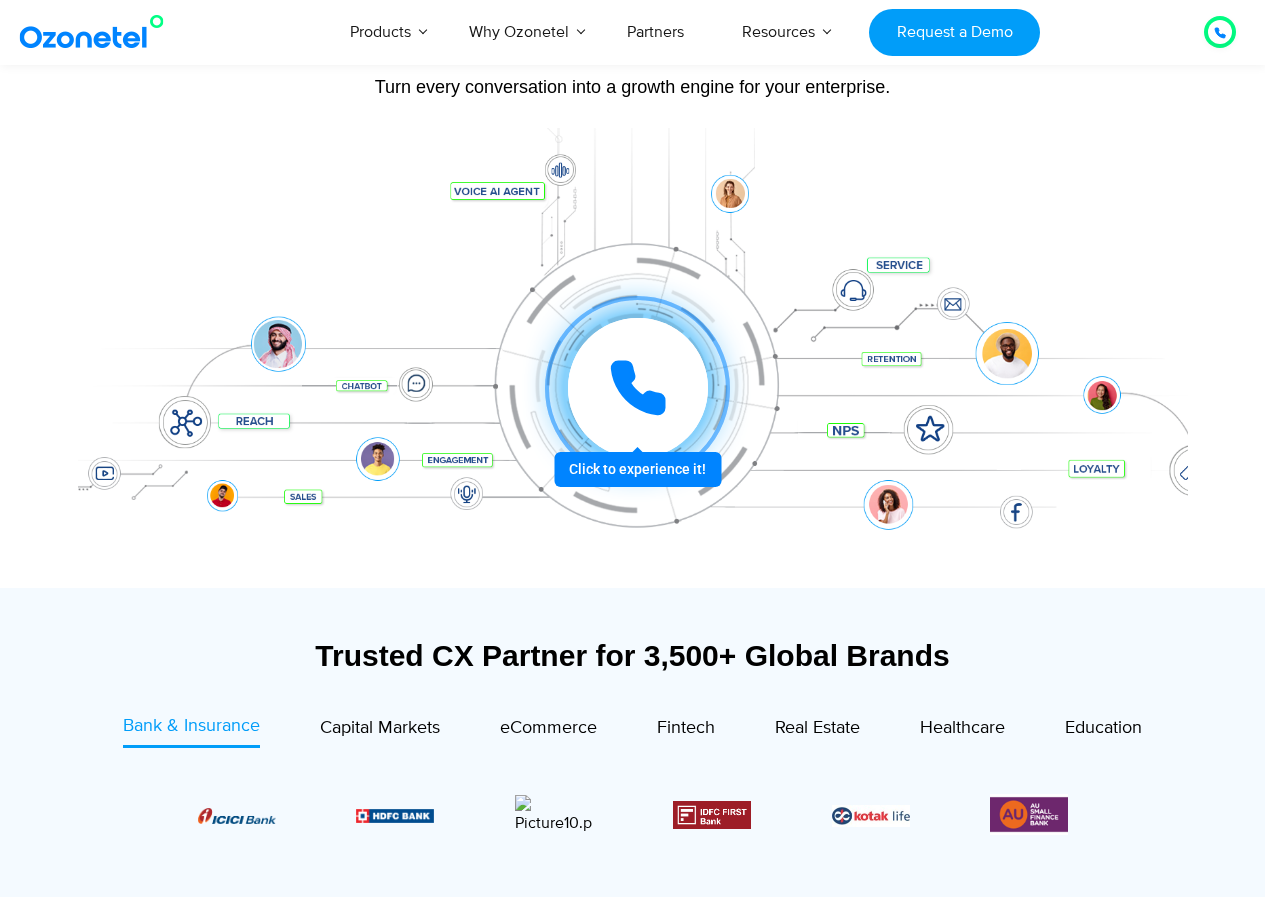 click 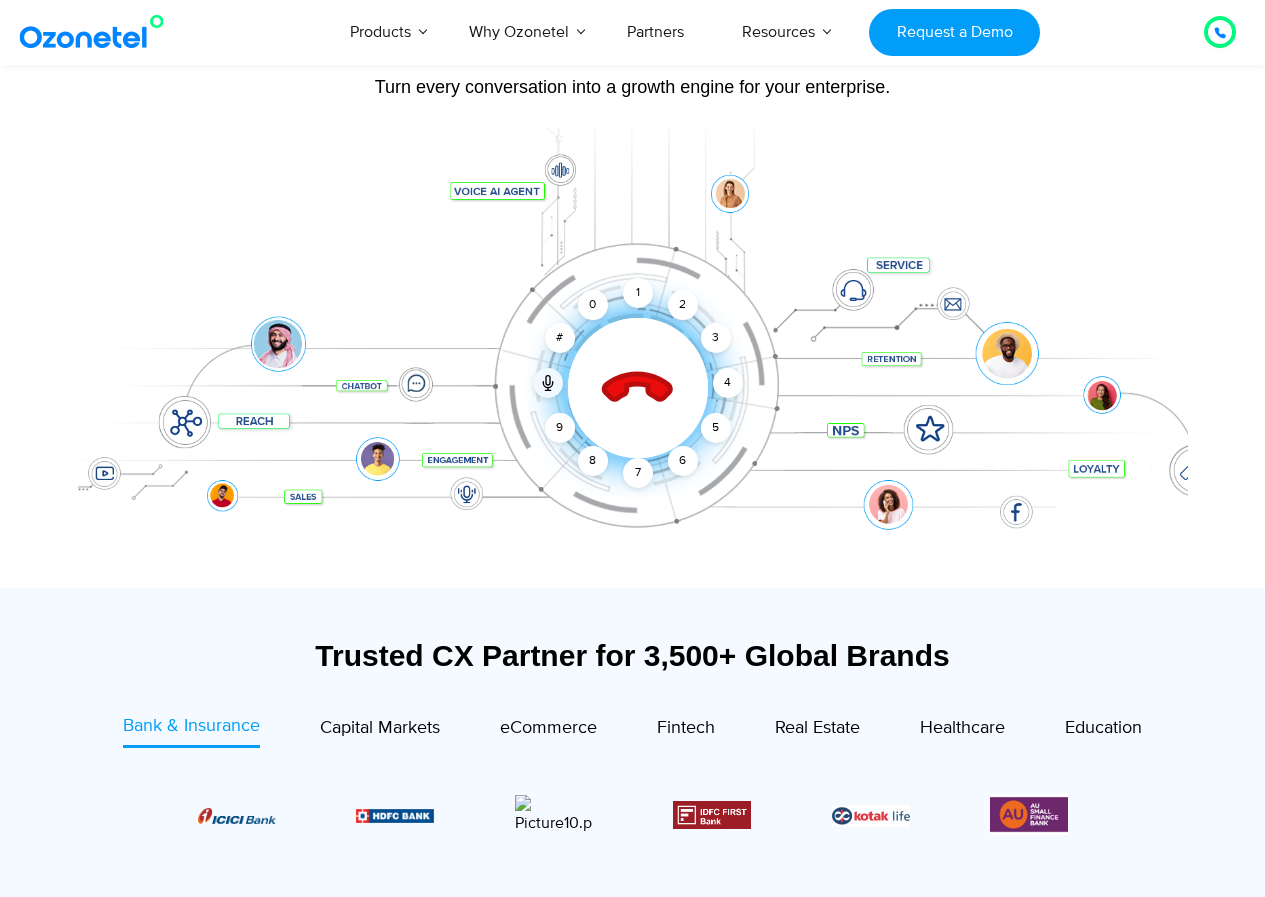 click 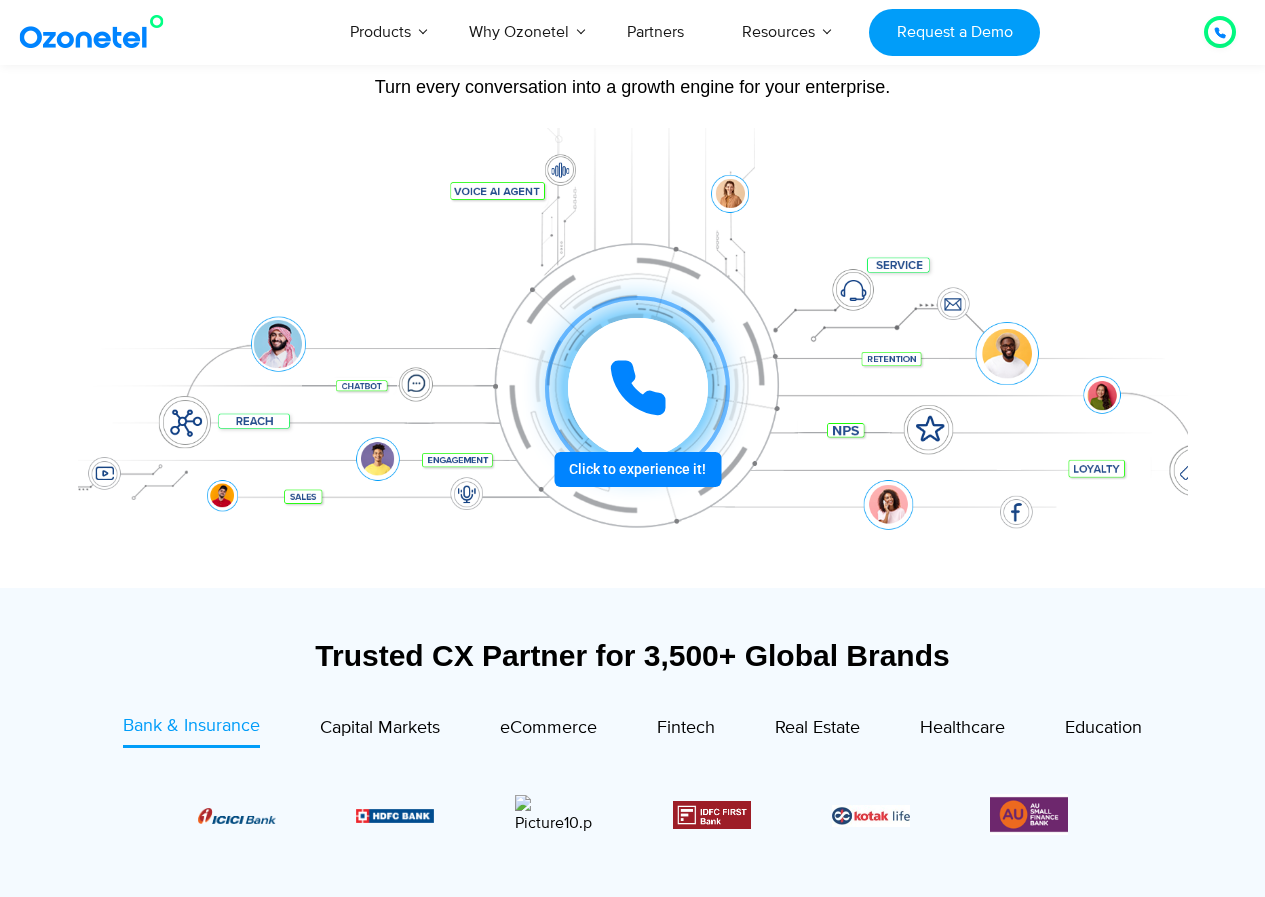 click 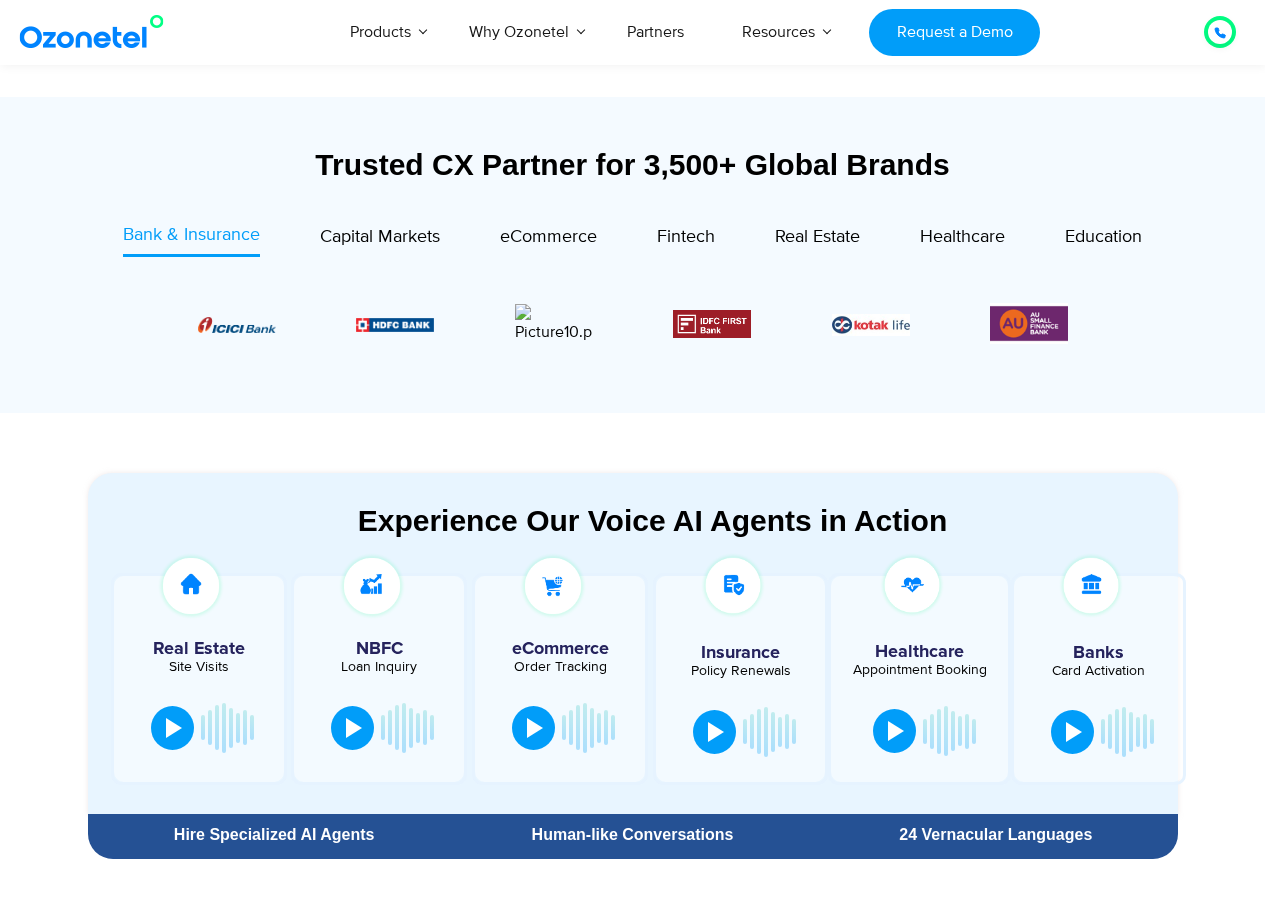 scroll, scrollTop: 700, scrollLeft: 0, axis: vertical 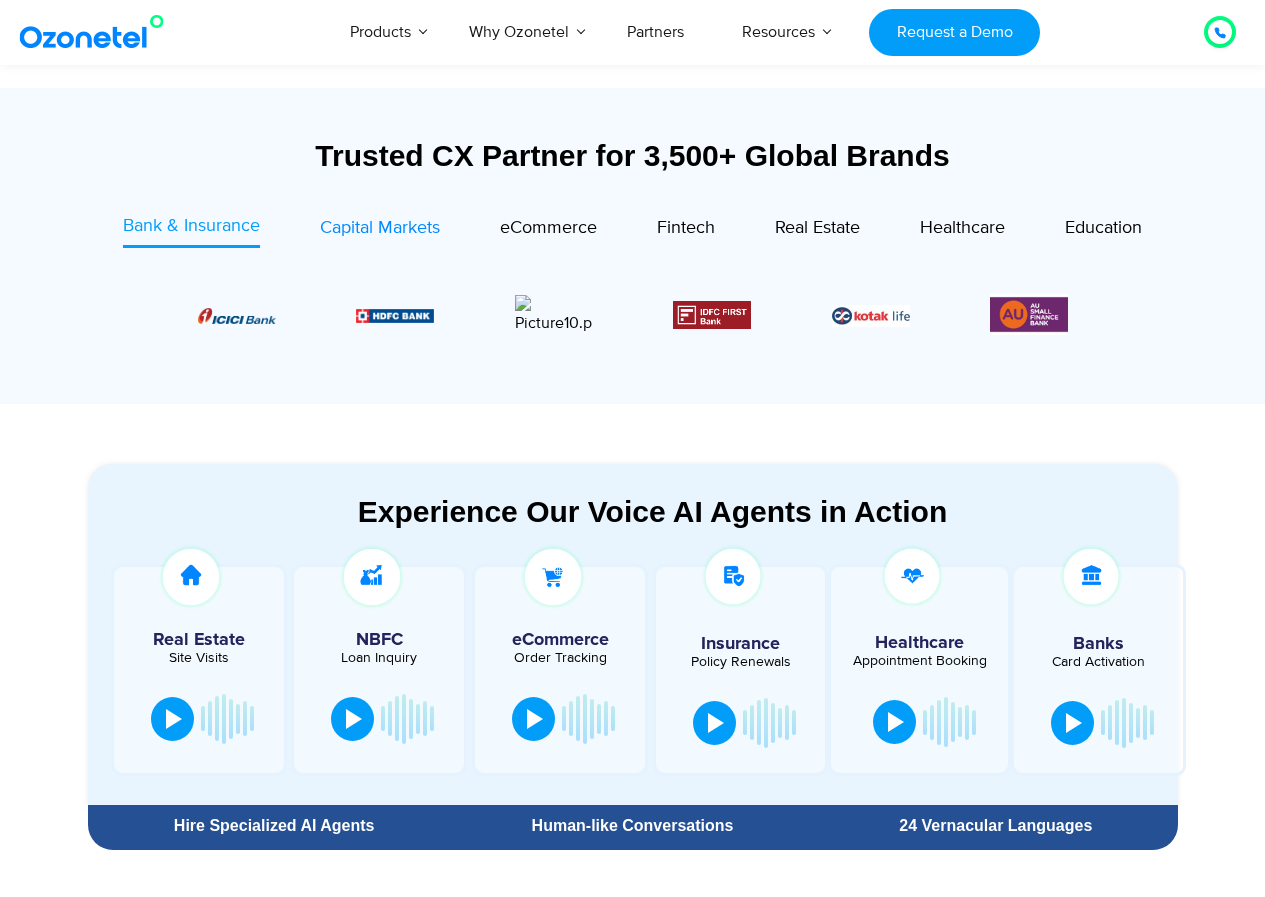 click on "Capital Markets" at bounding box center [380, 228] 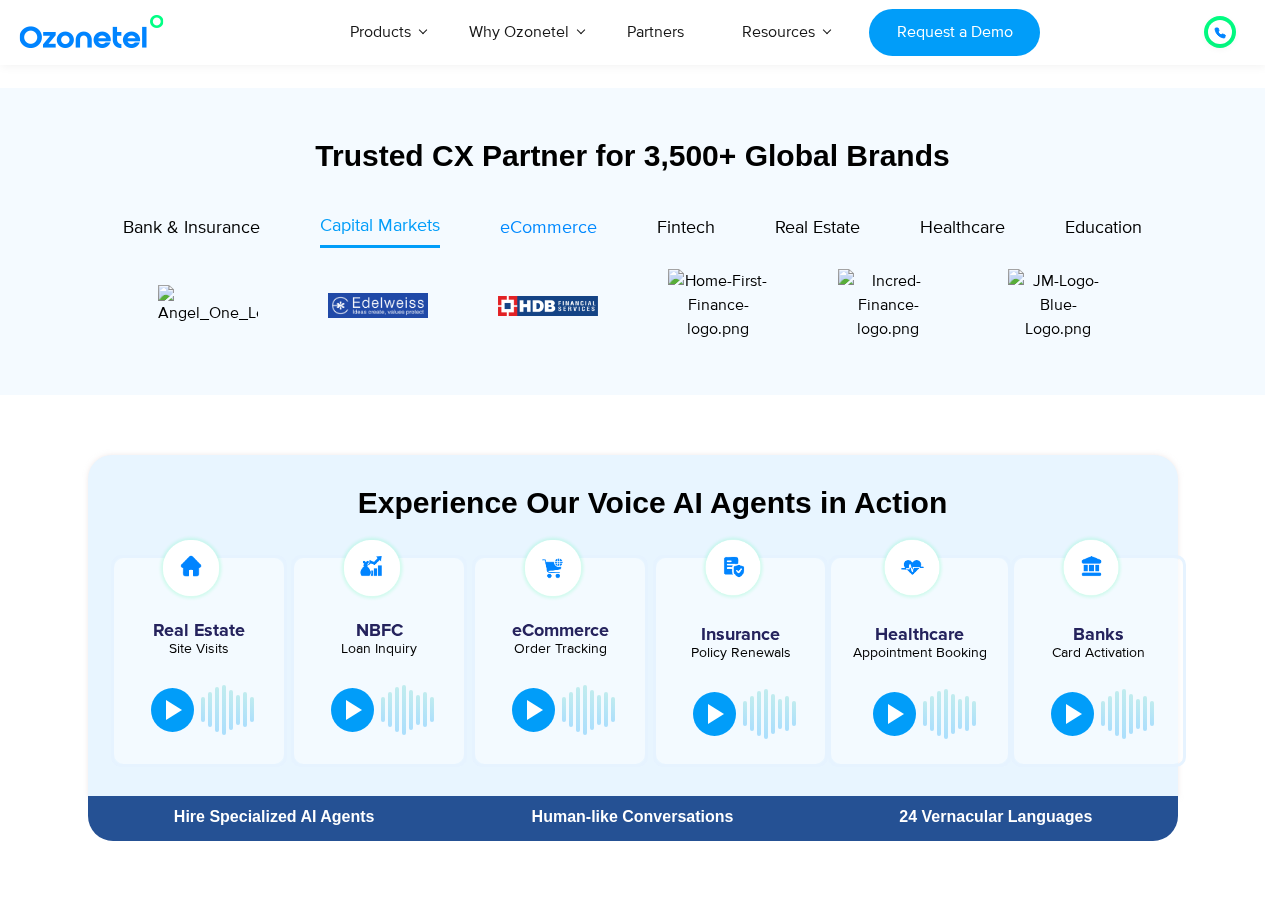click on "eCommerce" at bounding box center [548, 228] 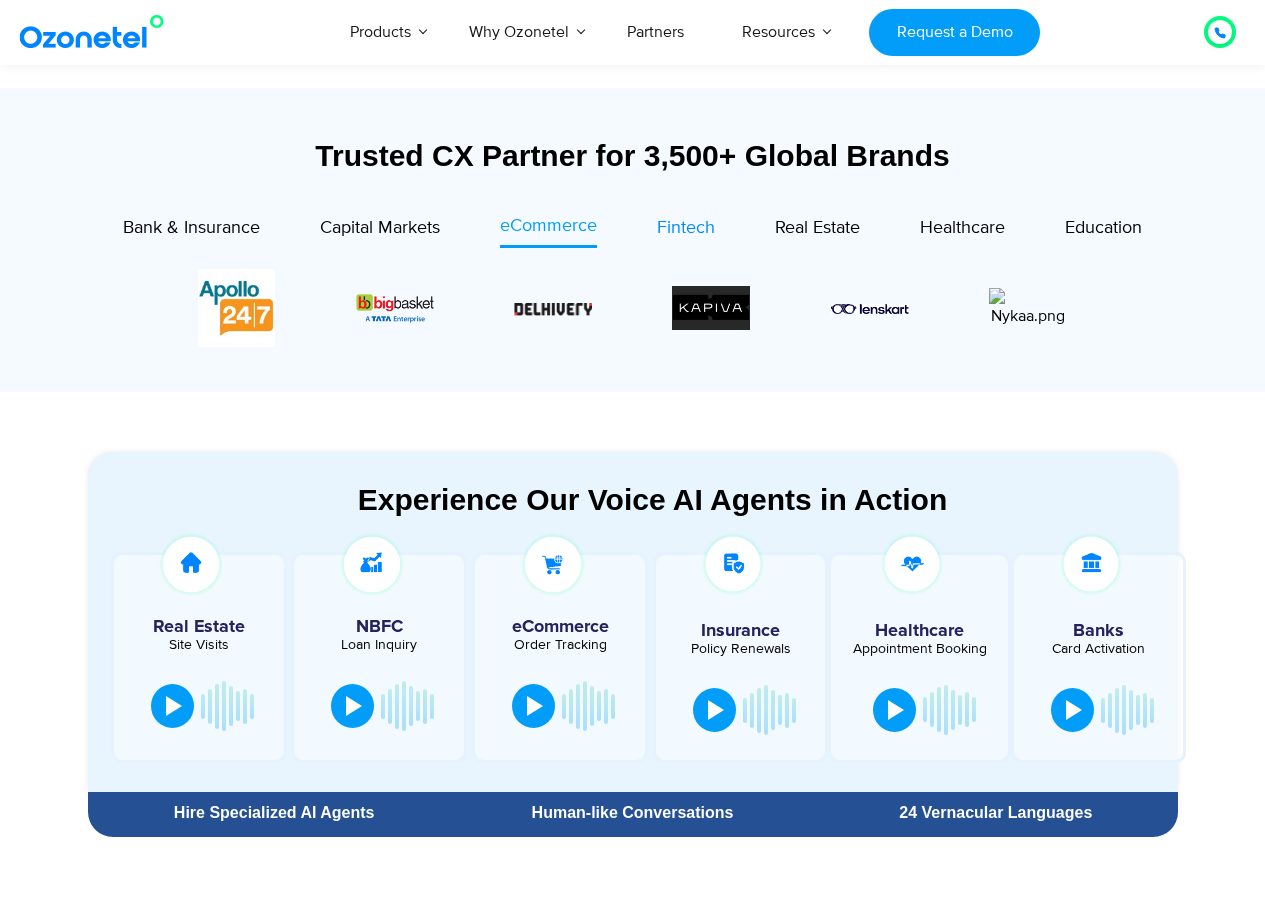 click on "Fintech" at bounding box center (686, 228) 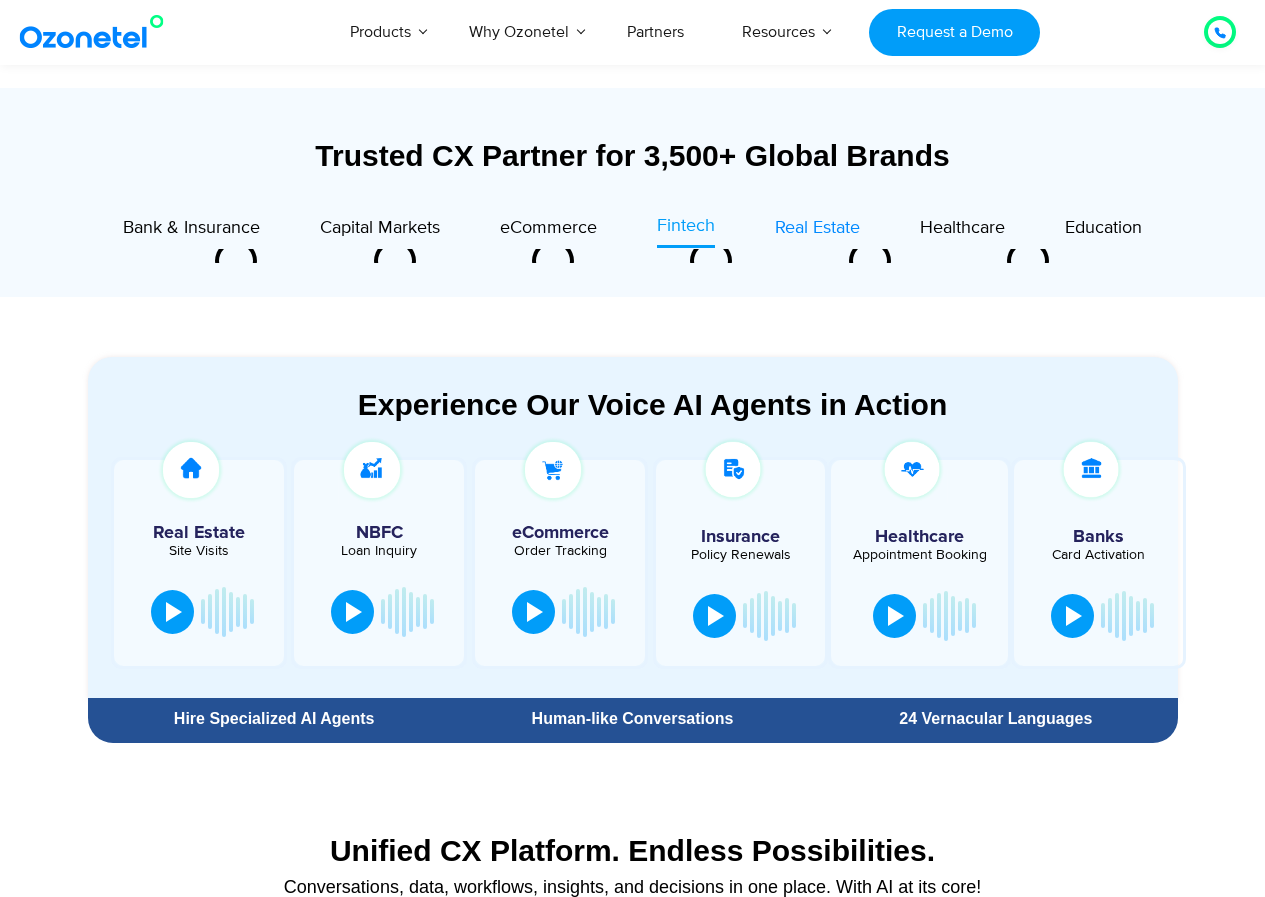 click on "Real Estate" at bounding box center (817, 228) 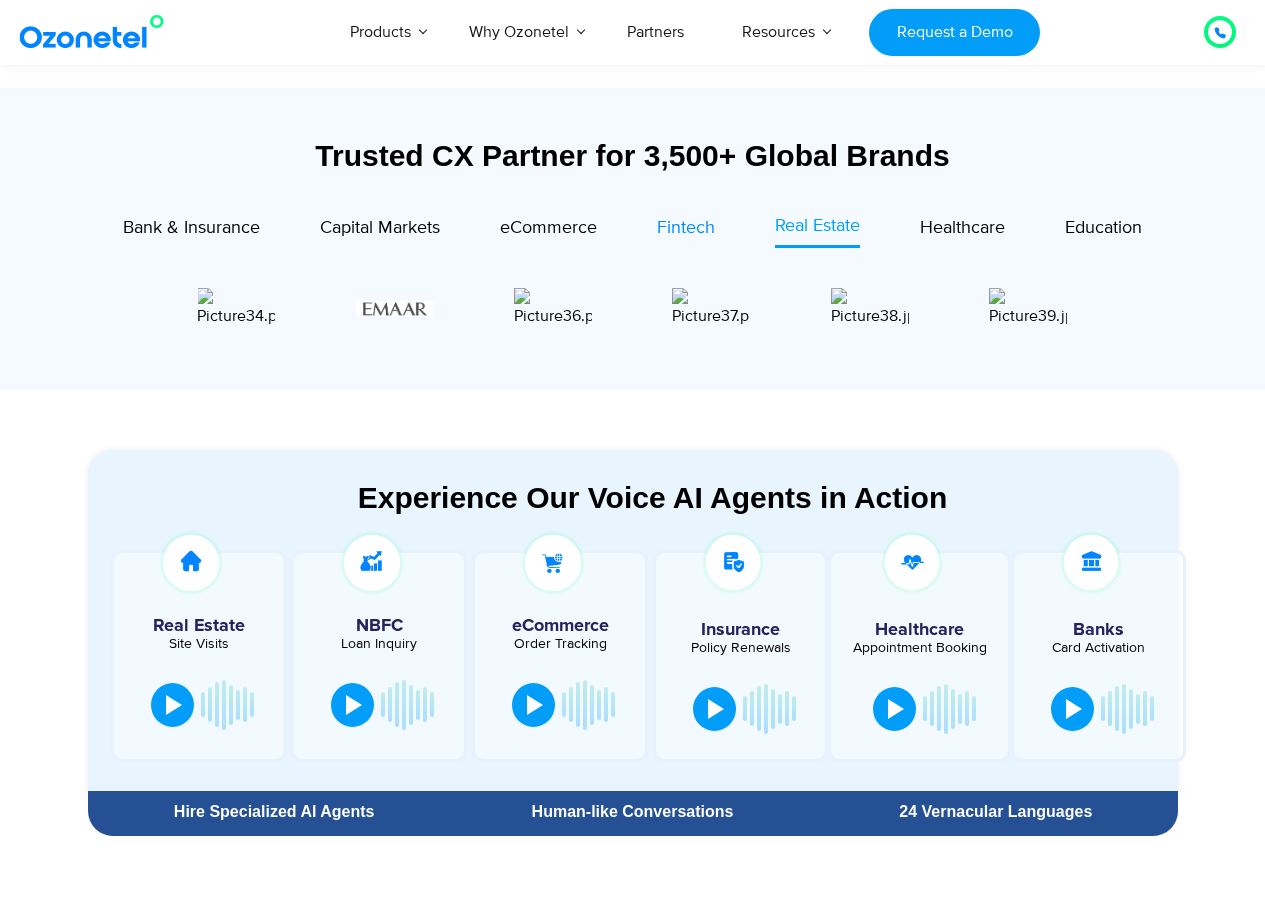 click on "Fintech" at bounding box center (686, 228) 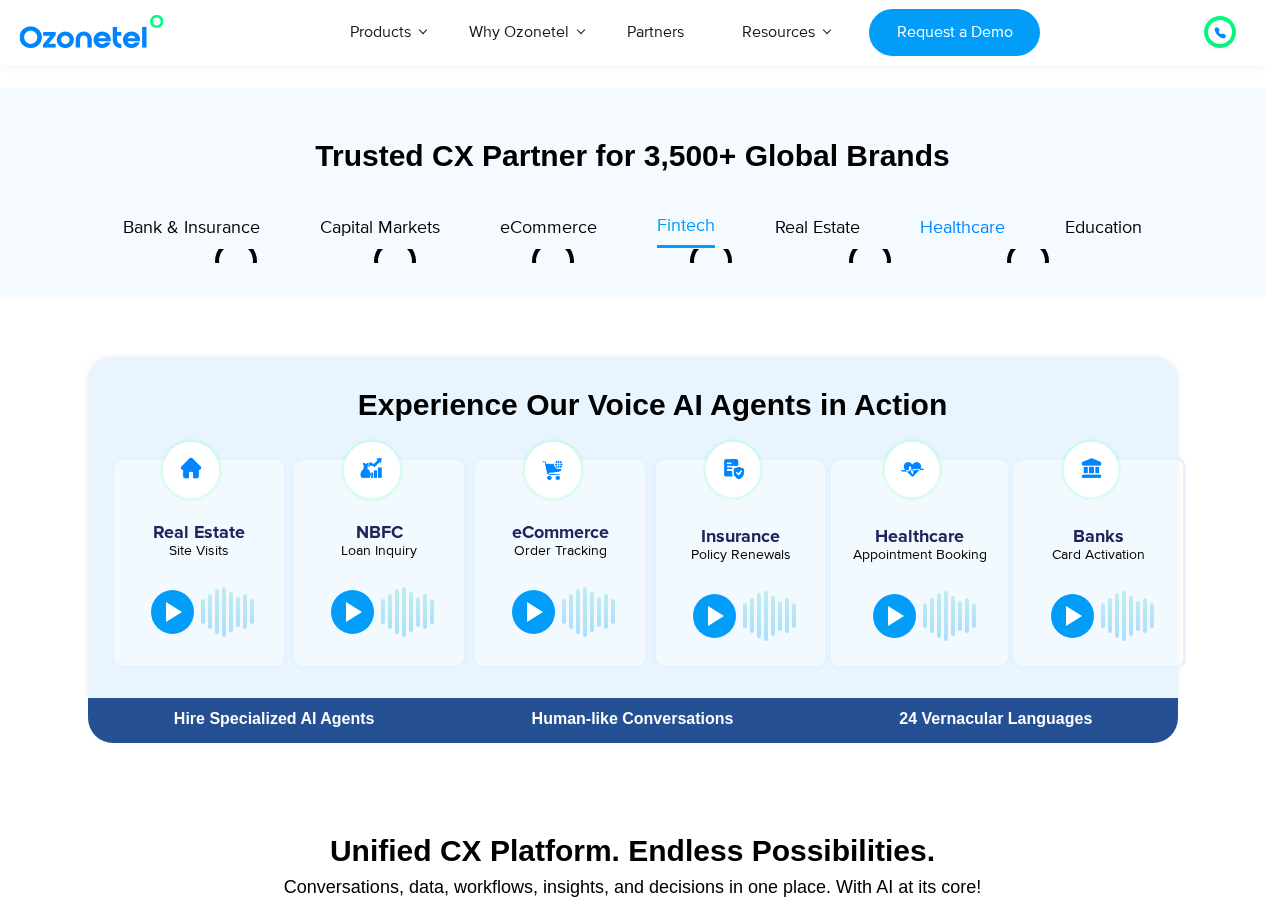 click on "Healthcare" at bounding box center [962, 228] 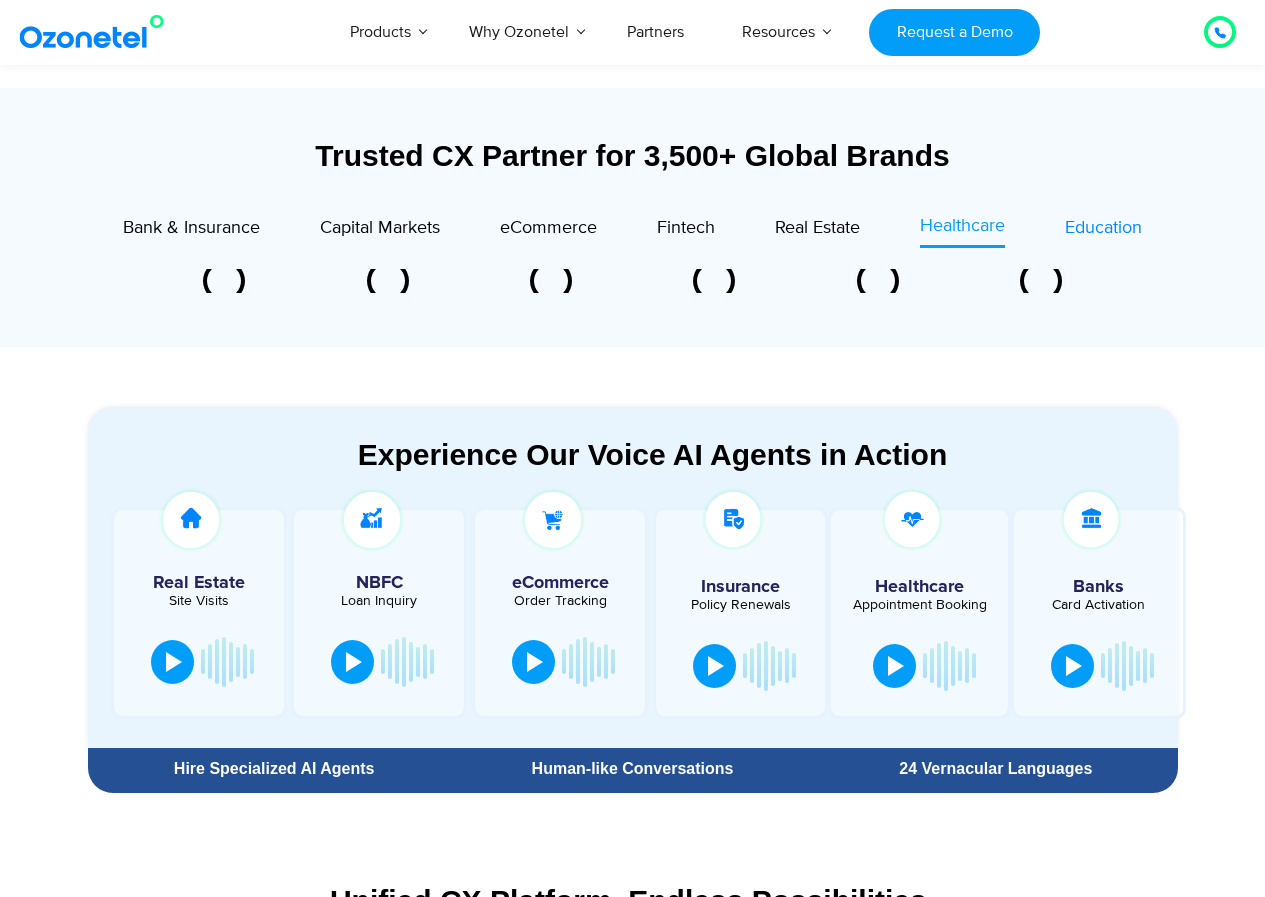 click on "Education" at bounding box center [1103, 228] 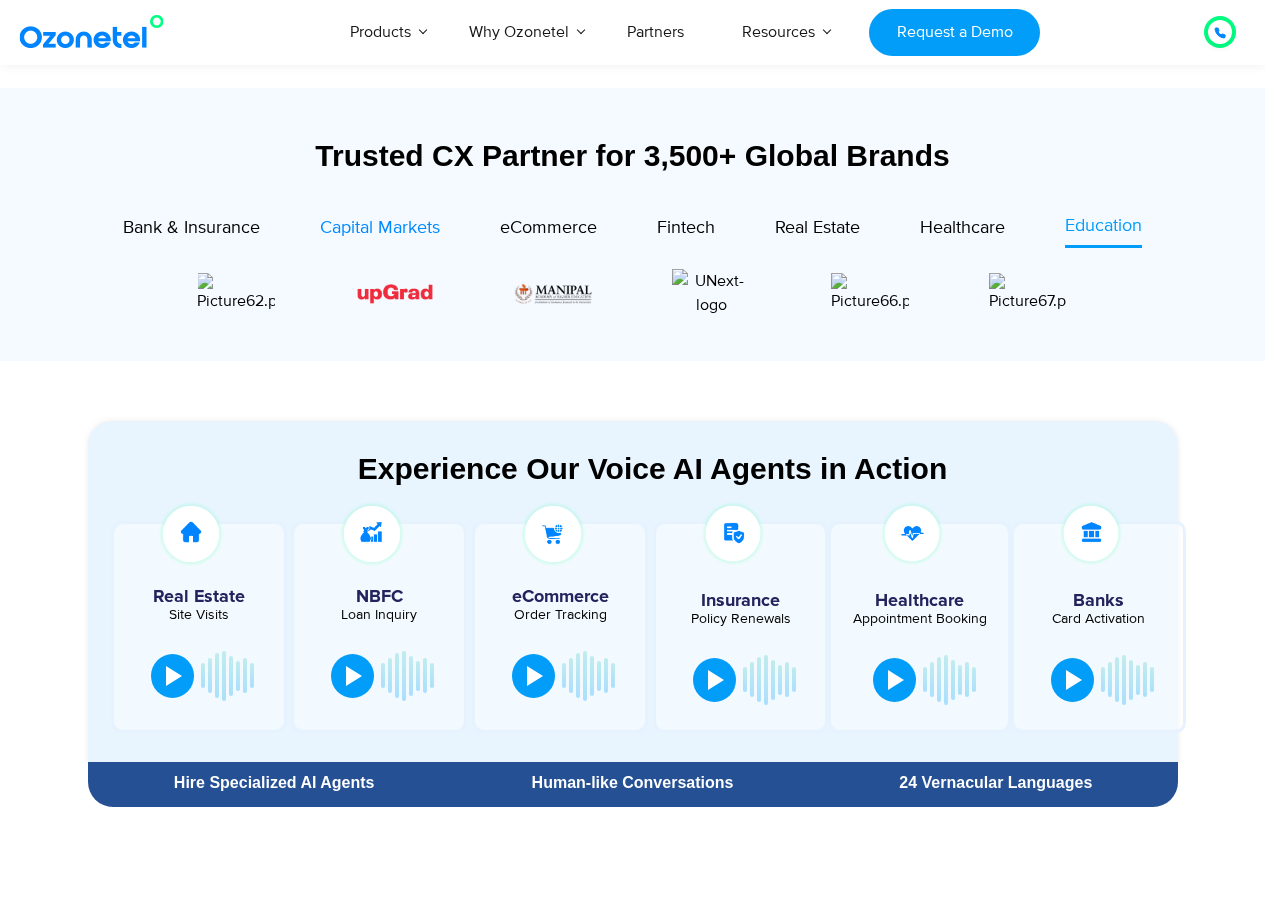 click on "Capital Markets" at bounding box center [380, 228] 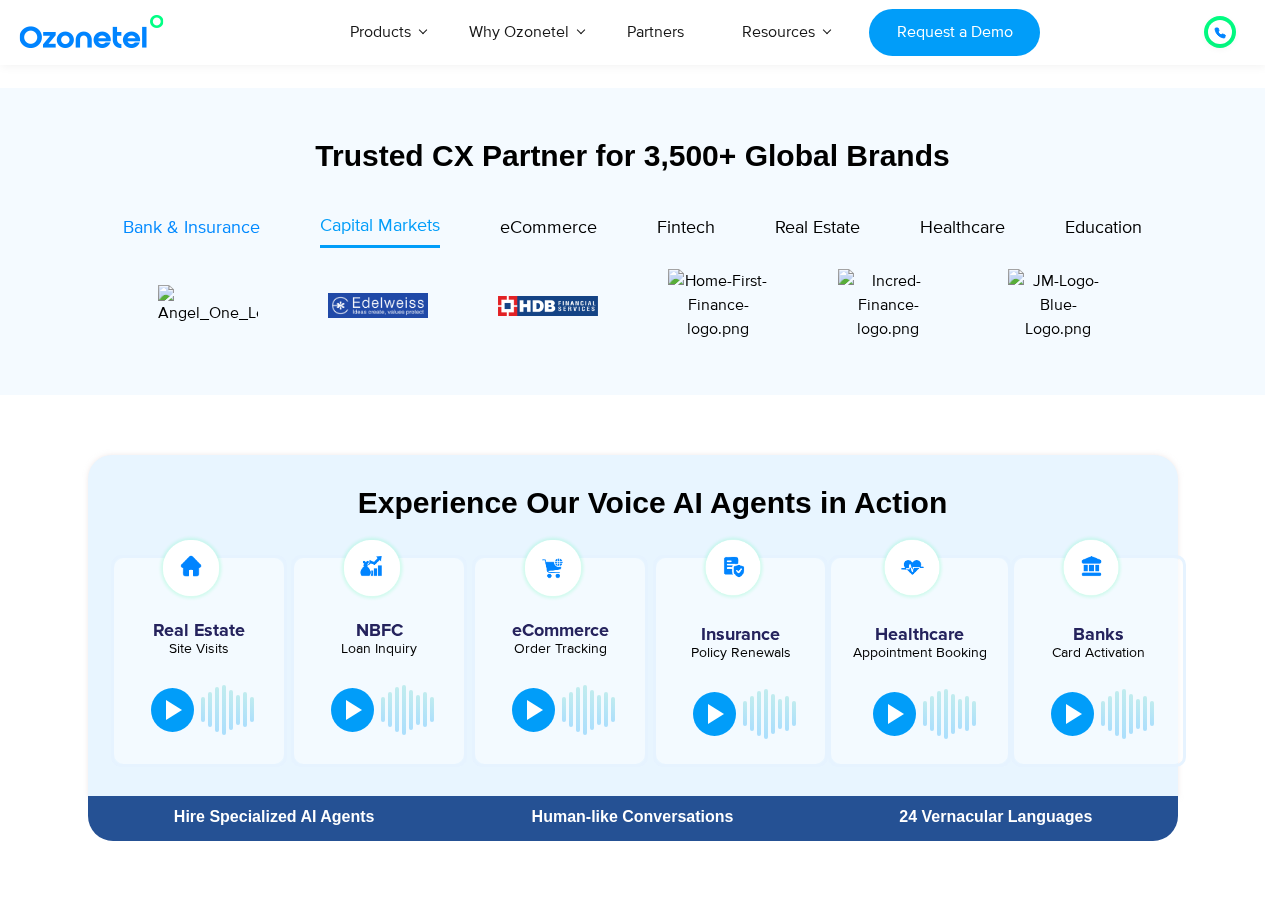 click on "Bank & Insurance" at bounding box center [191, 228] 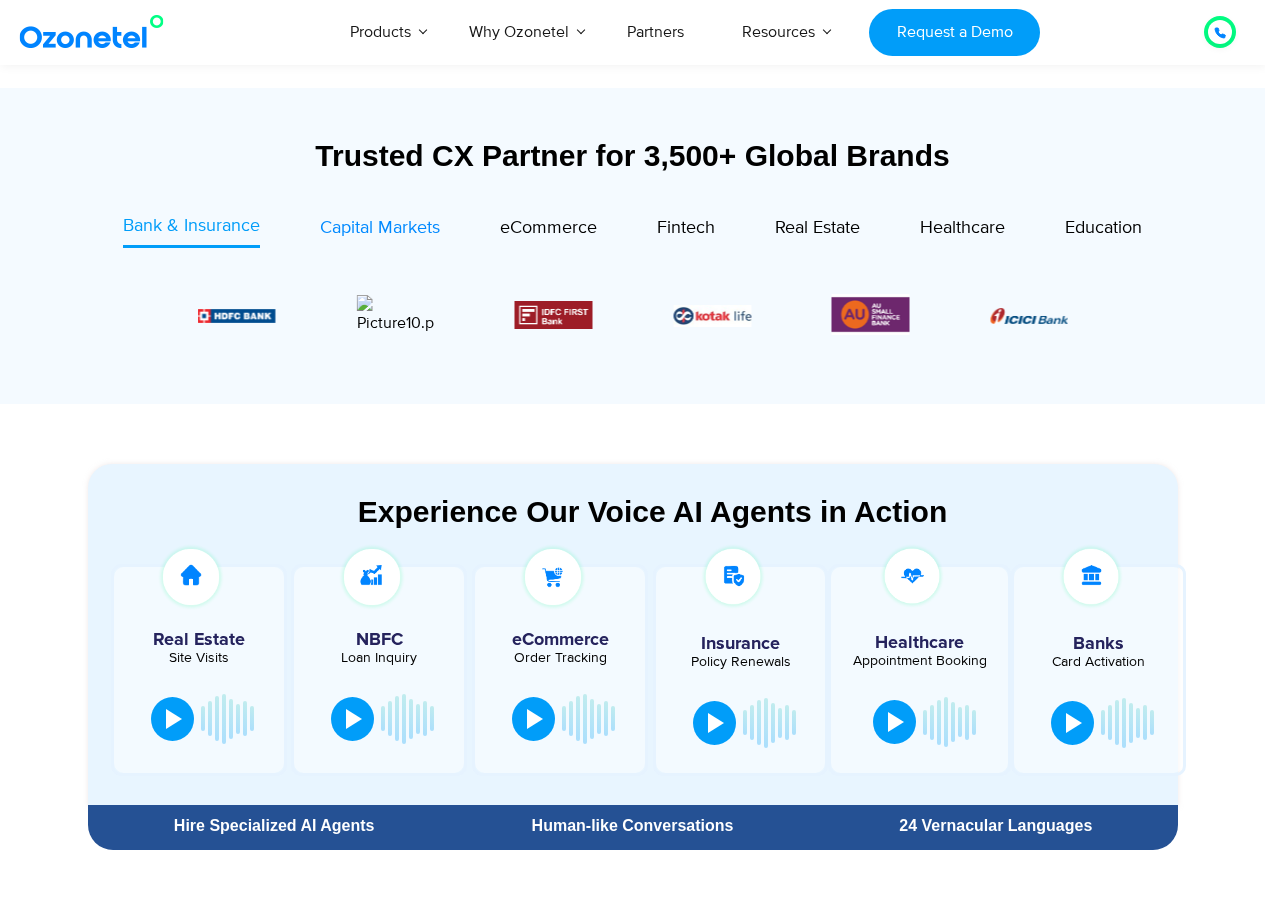 click on "Capital Markets" at bounding box center (380, 228) 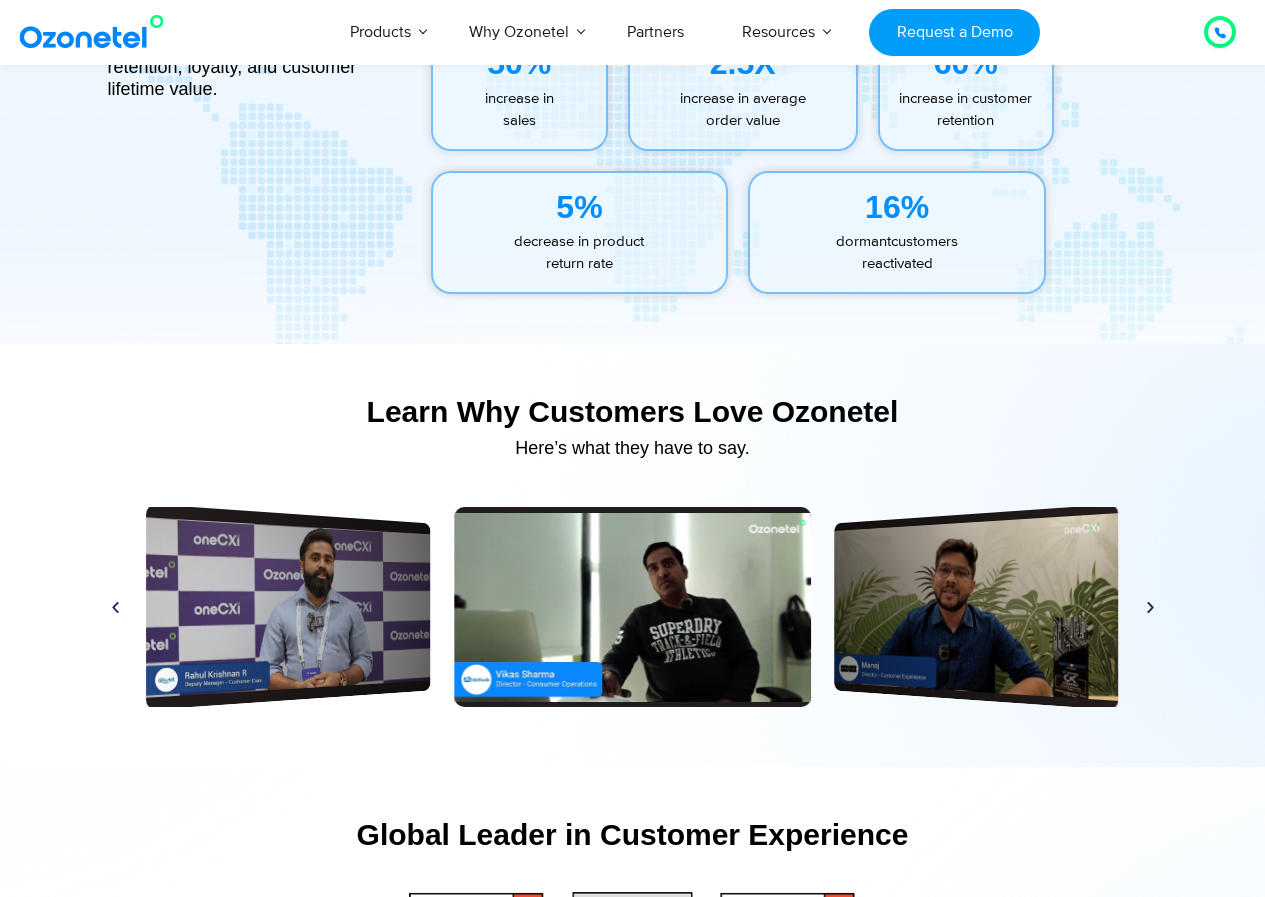 scroll, scrollTop: 9100, scrollLeft: 0, axis: vertical 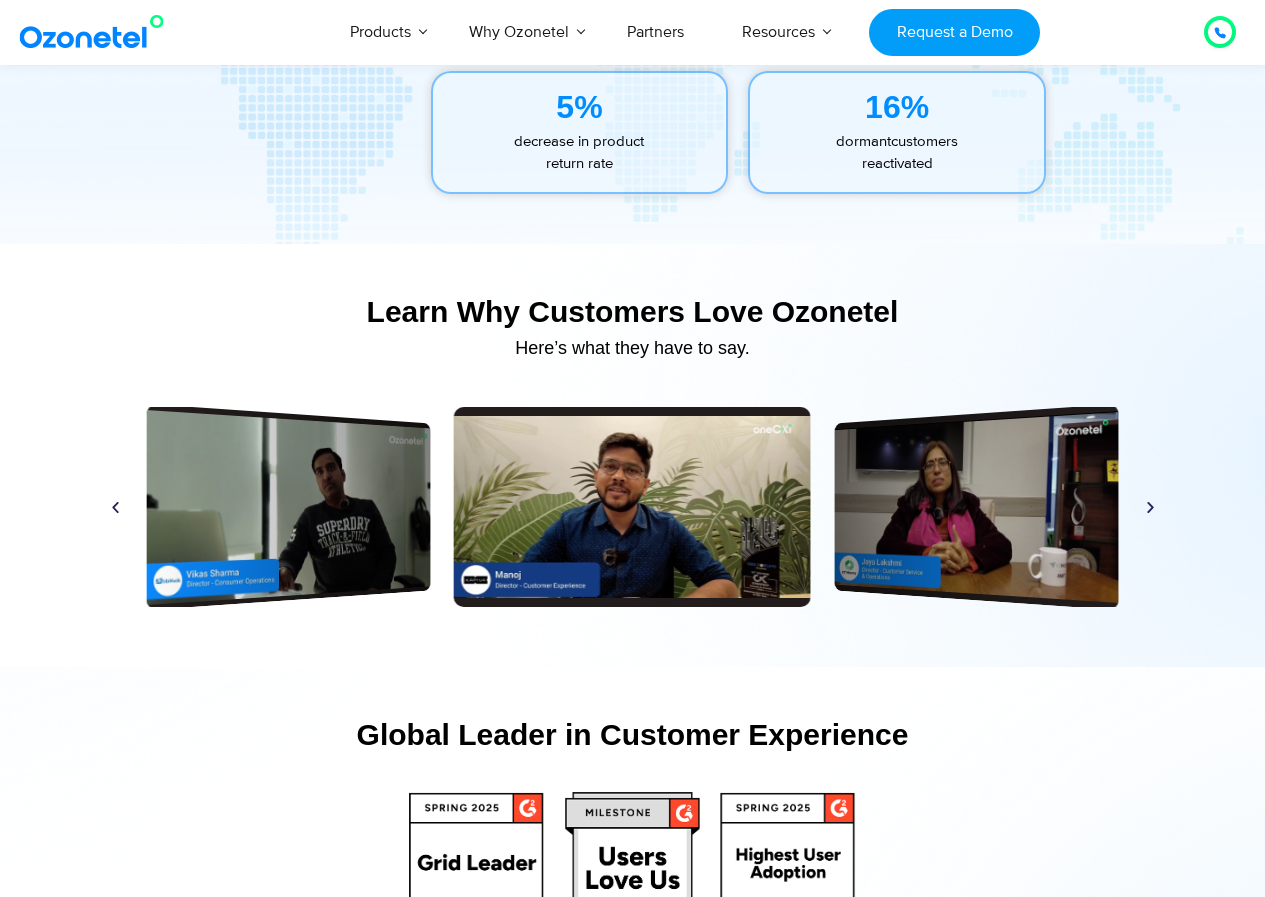 click at bounding box center [1150, 506] 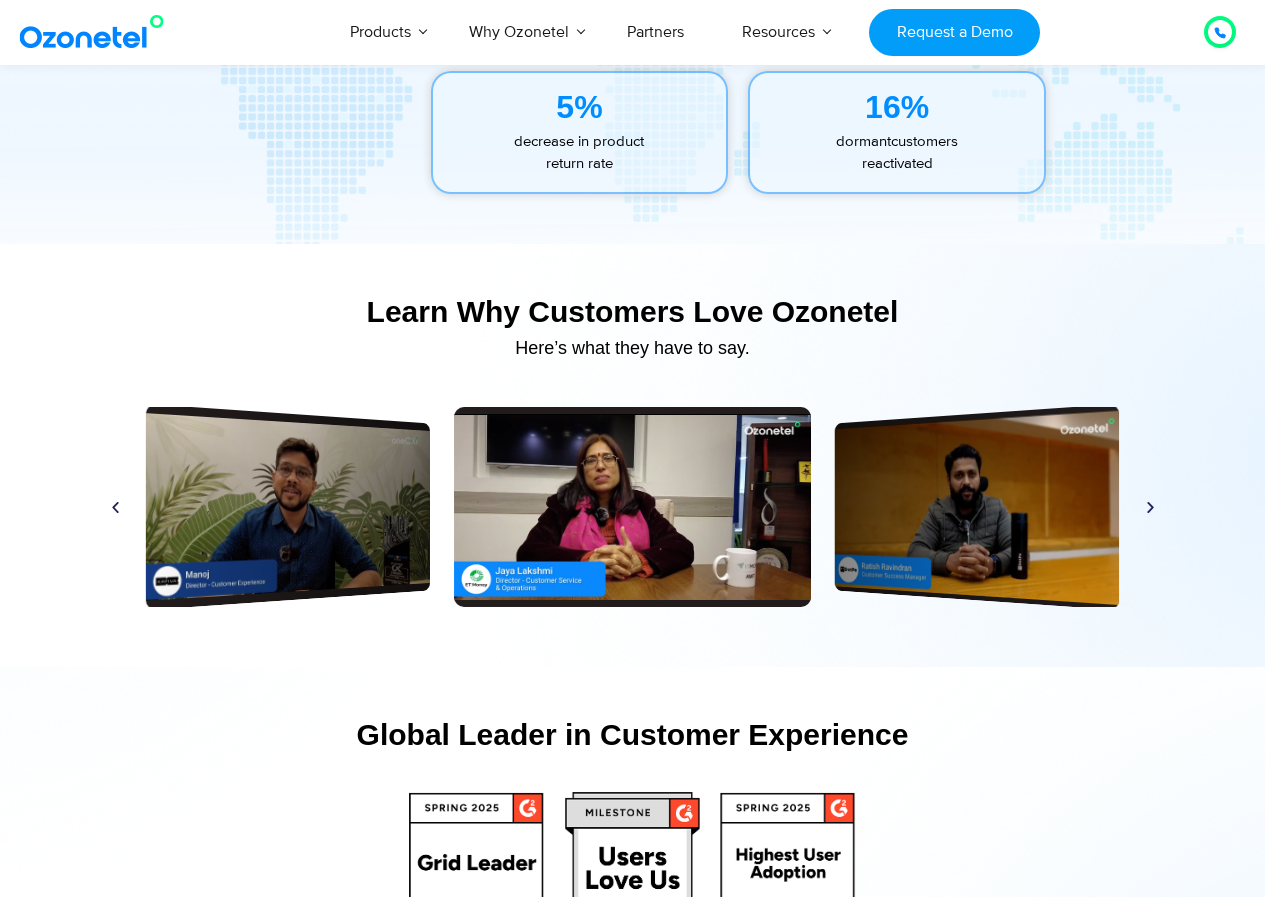 click at bounding box center (1150, 506) 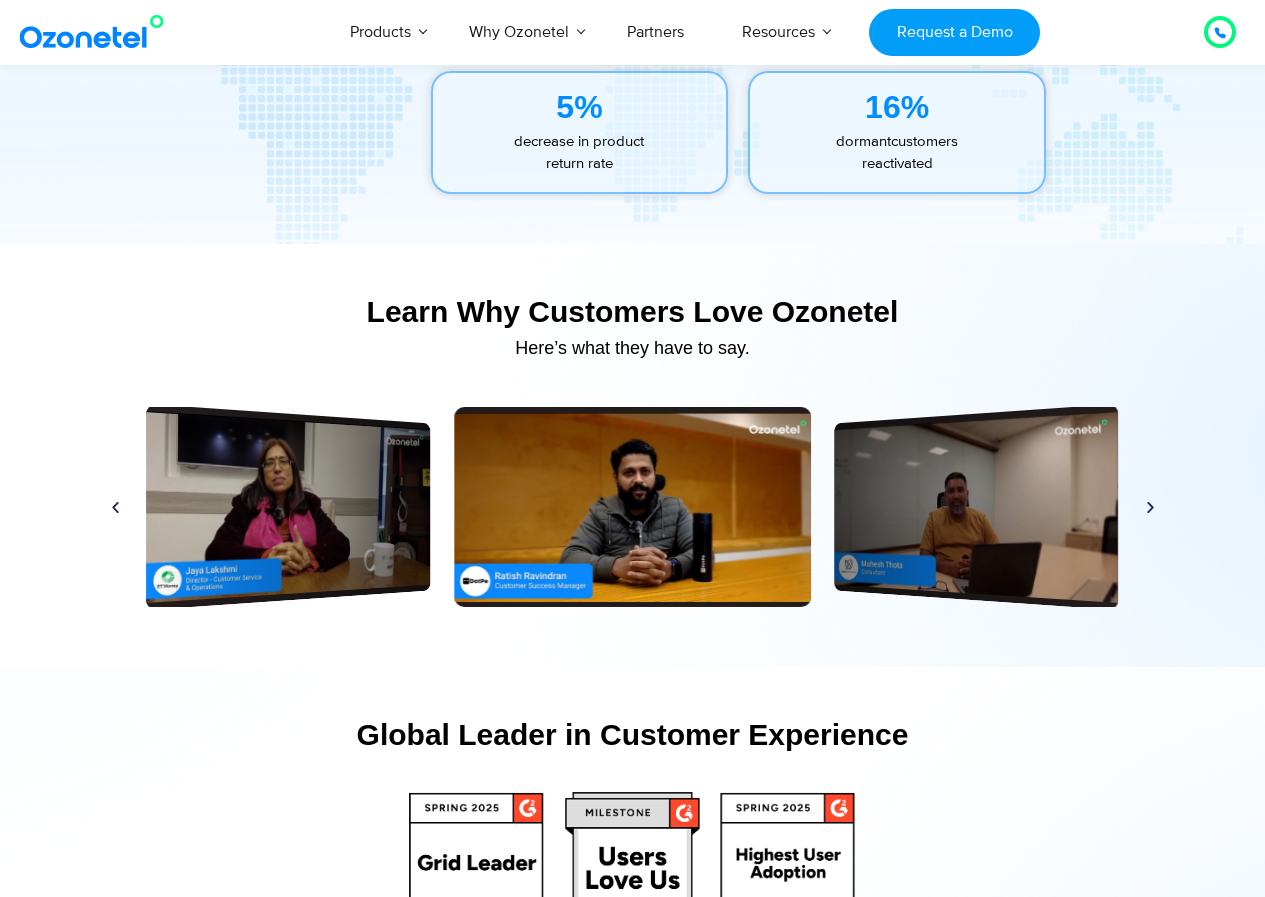 click at bounding box center [1150, 506] 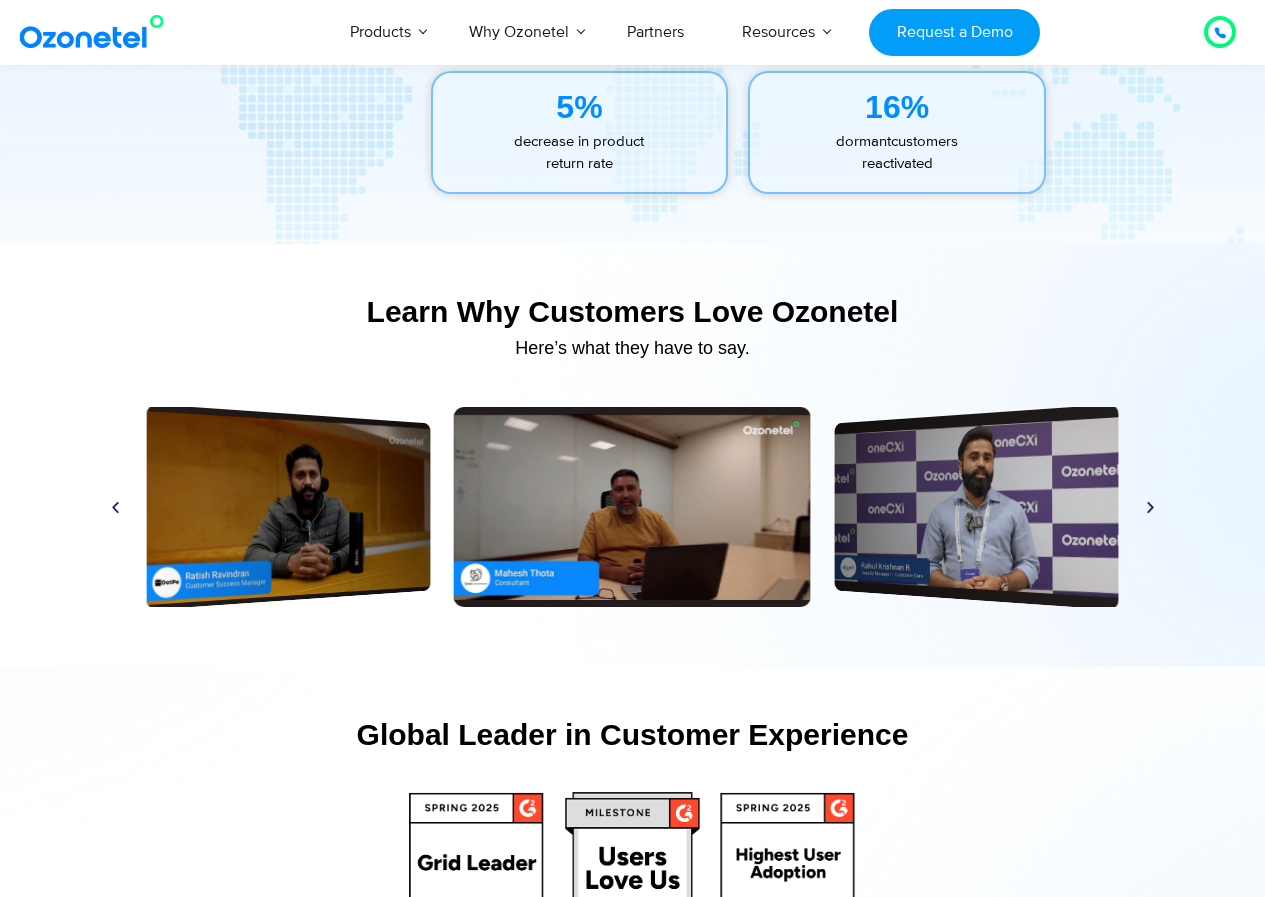 click at bounding box center (1150, 506) 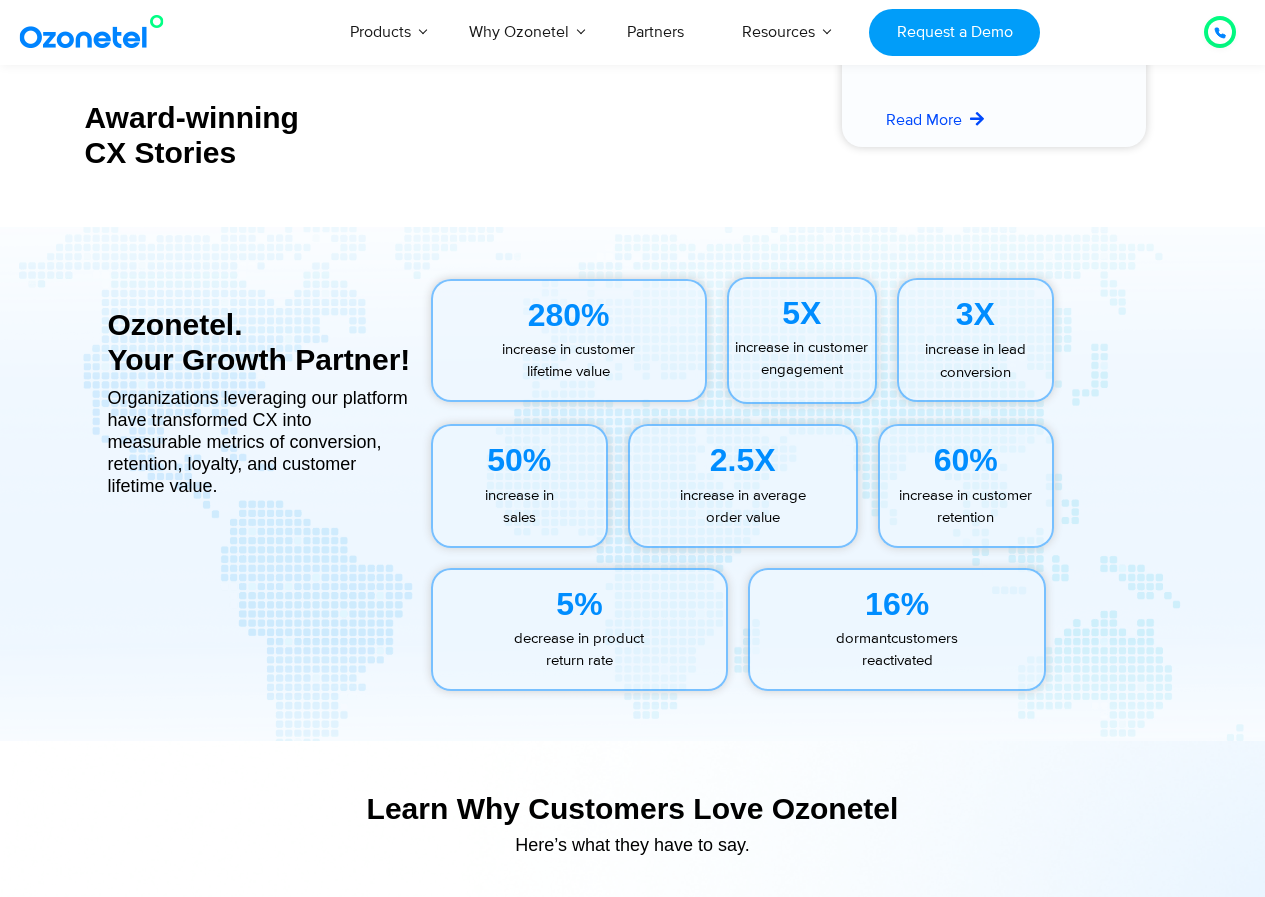 scroll, scrollTop: 8103, scrollLeft: 0, axis: vertical 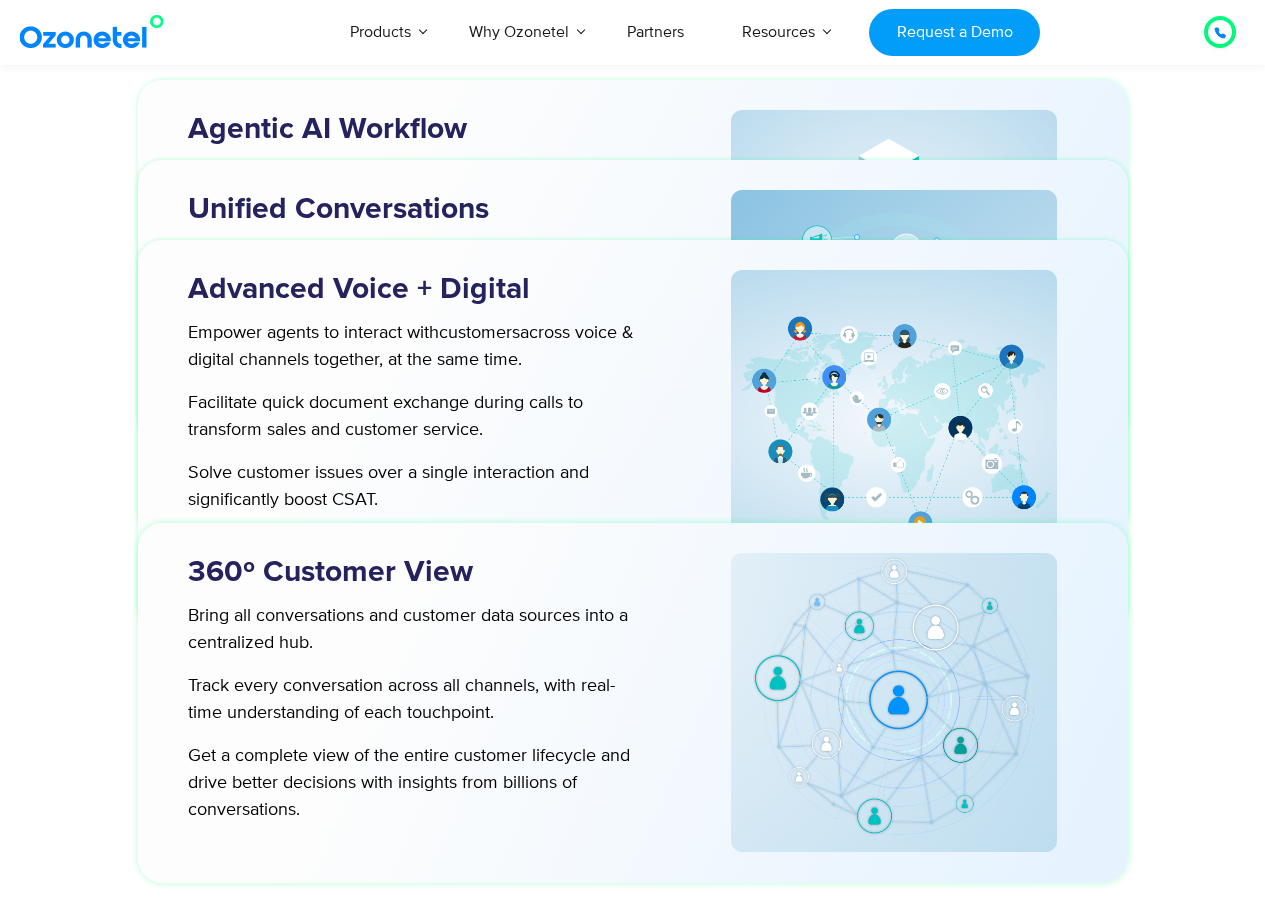 click 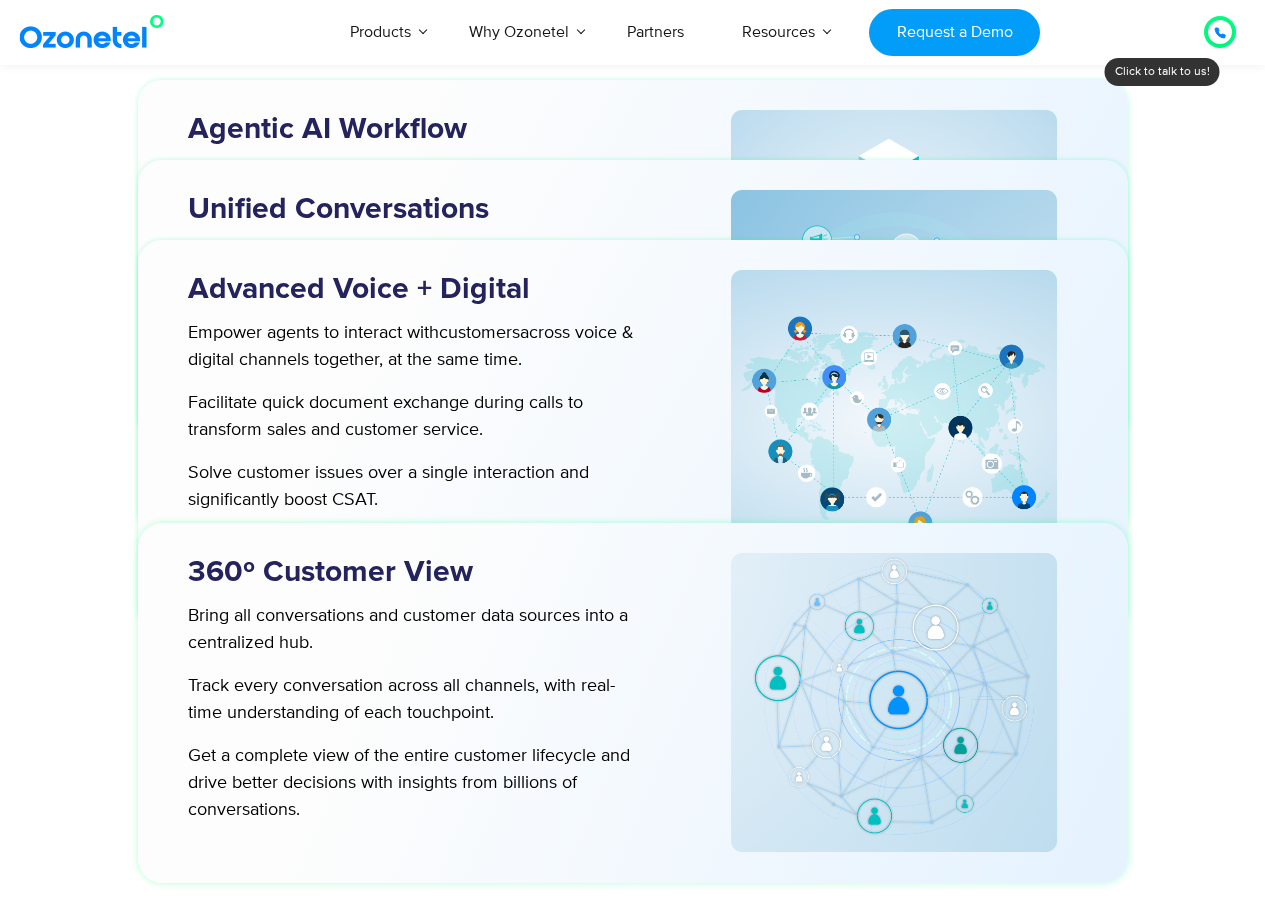 click at bounding box center (1220, 32) 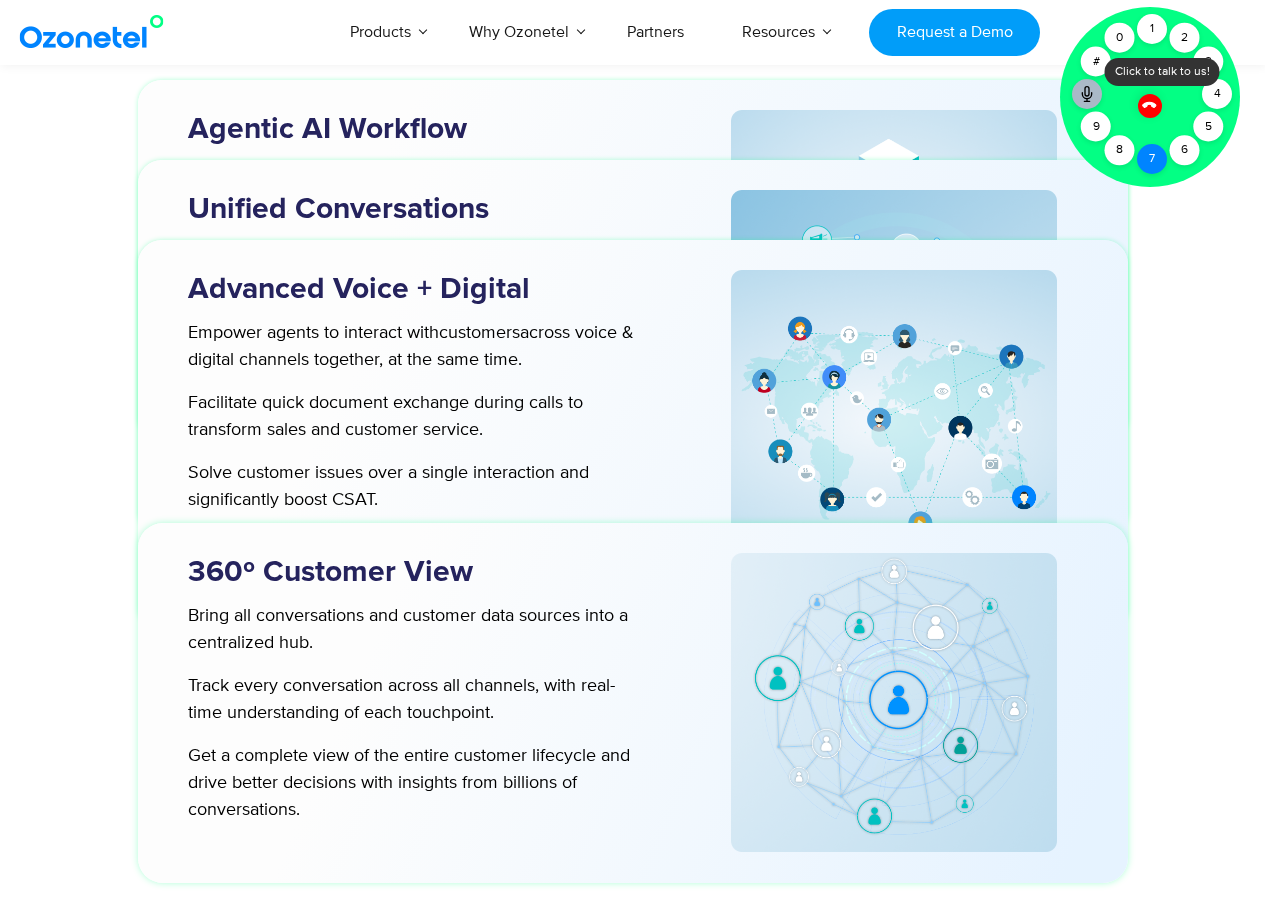 click on "7" at bounding box center [1152, 159] 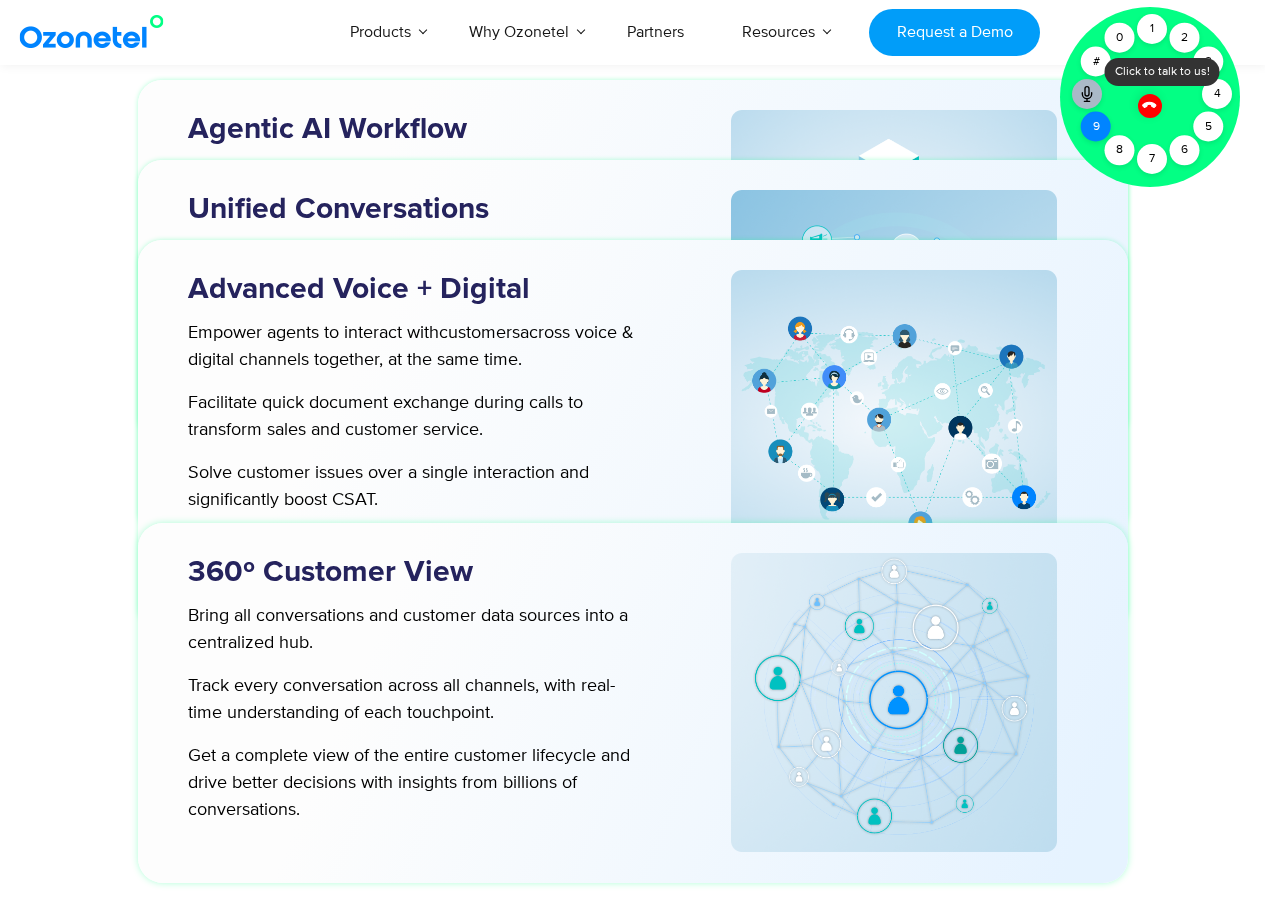 click on "9" at bounding box center (1096, 127) 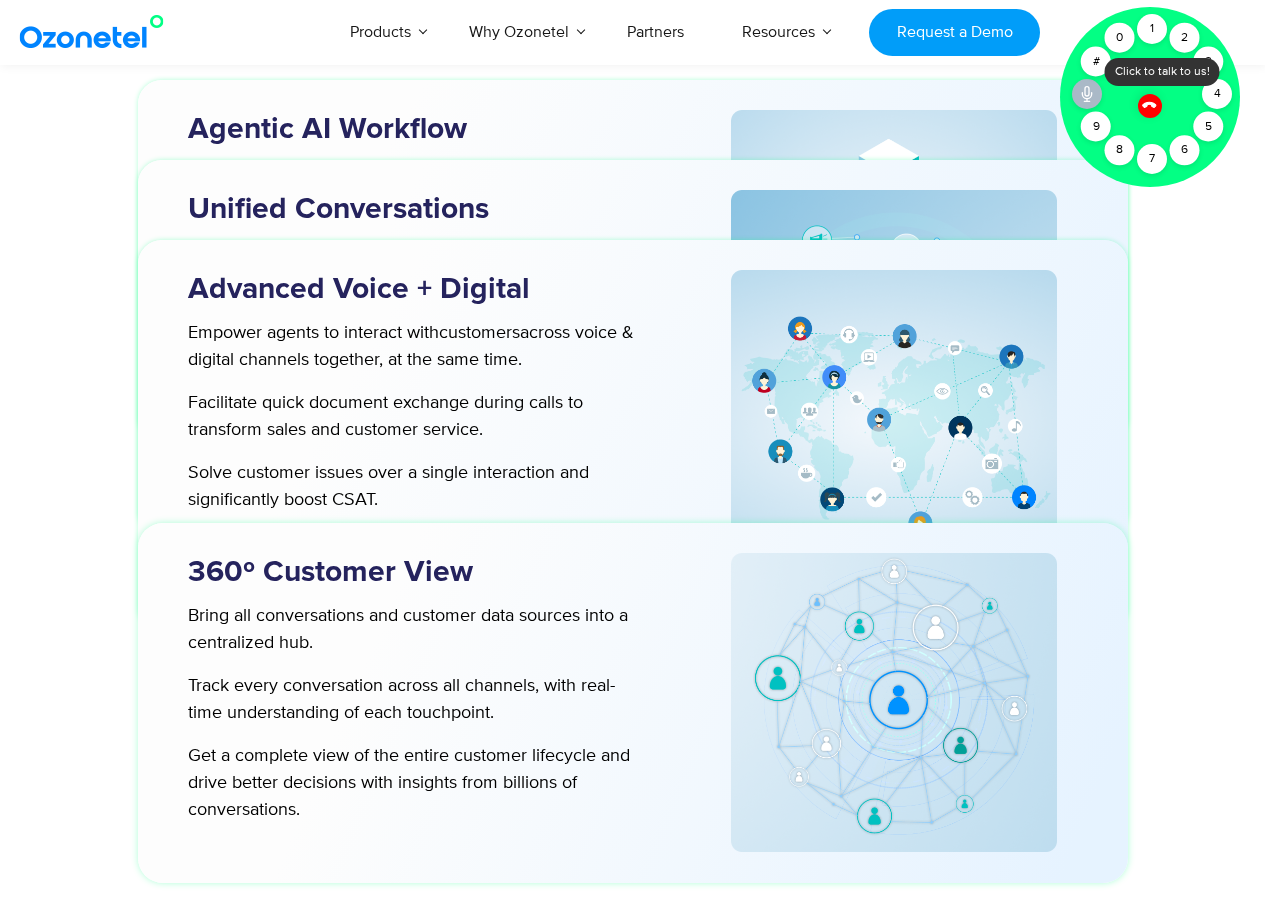 click 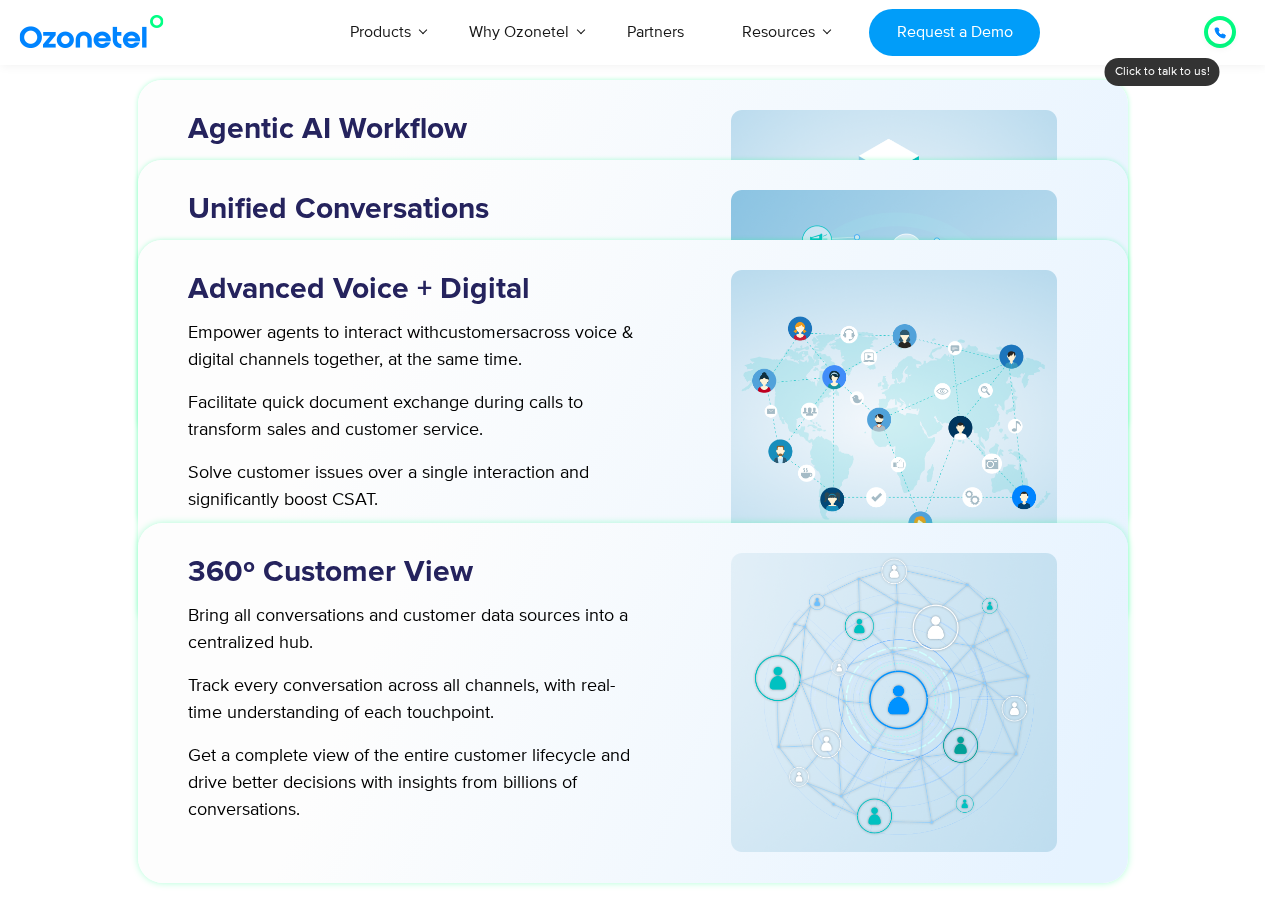 click at bounding box center [1220, 32] 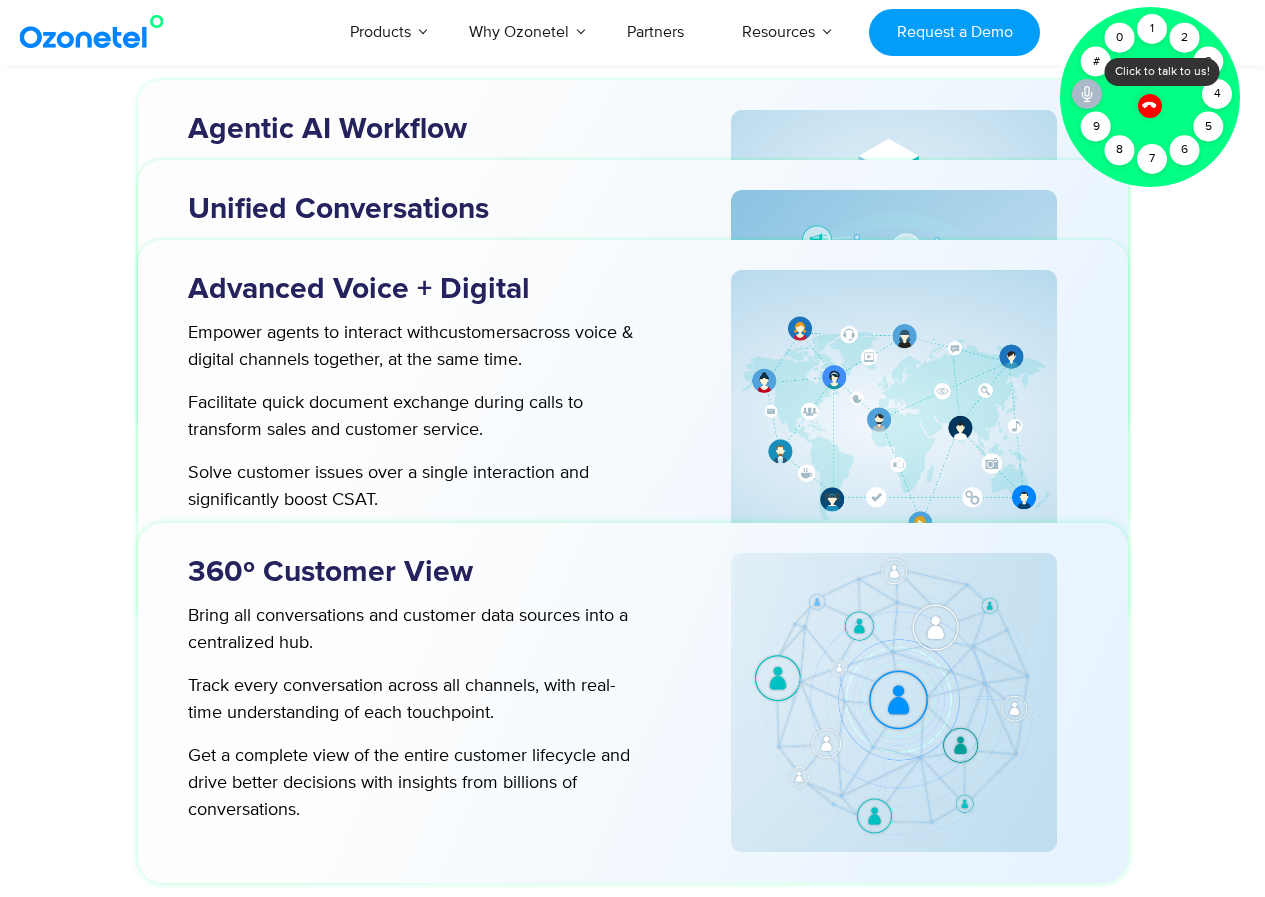 click at bounding box center [1087, 94] 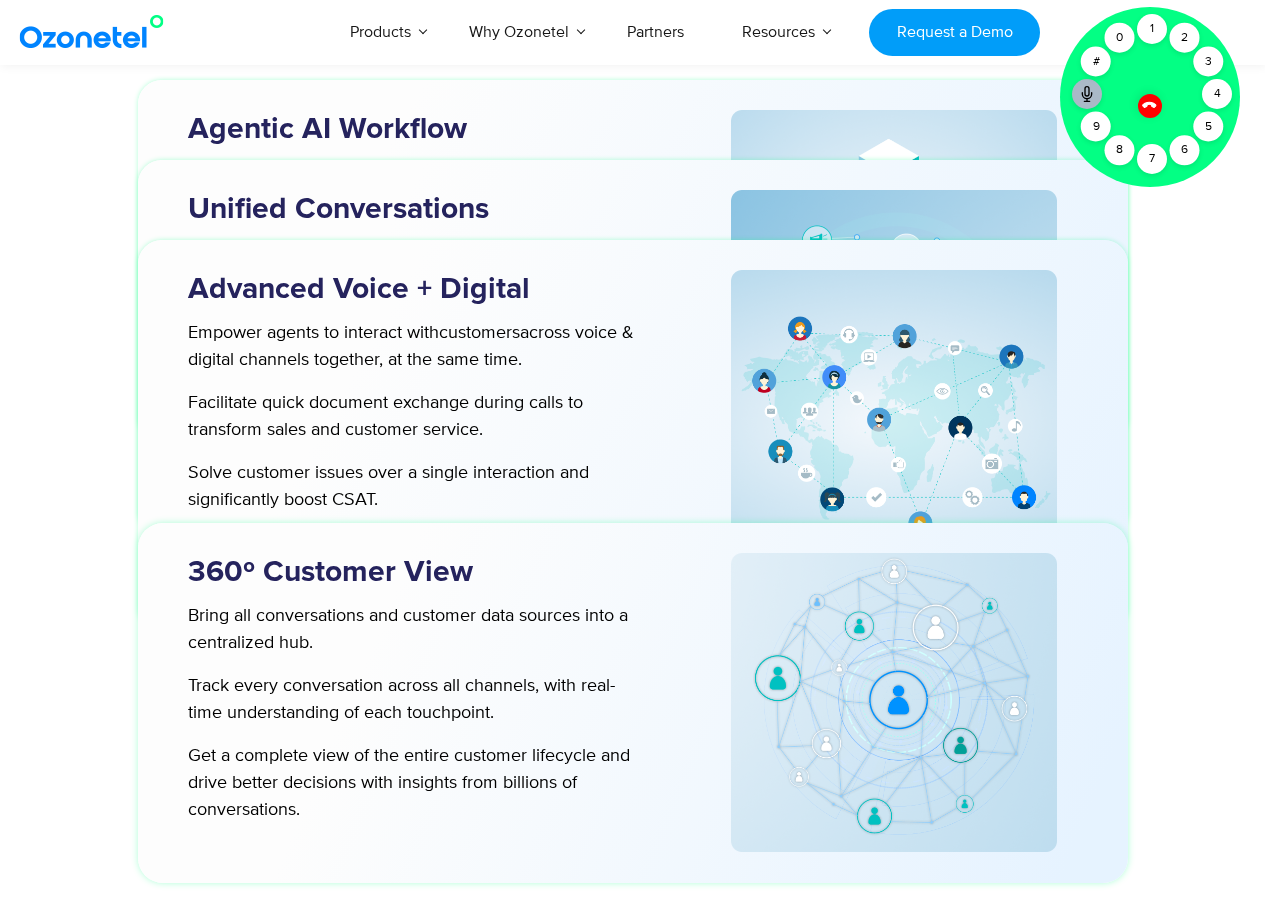 click at bounding box center [1149, 105] 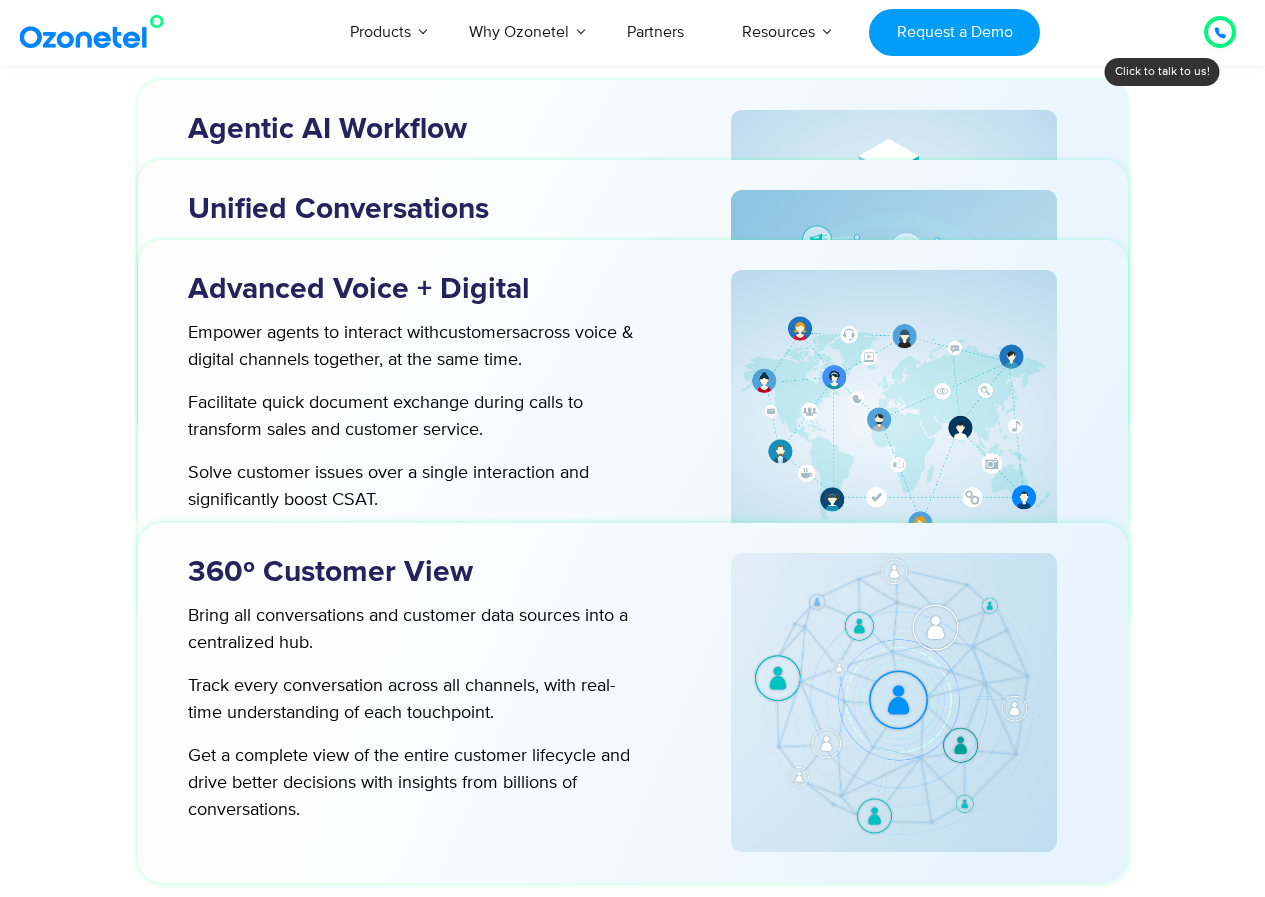 click on "Reimagine Your Customer Playbook  for an AI-first World
Agentic AI Workflow
Hire pre-built AI agents for specific use cases. Seamlessly automate complex workflows, drive real-time conversational insights, and improve business processes. Connect easily with any third-party  CCaaS , customer engagement platforms, and ensure native compatibility within the  oneCXi  platform ecosystem.
Agentic AI Workflow
Hire pre-built AI agents for specific use cases. Seamlessly automate complex workflows, drive real-time conversational insights, and improve business processes. Connect easily with any third-party  CCaaS oneCXi  platform ecosystem." at bounding box center [633, 198] 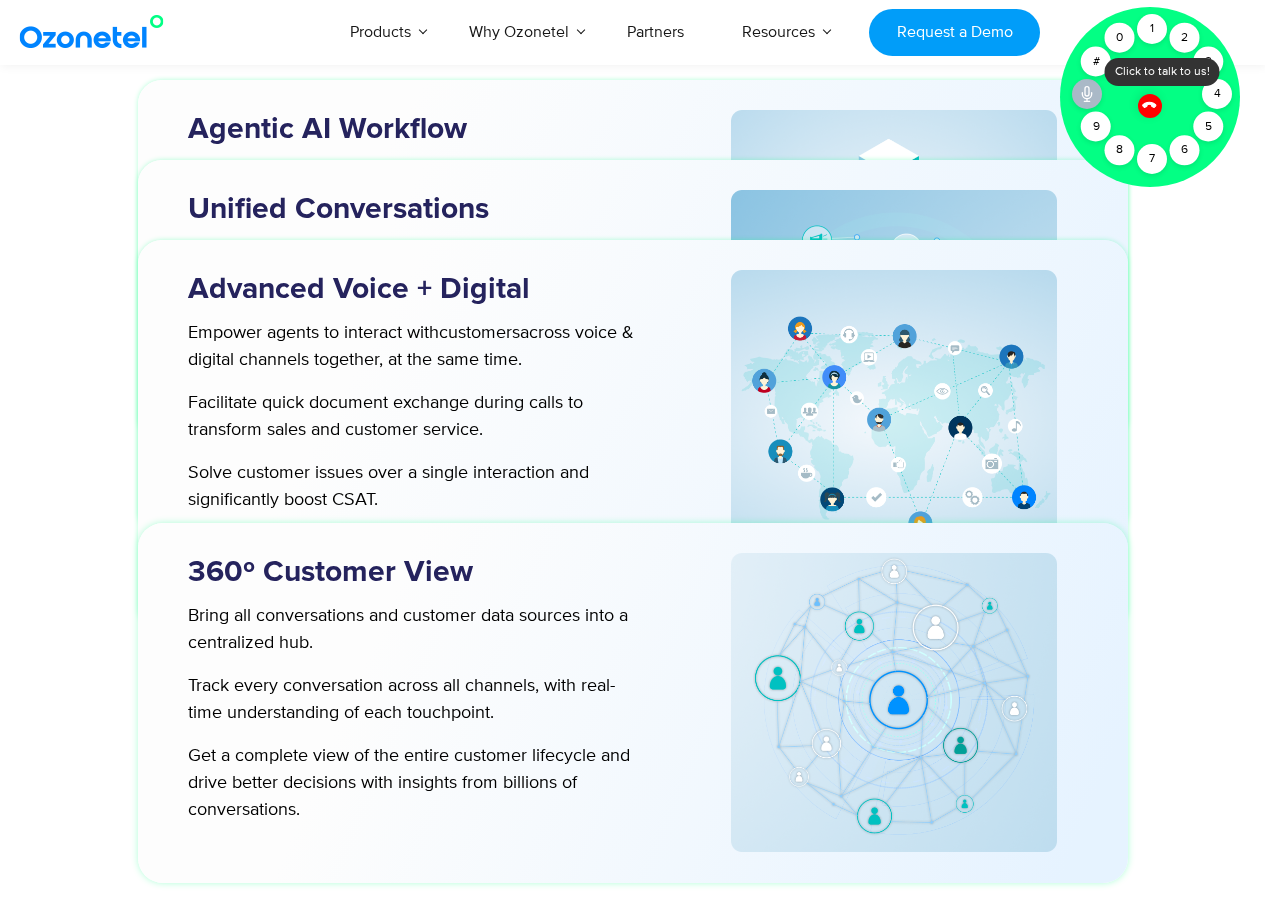 click 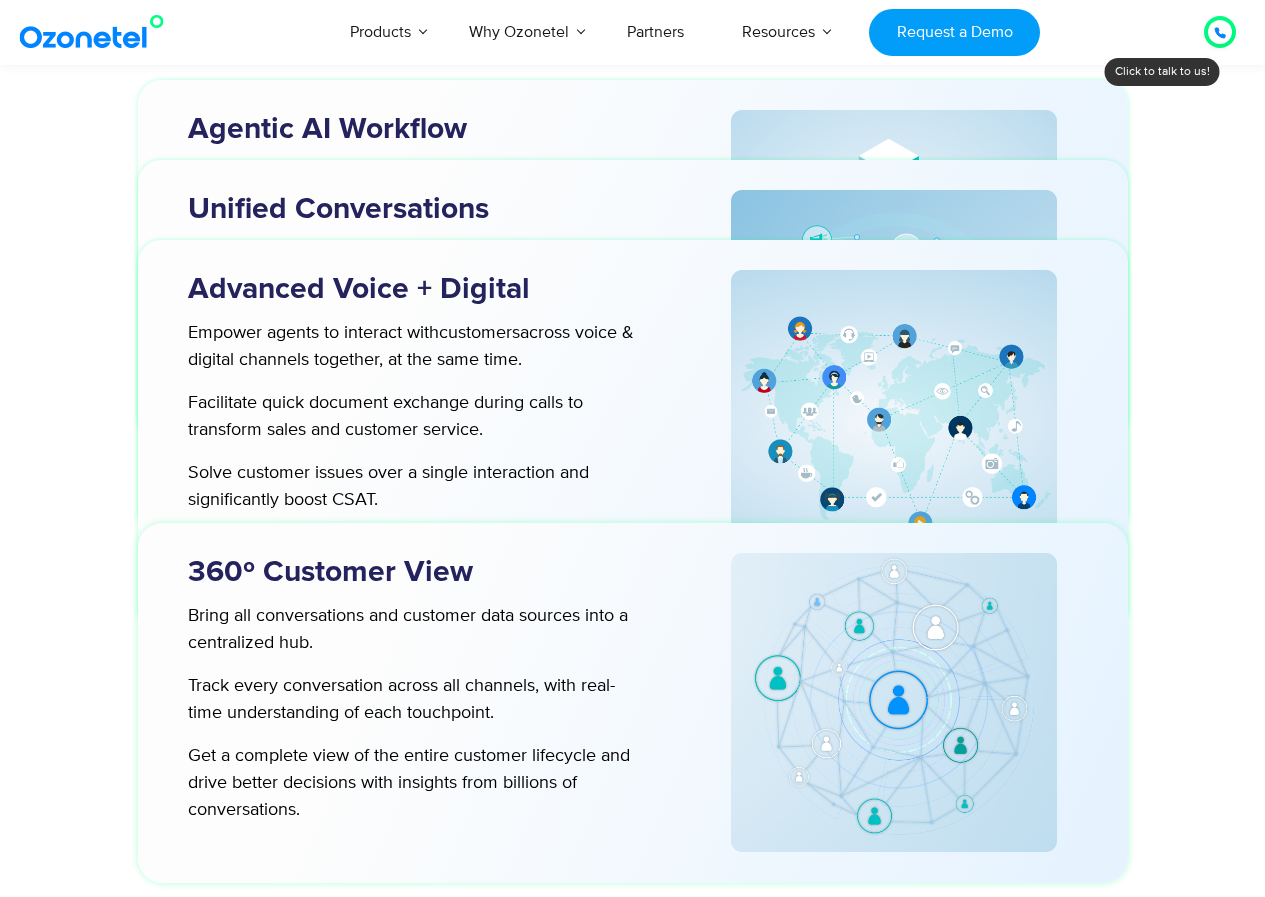 click on "Reimagine Your Customer Playbook  for an AI-first World
Agentic AI Workflow
Hire pre-built AI agents for specific use cases. Seamlessly automate complex workflows, drive real-time conversational insights, and improve business processes. Connect easily with any third-party  CCaaS , customer engagement platforms, and ensure native compatibility within the  oneCXi  platform ecosystem.
Agentic AI Workflow
Hire pre-built AI agents for specific use cases. Seamlessly automate complex workflows, drive real-time conversational insights, and improve business processes. Connect easily with any third-party  CCaaS oneCXi  platform ecosystem." at bounding box center (633, 198) 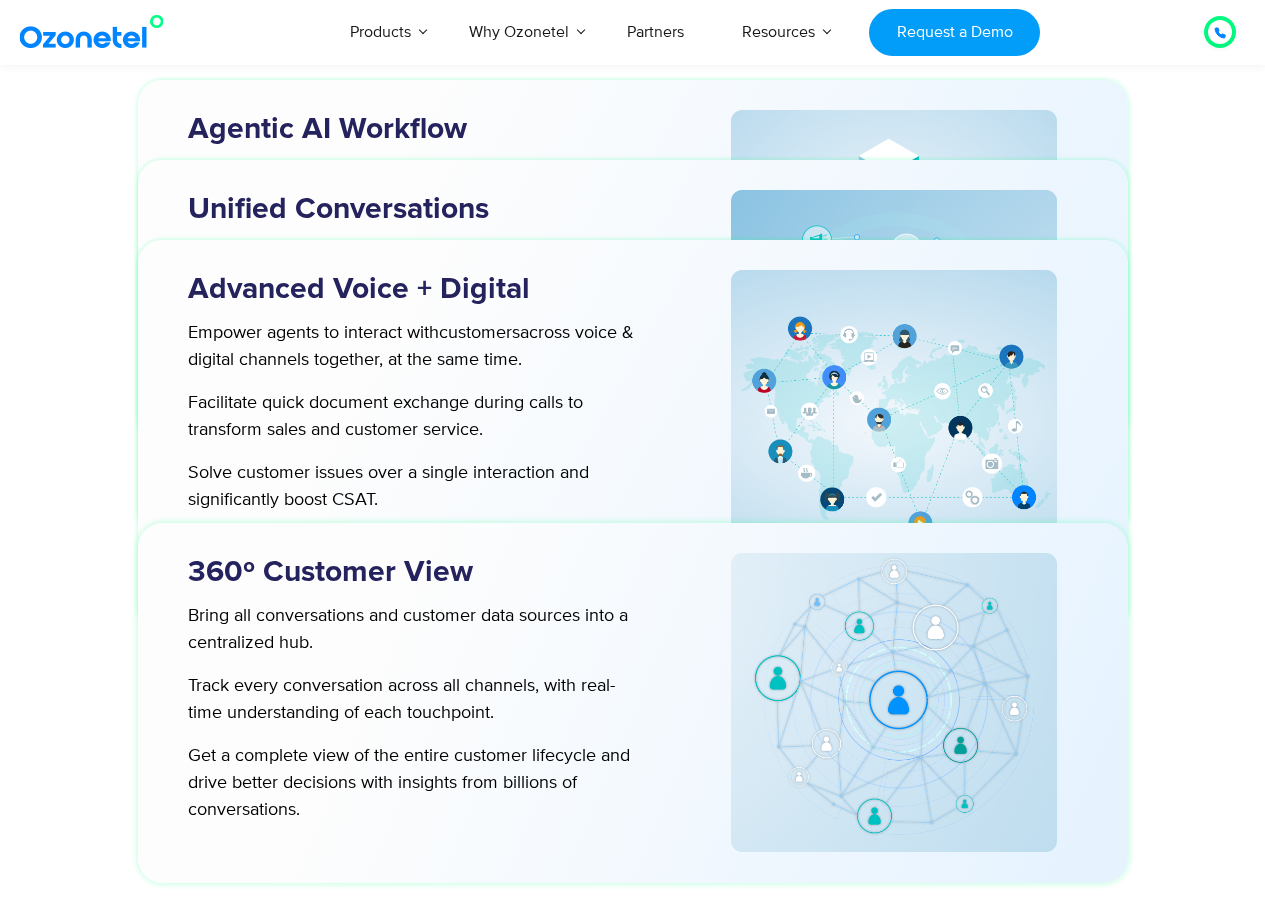 click at bounding box center (1220, 32) 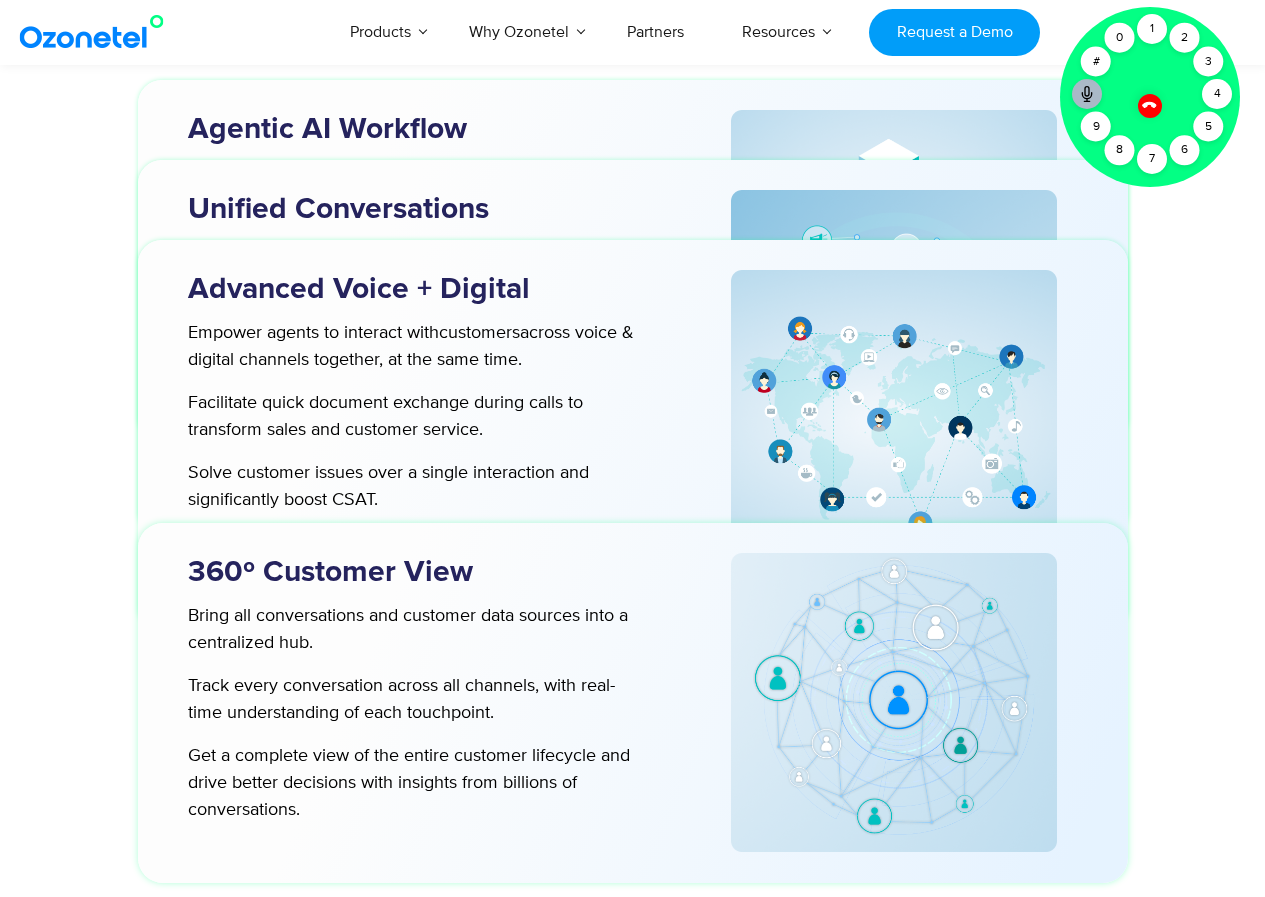 click 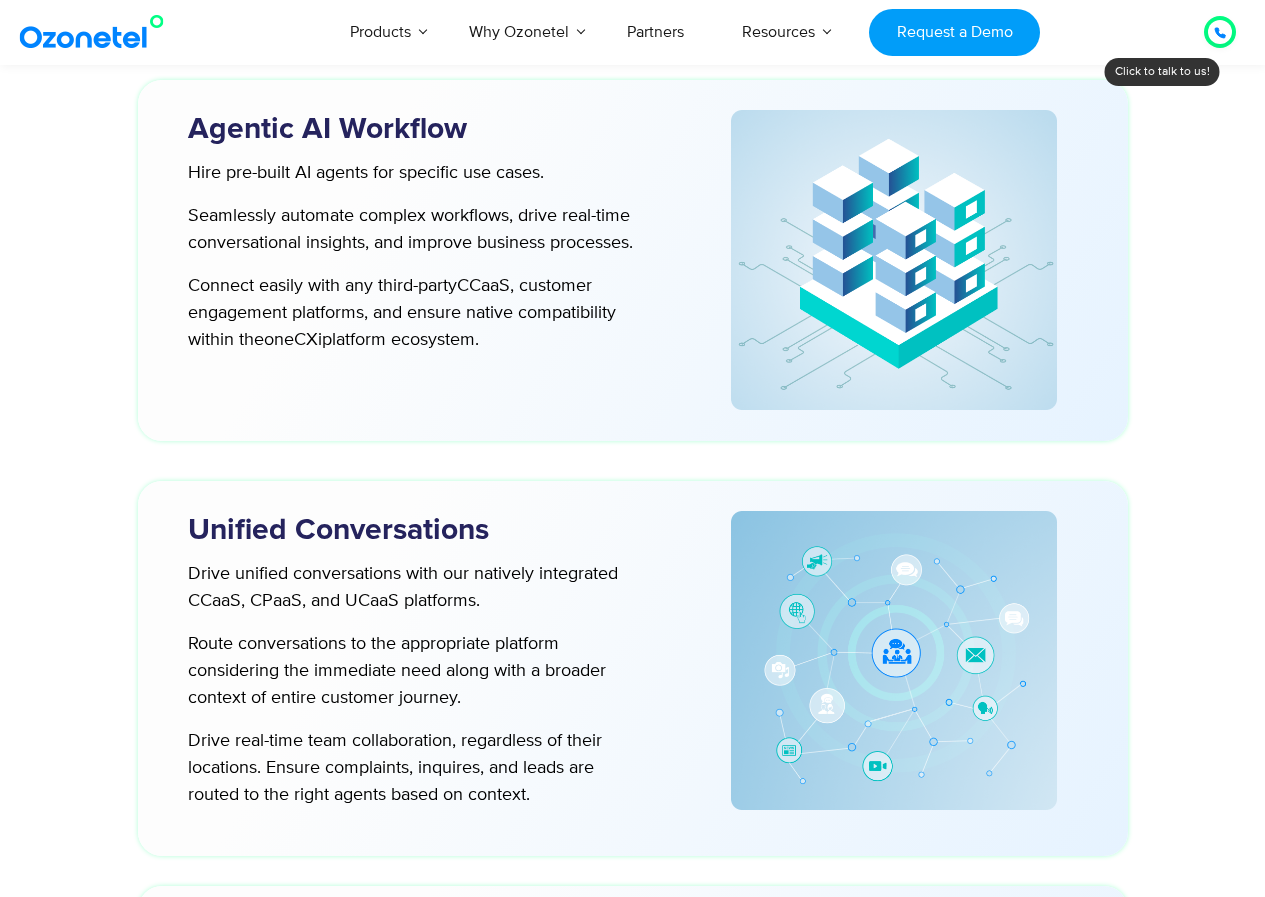 scroll, scrollTop: 4903, scrollLeft: 0, axis: vertical 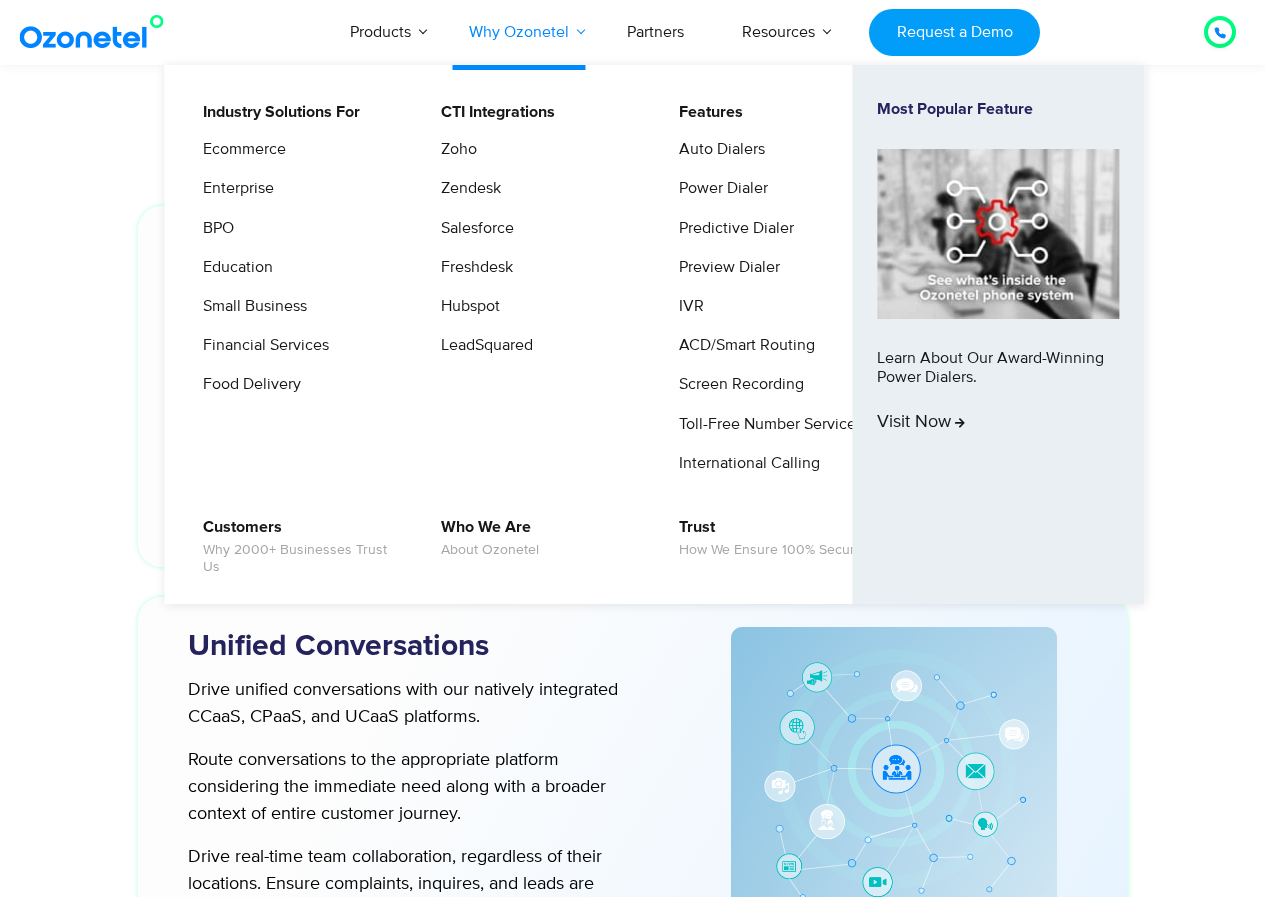 click on "Why Ozonetel" at bounding box center (519, 32) 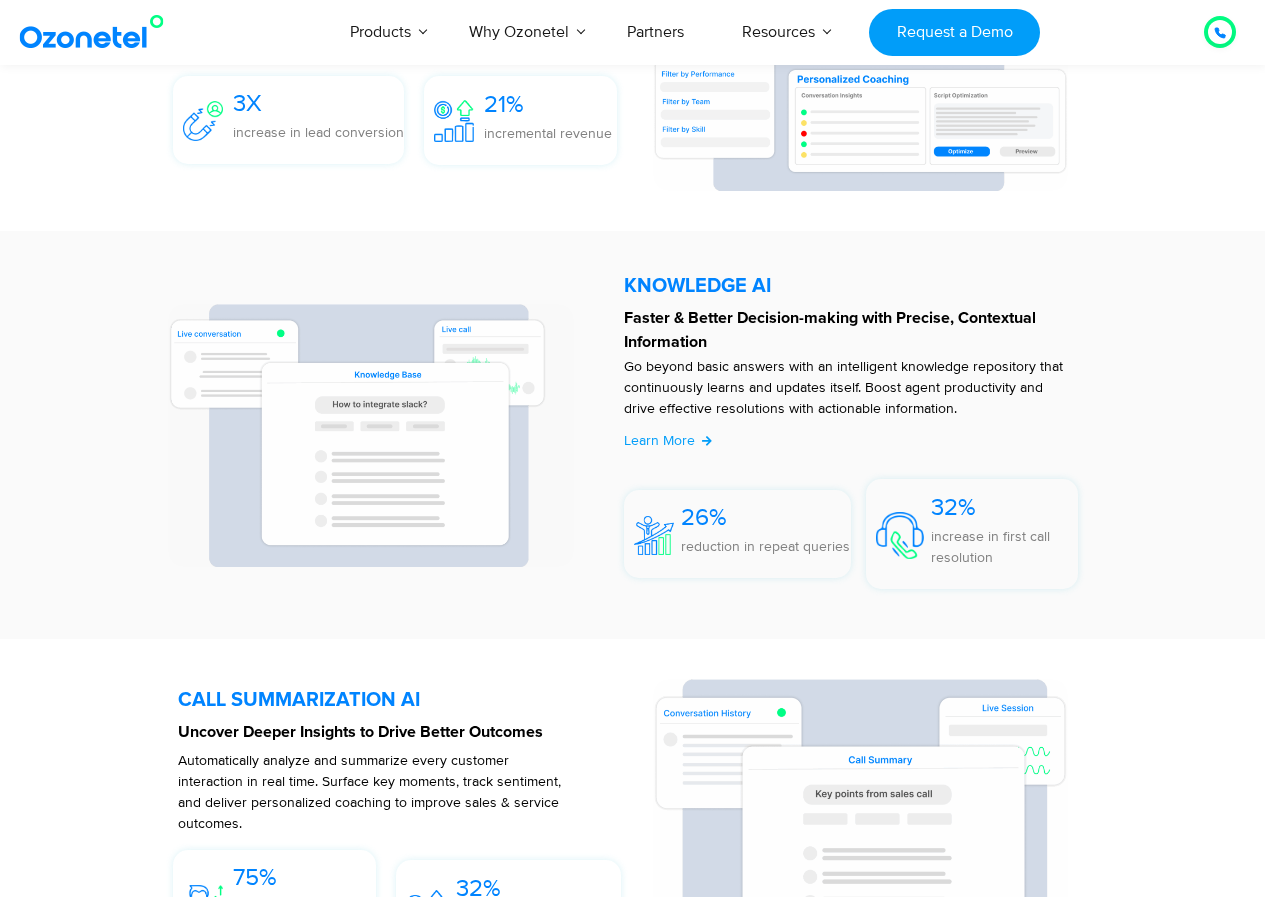 scroll, scrollTop: 3903, scrollLeft: 0, axis: vertical 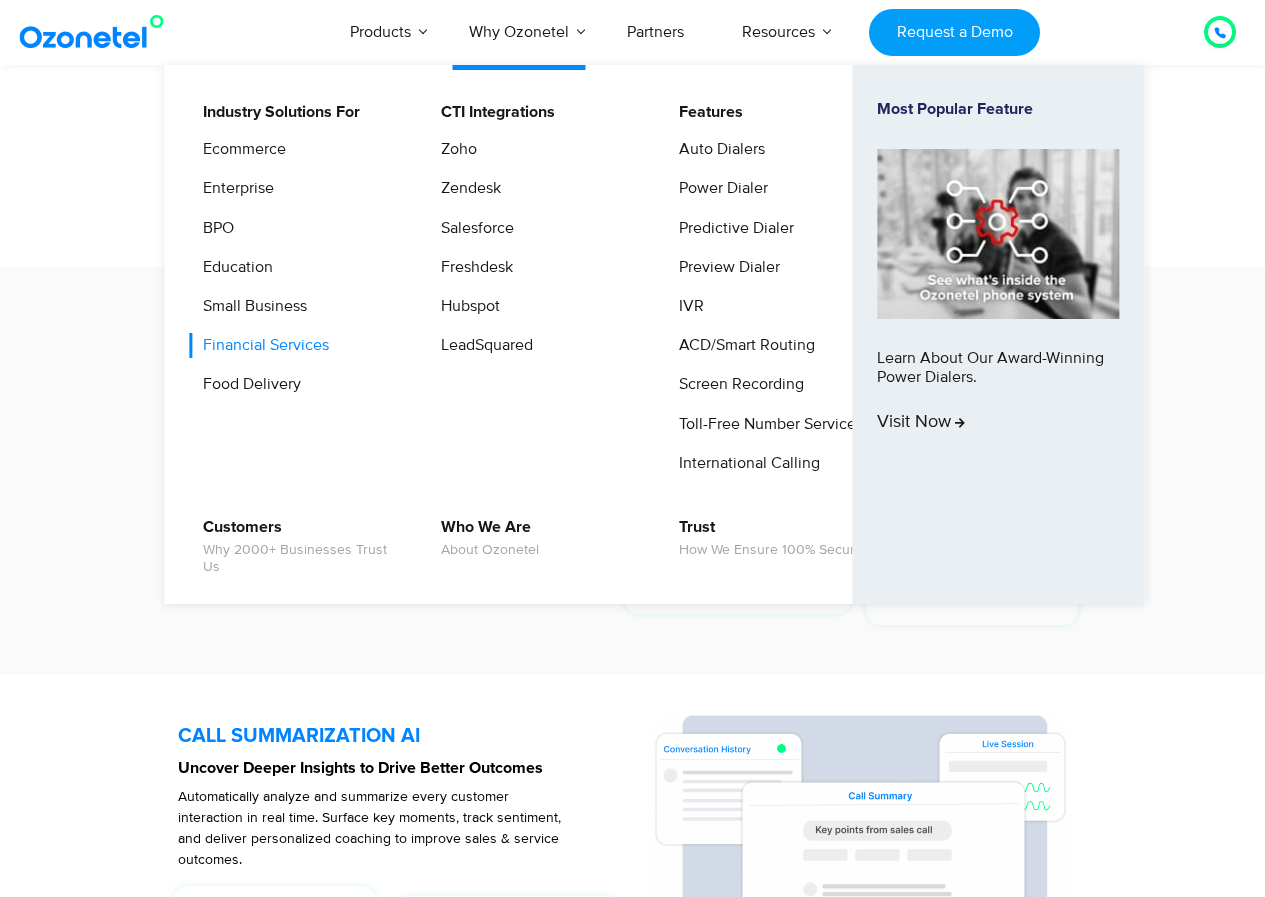 click on "Financial Services" at bounding box center [261, 345] 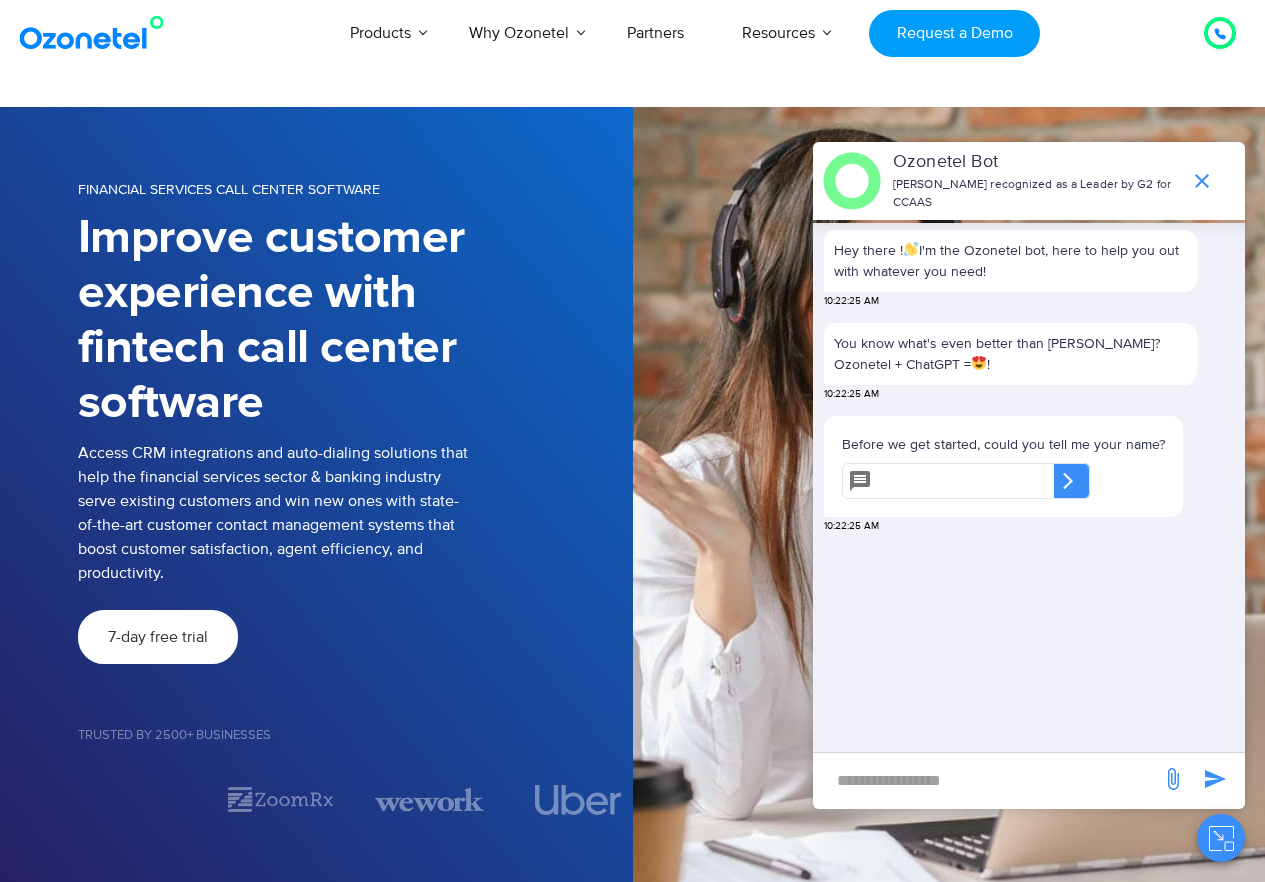 scroll, scrollTop: 0, scrollLeft: 0, axis: both 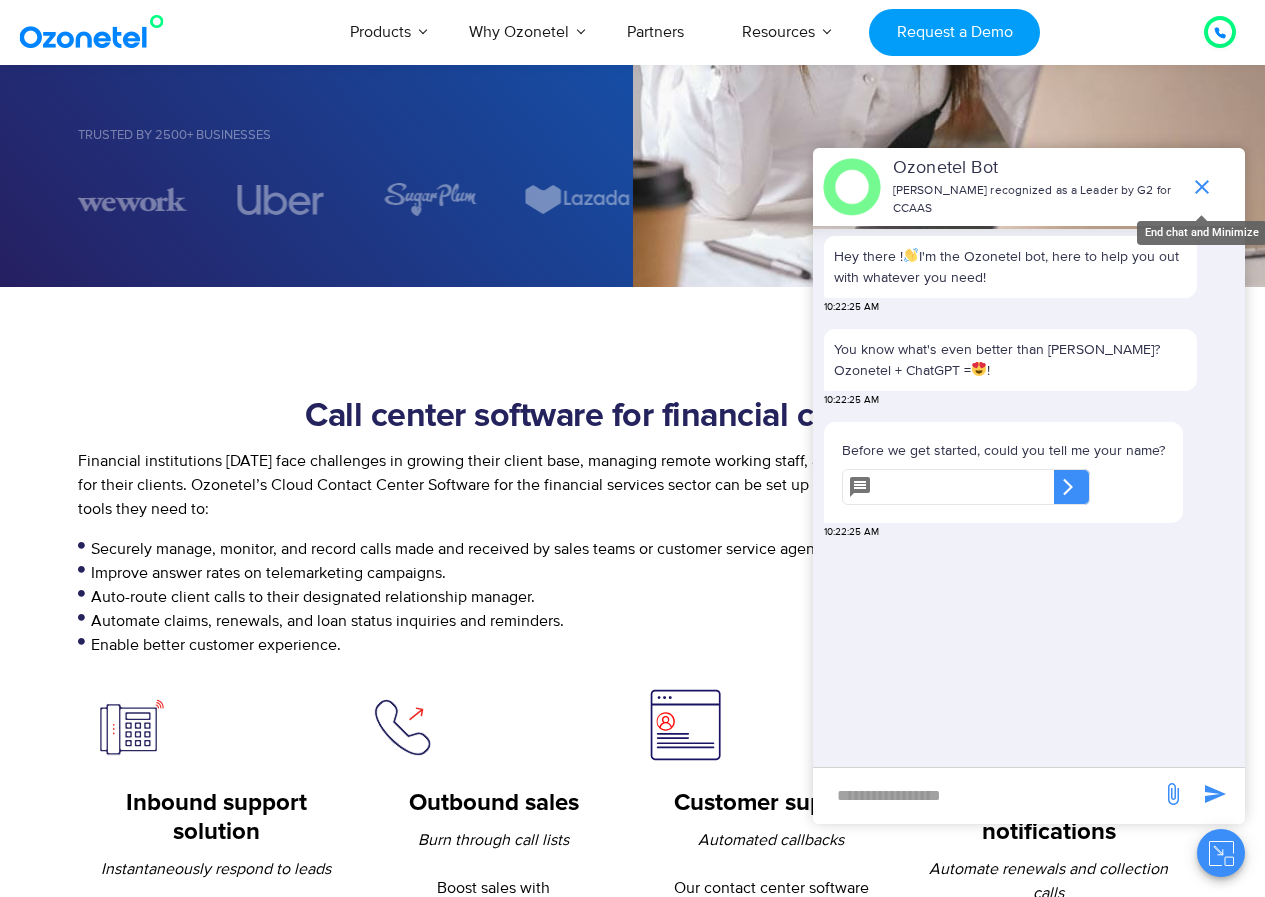 click 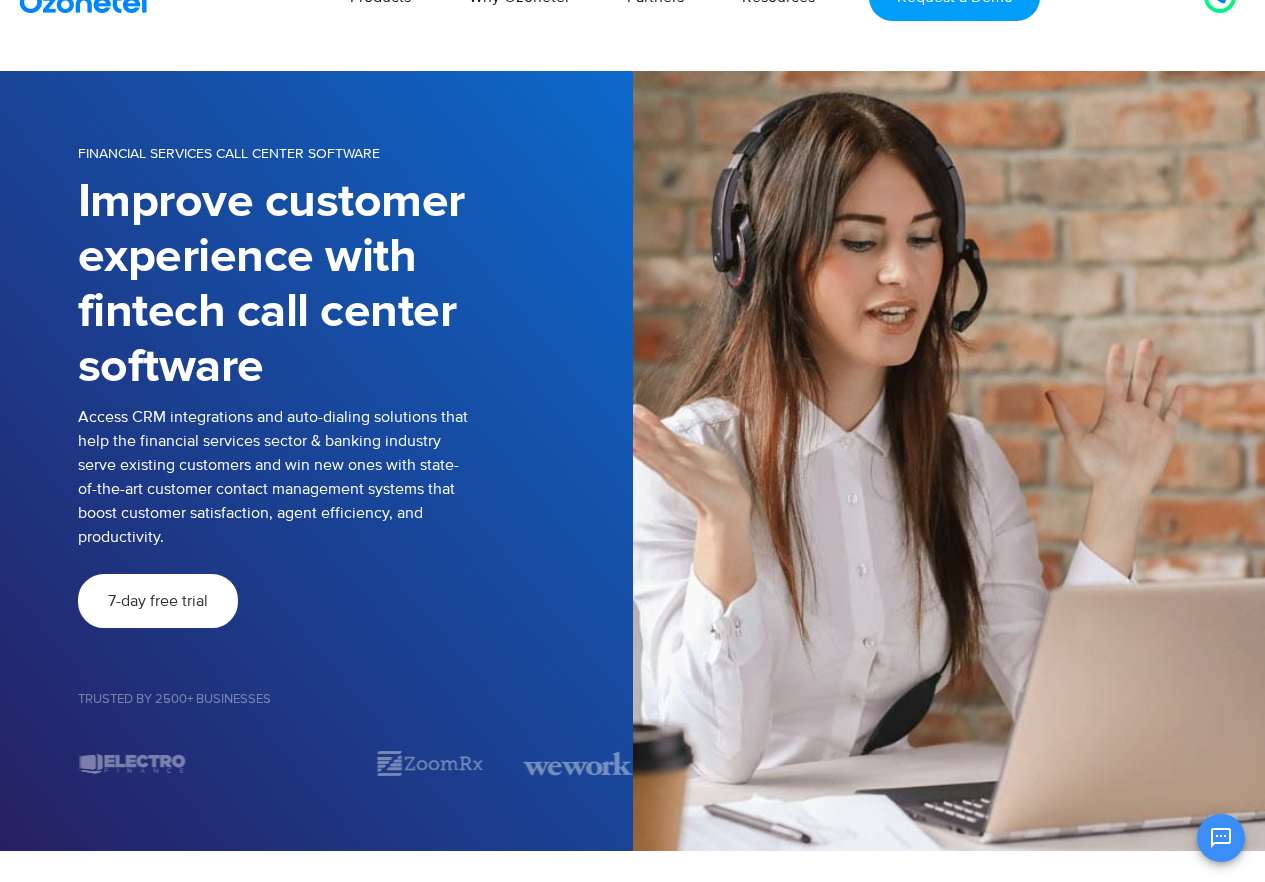 scroll, scrollTop: 0, scrollLeft: 0, axis: both 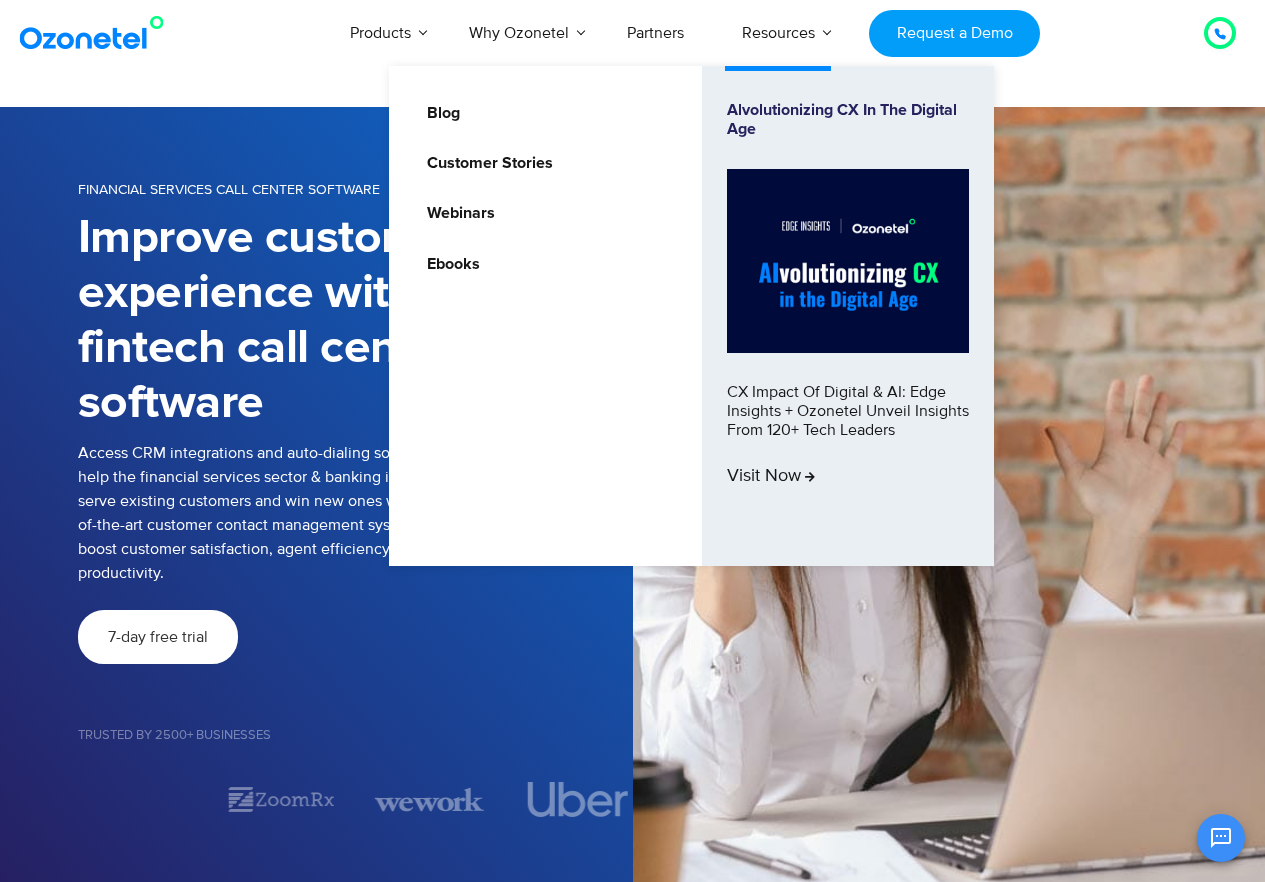 click on "Resources" at bounding box center [778, 33] 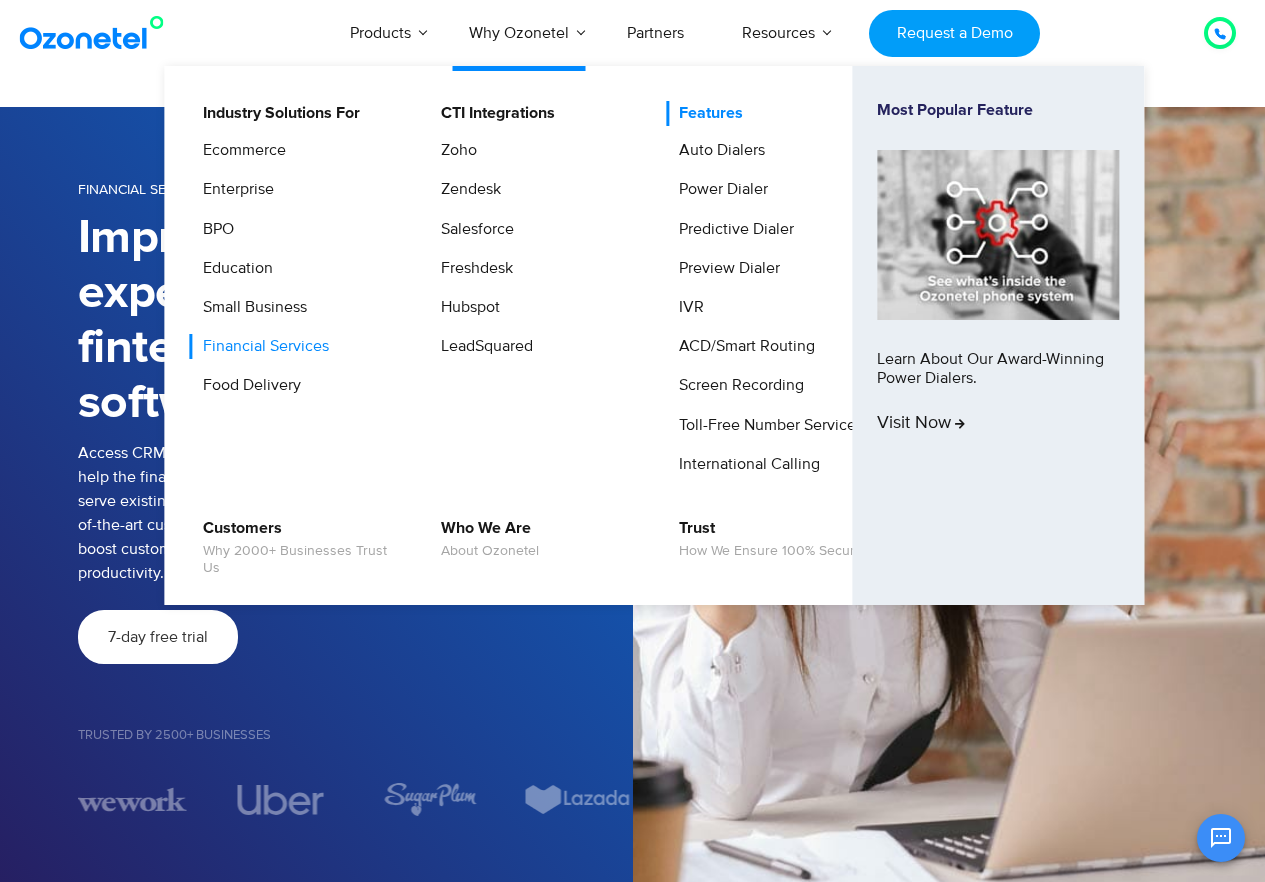 click on "Features" at bounding box center (706, 113) 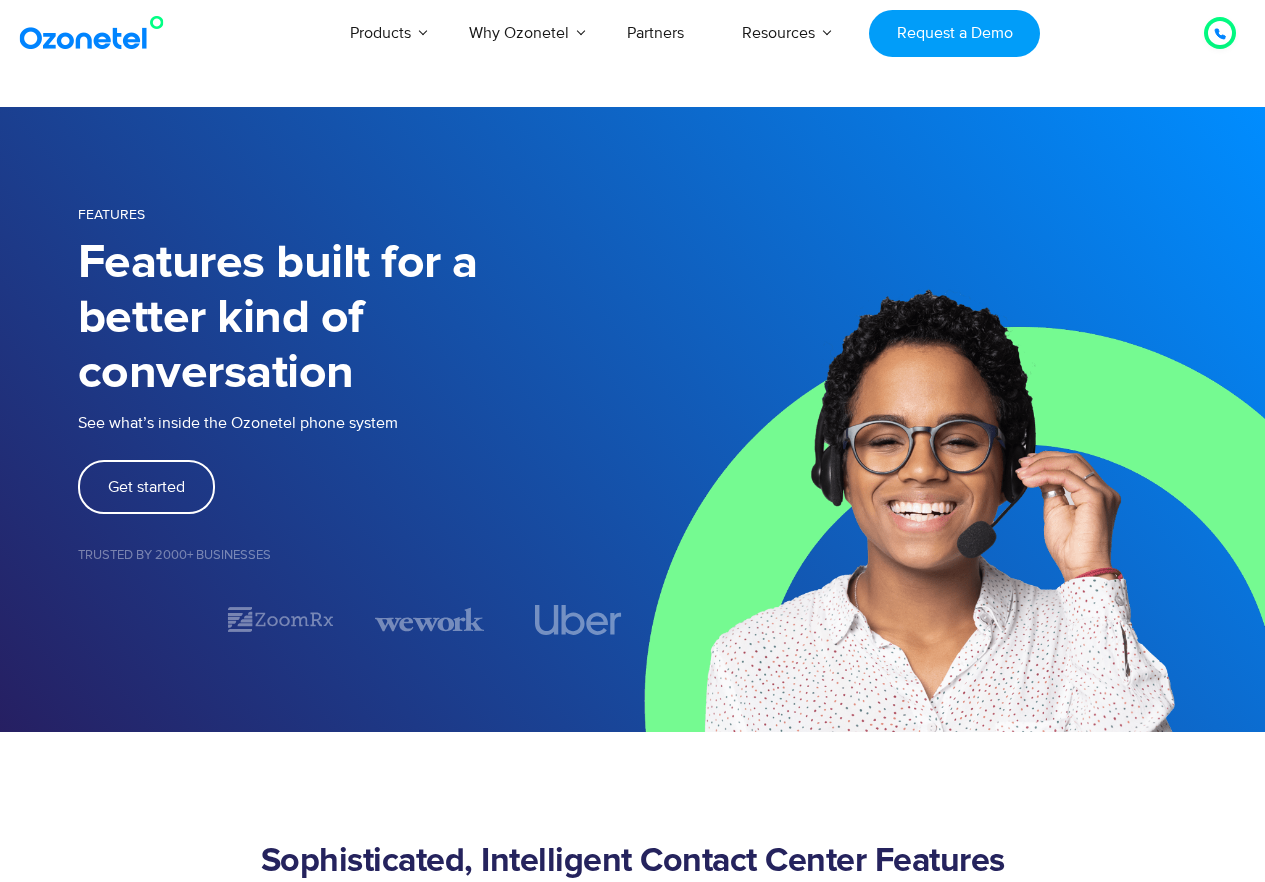 scroll, scrollTop: 0, scrollLeft: 0, axis: both 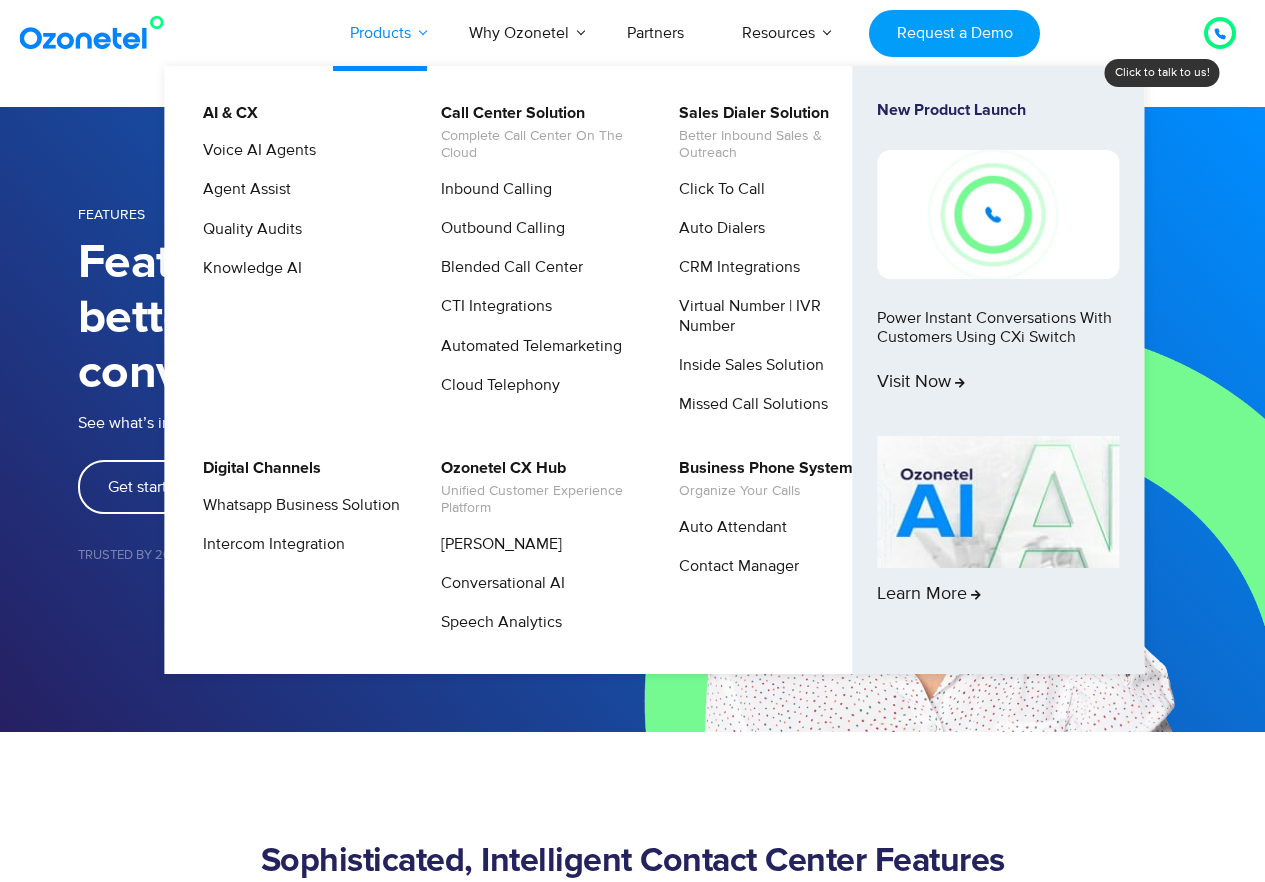 click on "Products" at bounding box center [380, 33] 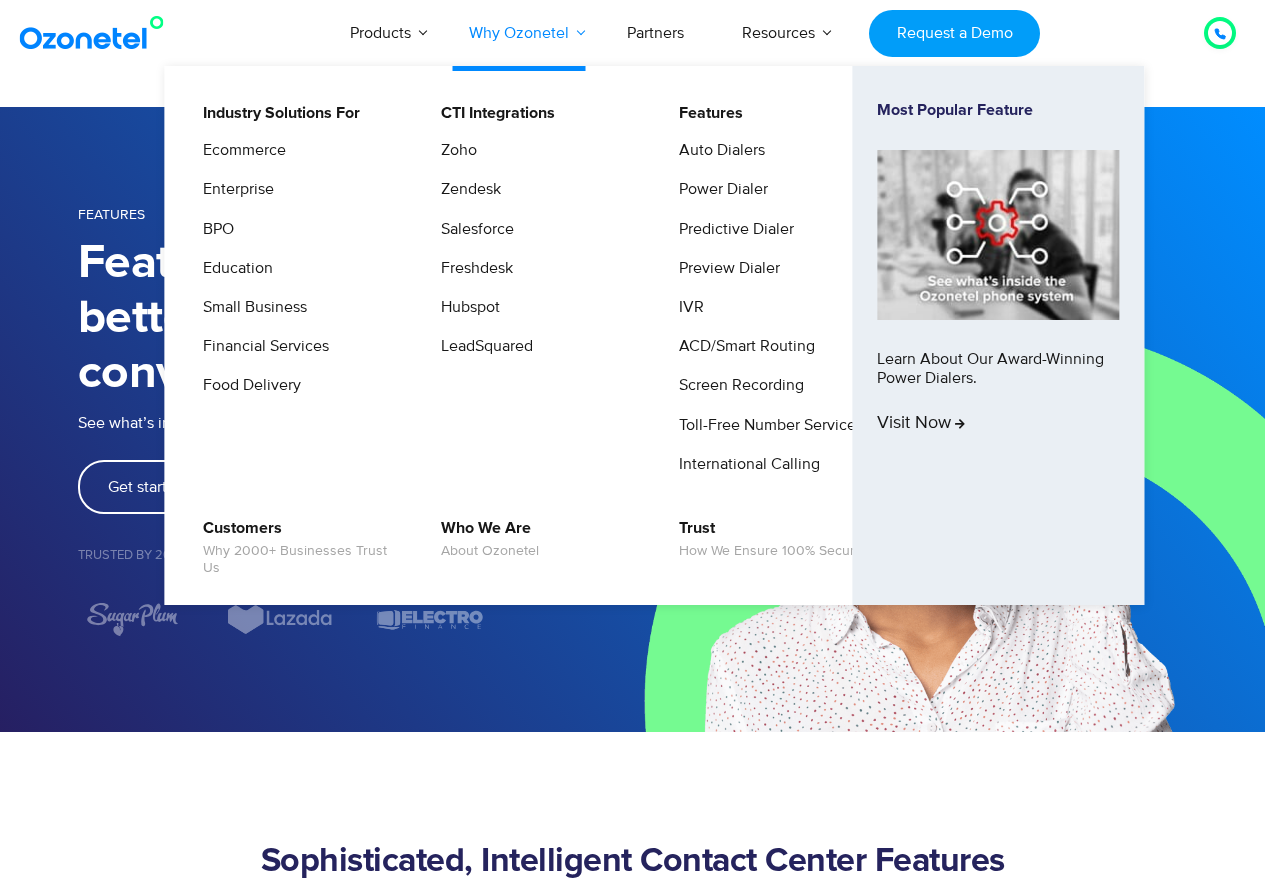 click on "Why Ozonetel" at bounding box center (519, 33) 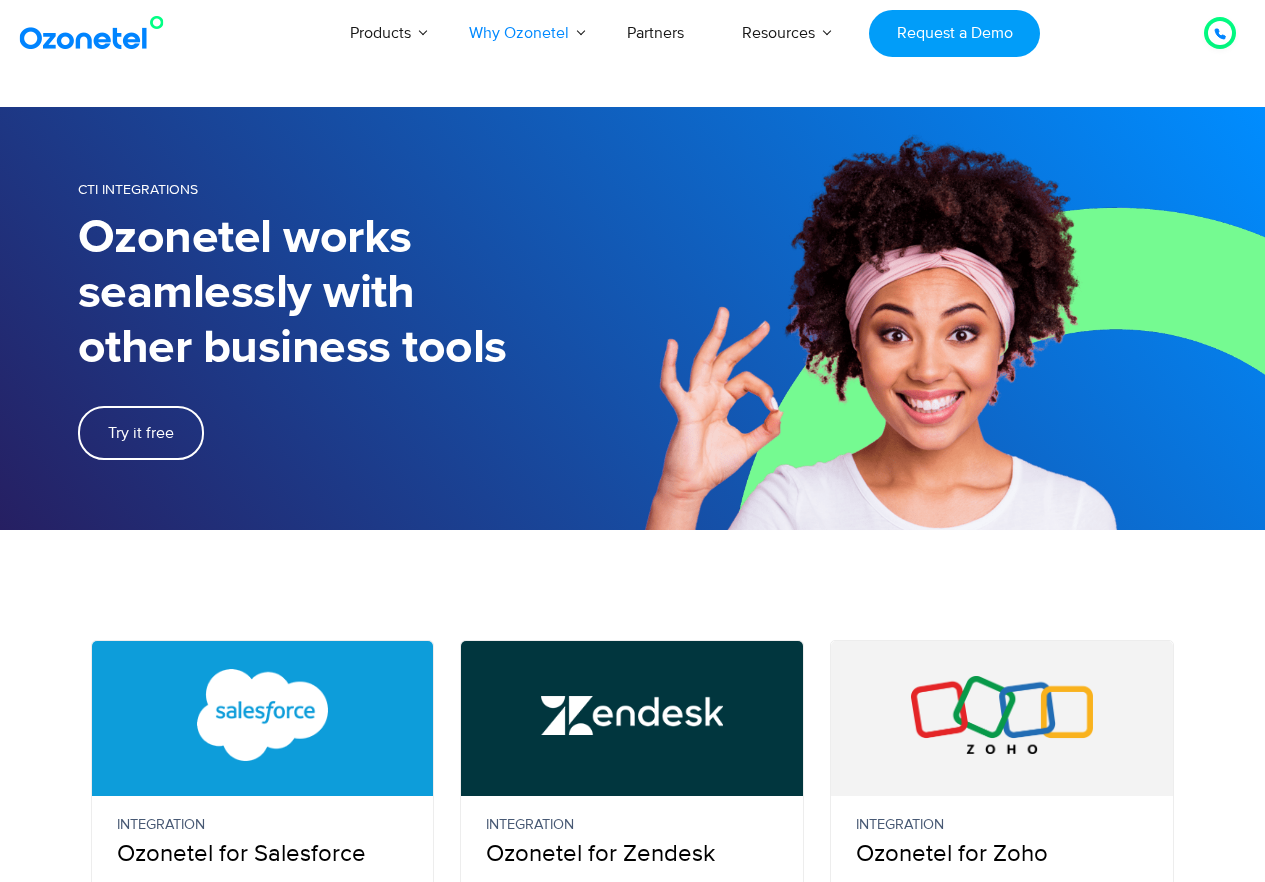 scroll, scrollTop: 0, scrollLeft: 0, axis: both 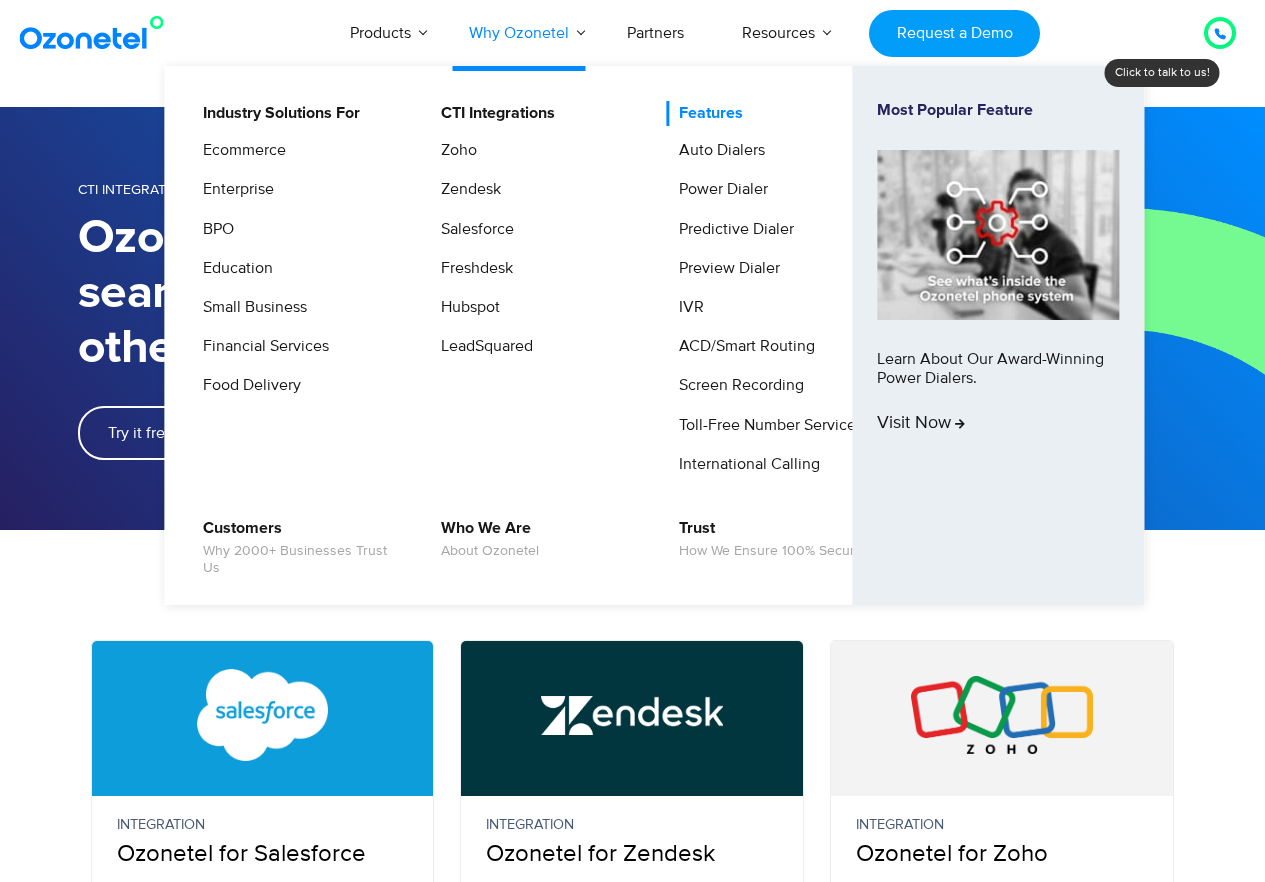 click on "Features" at bounding box center (706, 113) 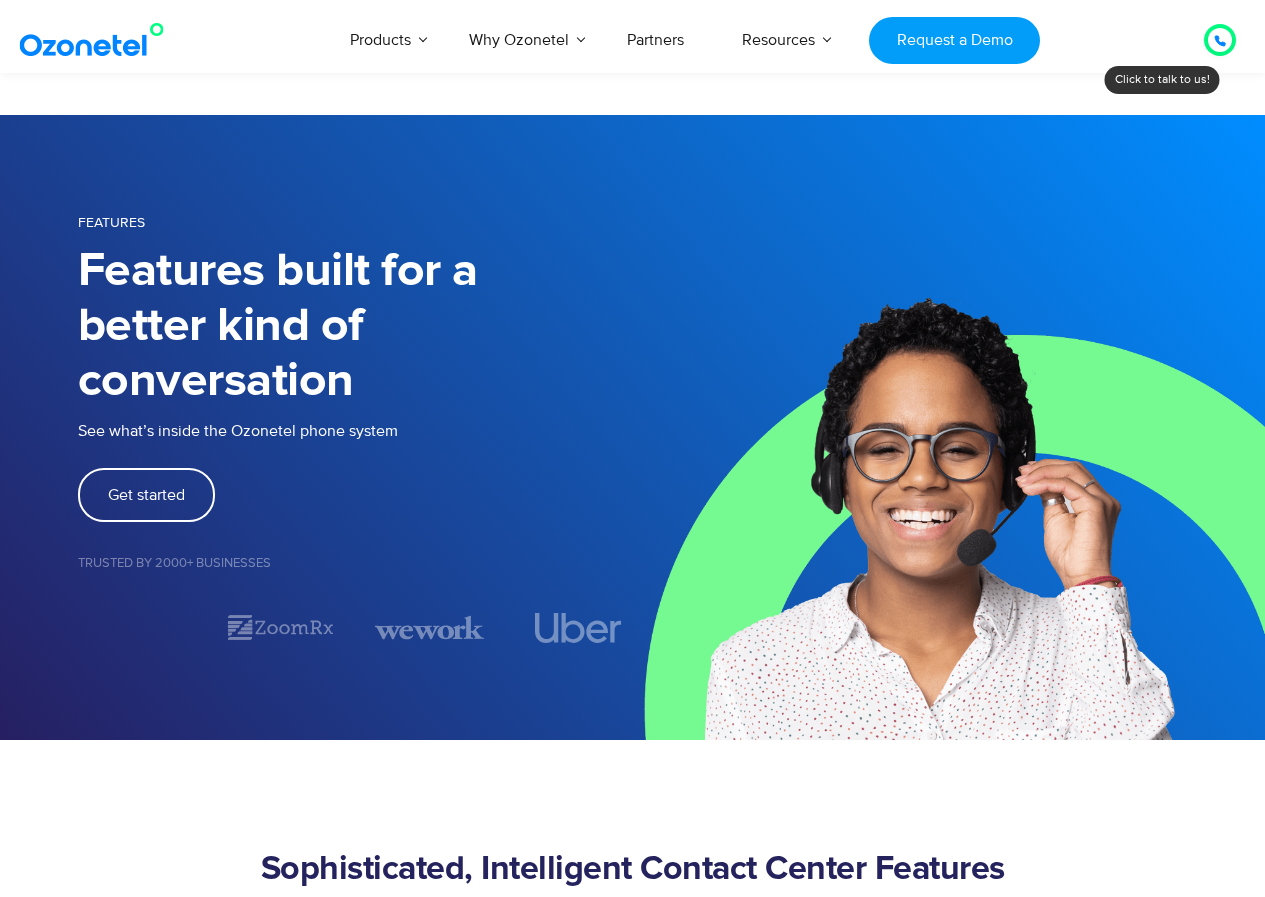 scroll, scrollTop: 274, scrollLeft: 0, axis: vertical 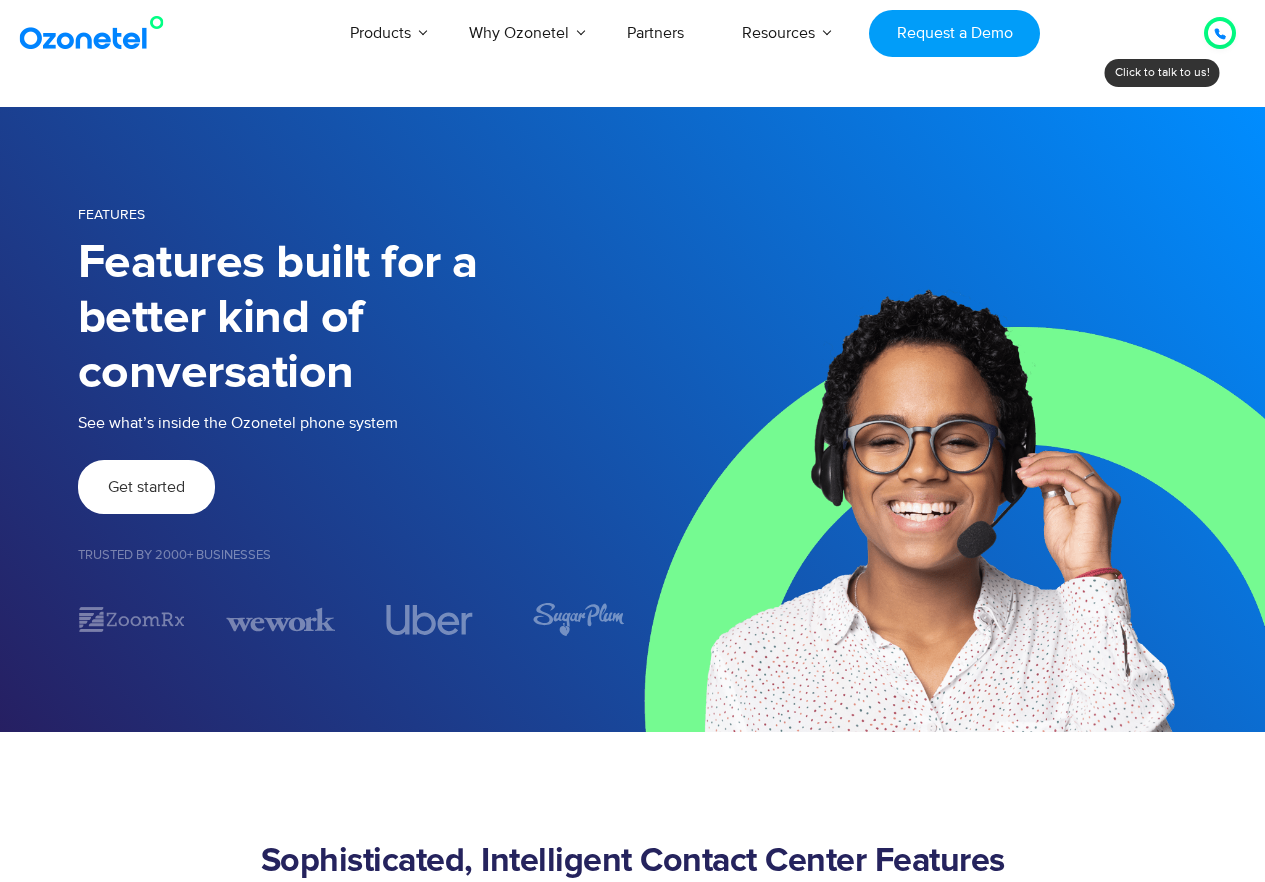 click on "Get started" at bounding box center (146, 487) 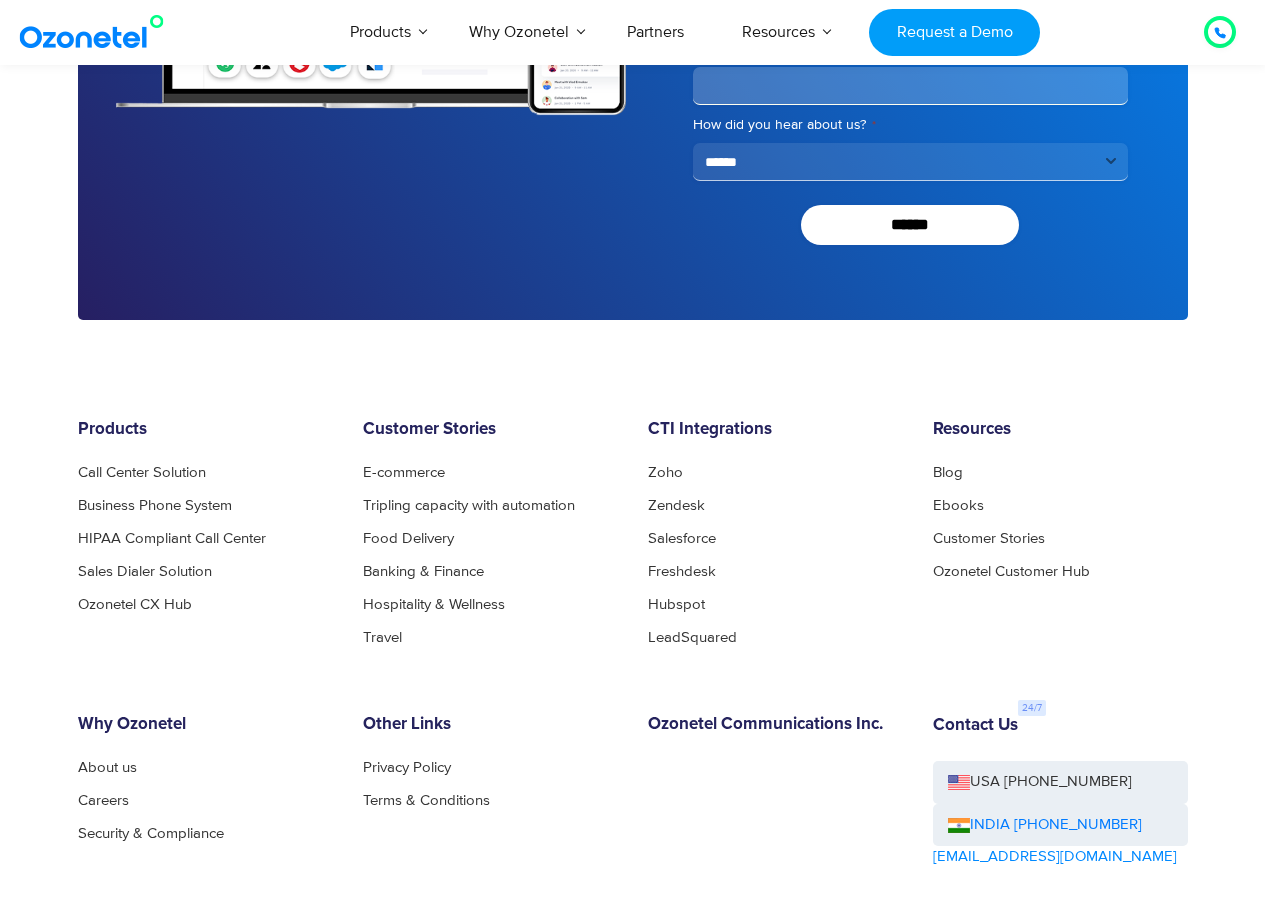 scroll, scrollTop: 4442, scrollLeft: 0, axis: vertical 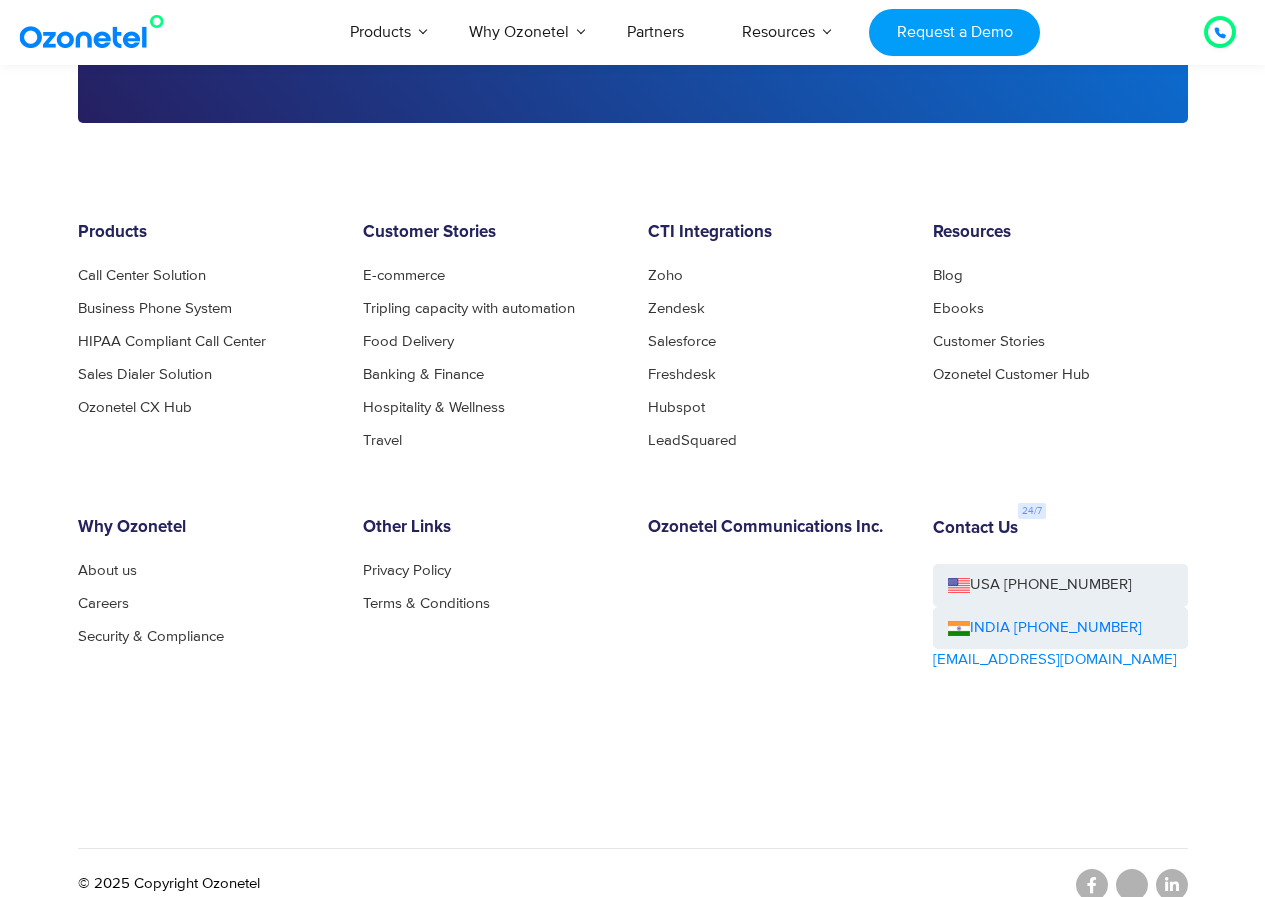click on "[EMAIL_ADDRESS][DOMAIN_NAME]" at bounding box center (1055, 660) 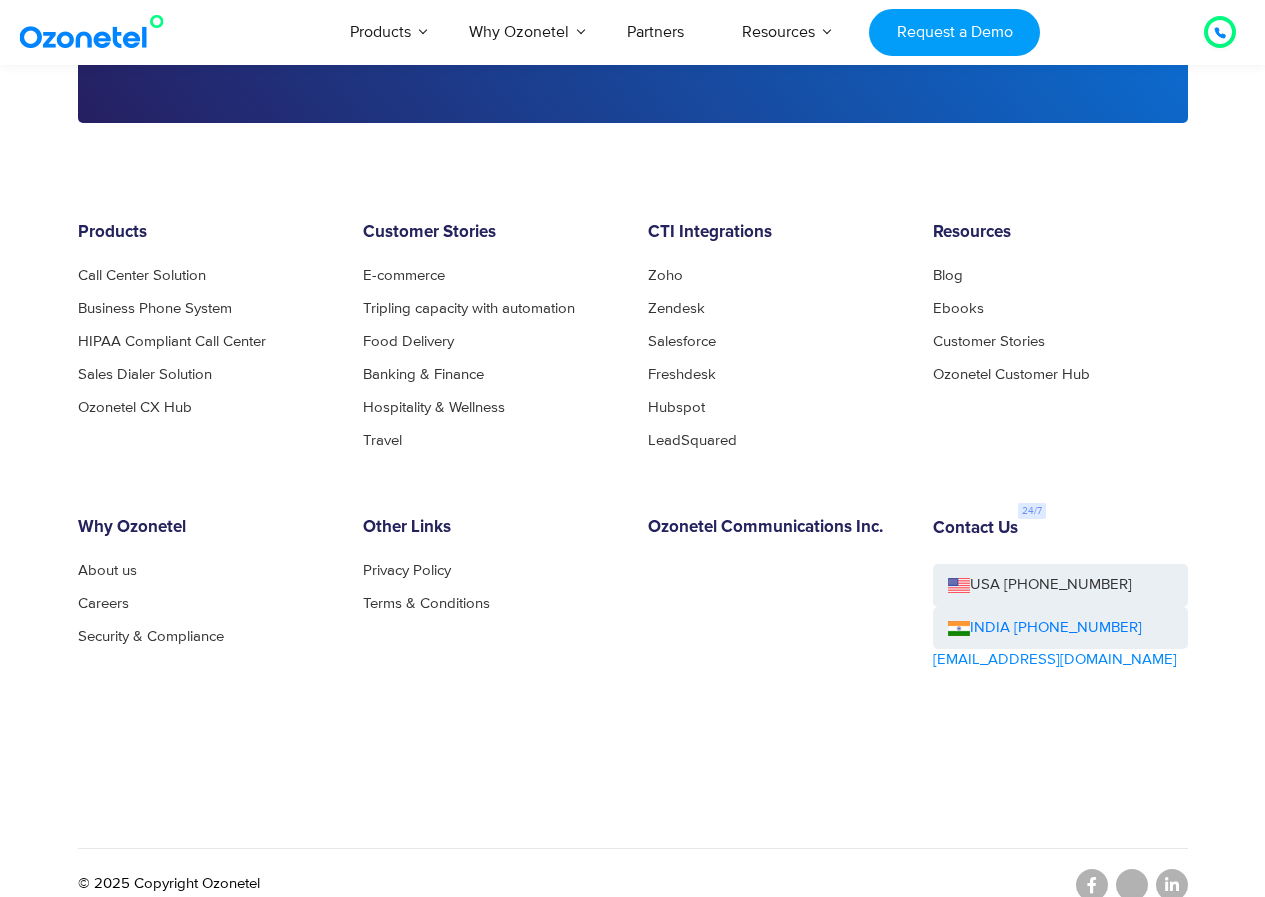 click on "Products
Call Center Solution
Business Phone System
HIPAA Compliant Call Center
Sales Dialer Solution
Ozonetel CX Hub
Customer Stories
E-commerce
Tripling capacity with automation
Food Delivery
Banking & Finance
Hospitality & Wellness
Travel
CTI Integrations
Zoho
Zendesk
Salesforce
Freshdesk
Hubspot
LeadSquared
Resources
Blog
Ebooks
Customer Stories
Ozonetel Customer Hub
Why Ozonetel
About us
Careers
Security & Compliance
Other Links
Privacy Policy
Terms & Conditions
Ozonetel Communications Inc.
Contact Us
USA +1-408-440-5445
INDIA +1800-123-150150
sales@ozonetel.com" at bounding box center [633, 525] 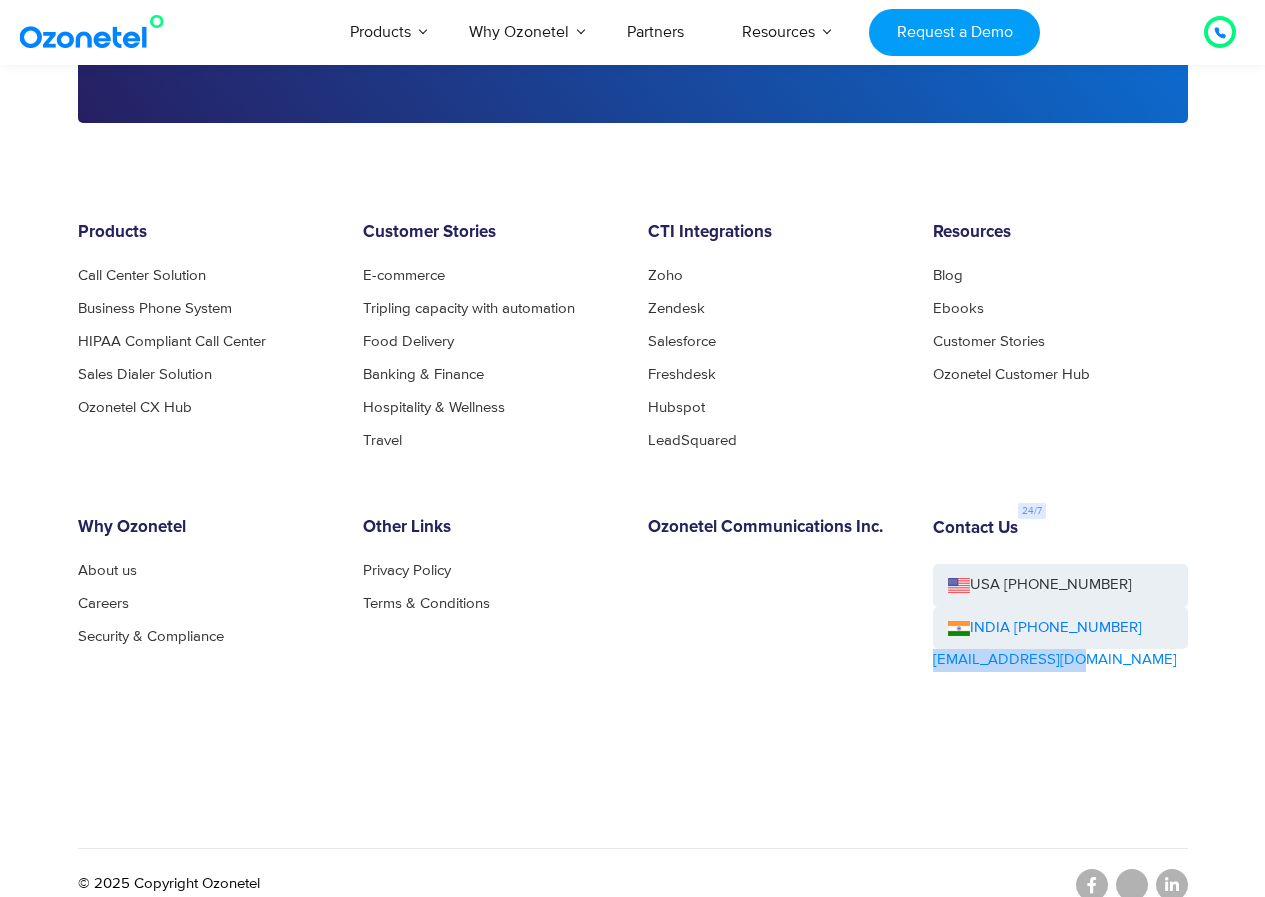drag, startPoint x: 1076, startPoint y: 637, endPoint x: 930, endPoint y: 652, distance: 146.76852 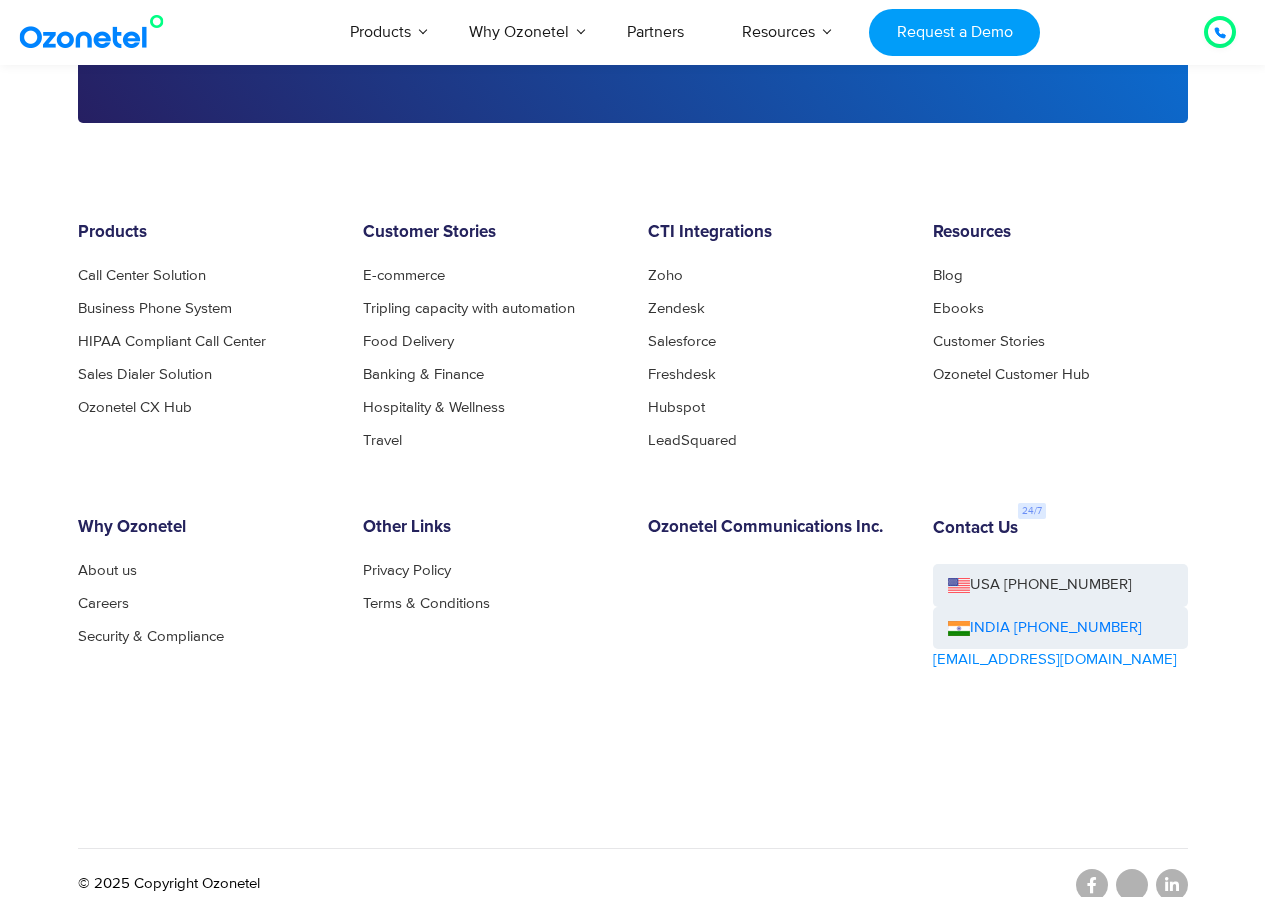drag, startPoint x: 911, startPoint y: 654, endPoint x: 939, endPoint y: 711, distance: 63.505905 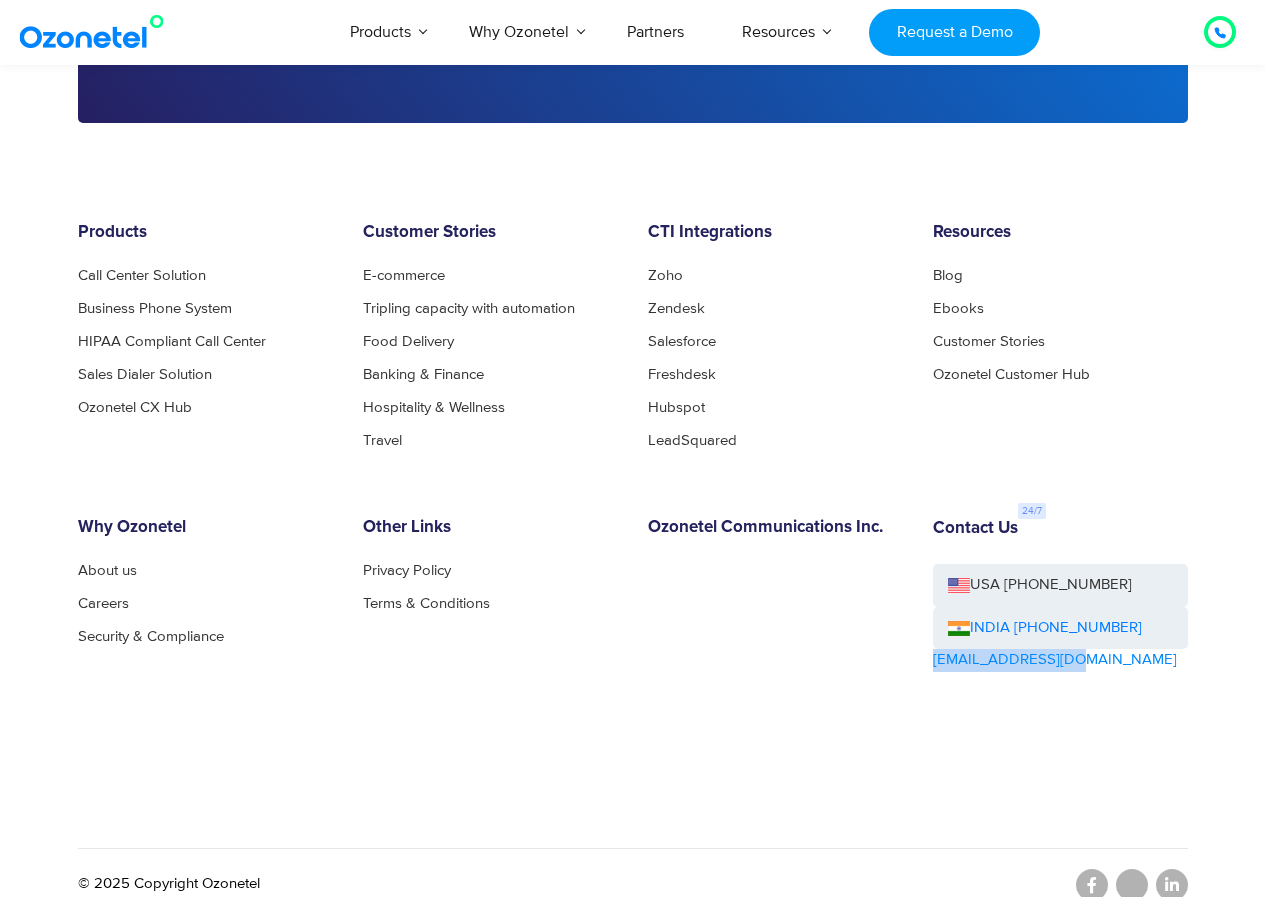 drag, startPoint x: 1094, startPoint y: 632, endPoint x: 927, endPoint y: 646, distance: 167.5858 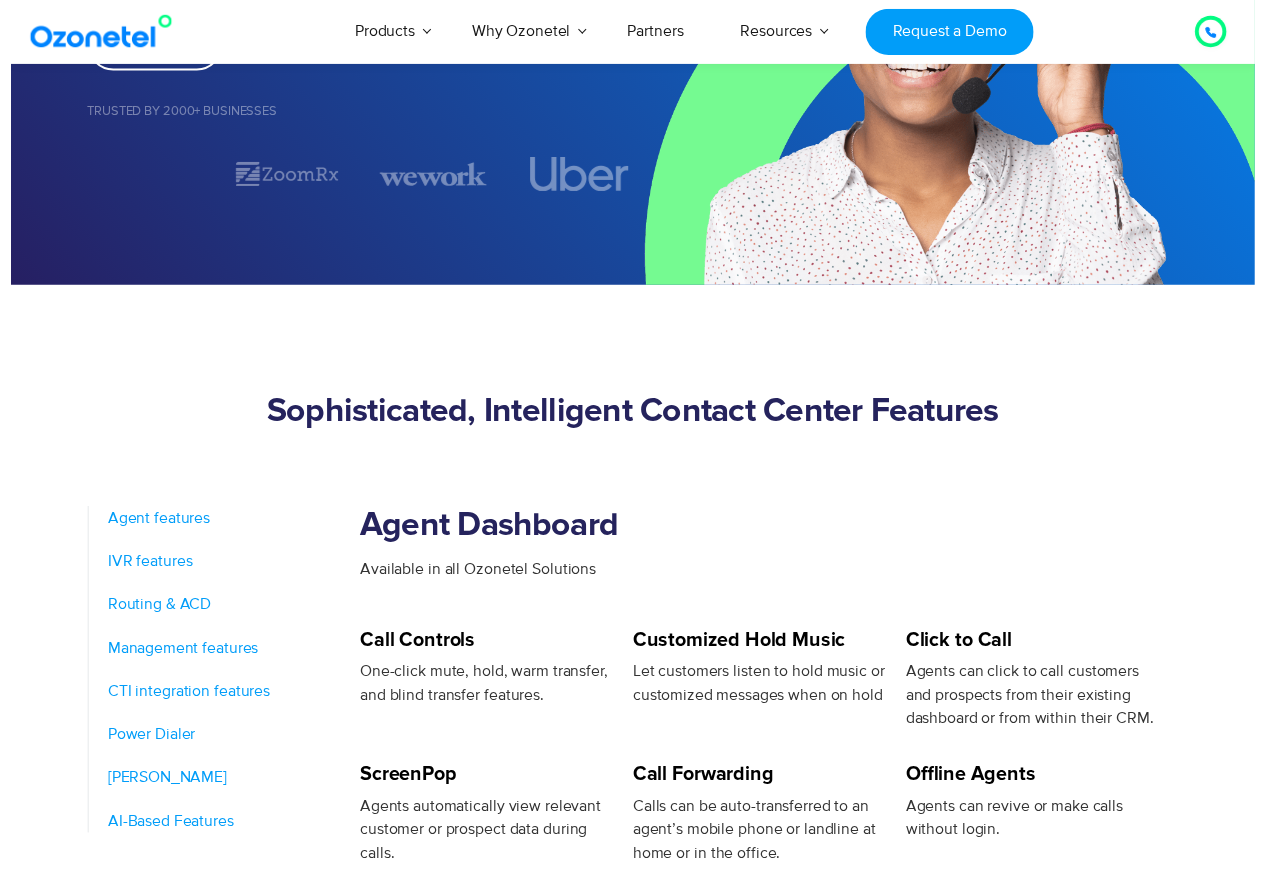 scroll, scrollTop: 0, scrollLeft: 0, axis: both 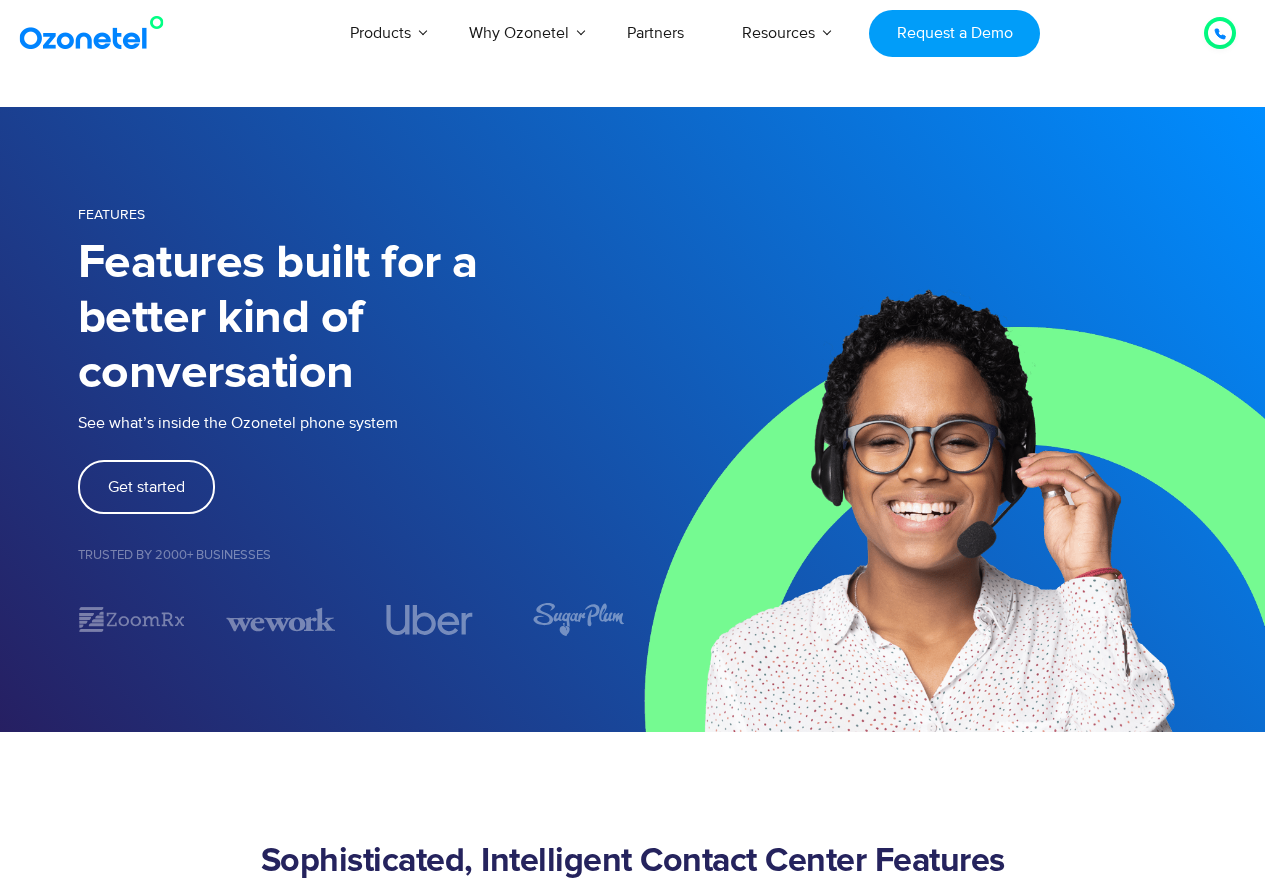 click at bounding box center (96, 33) 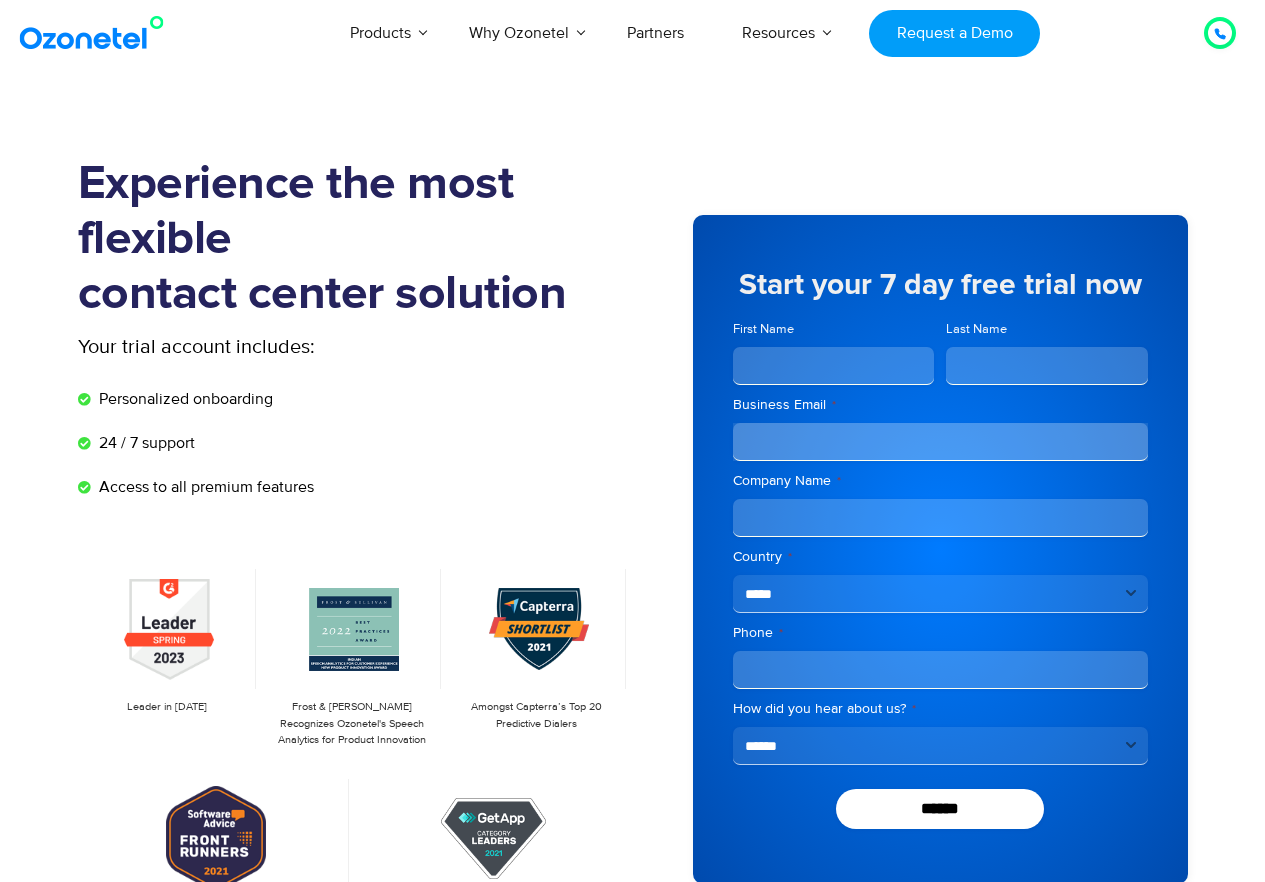 scroll, scrollTop: 0, scrollLeft: 0, axis: both 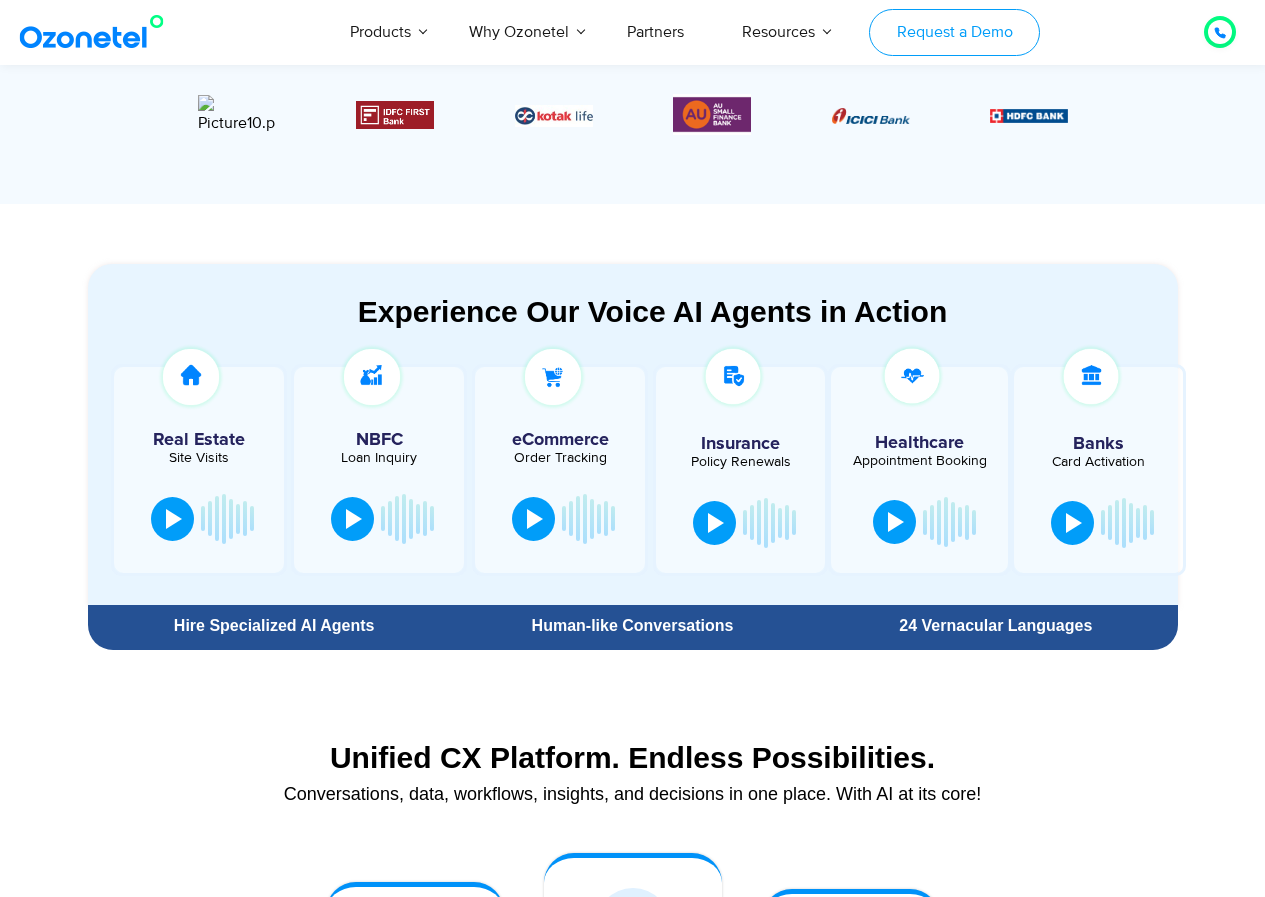 click on "Request a Demo" at bounding box center [954, 32] 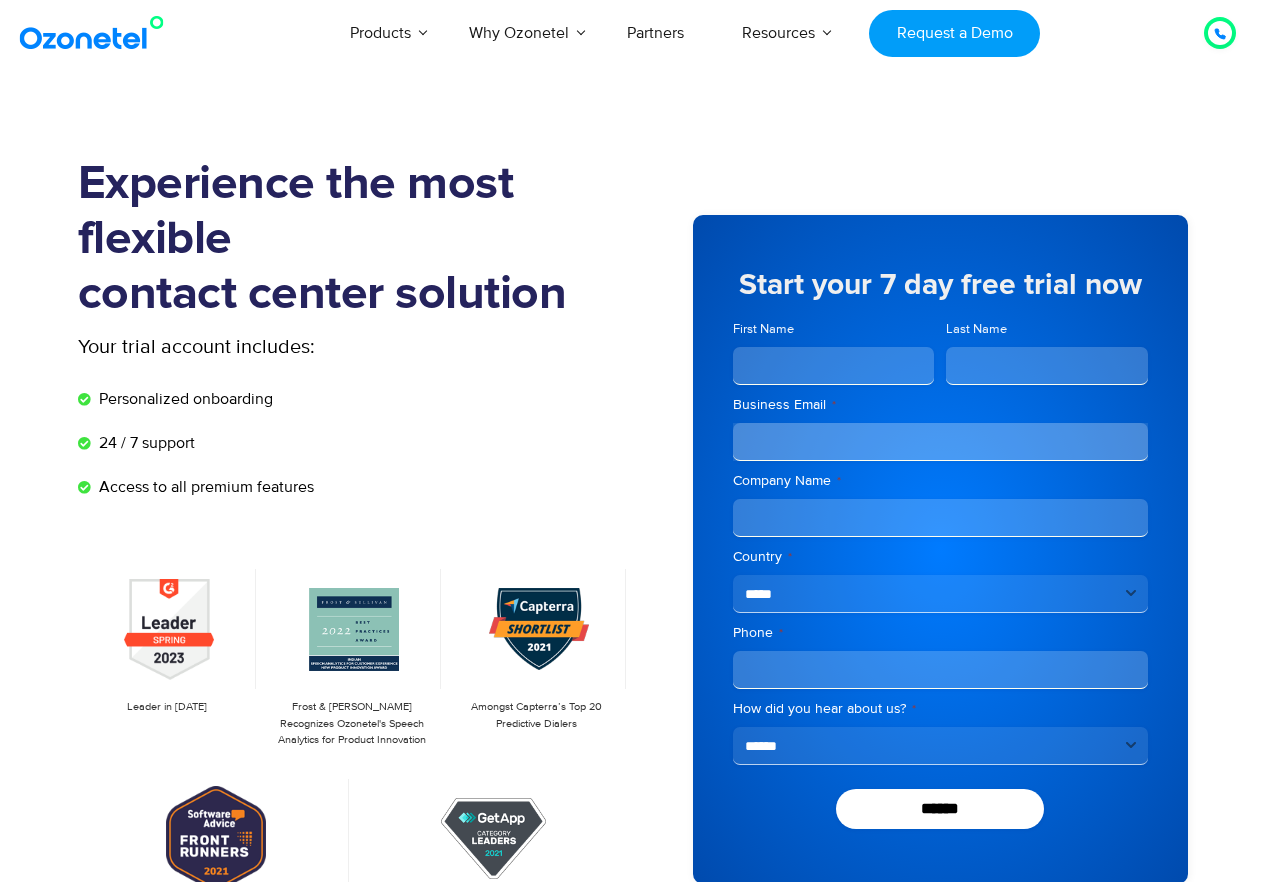 scroll, scrollTop: 0, scrollLeft: 0, axis: both 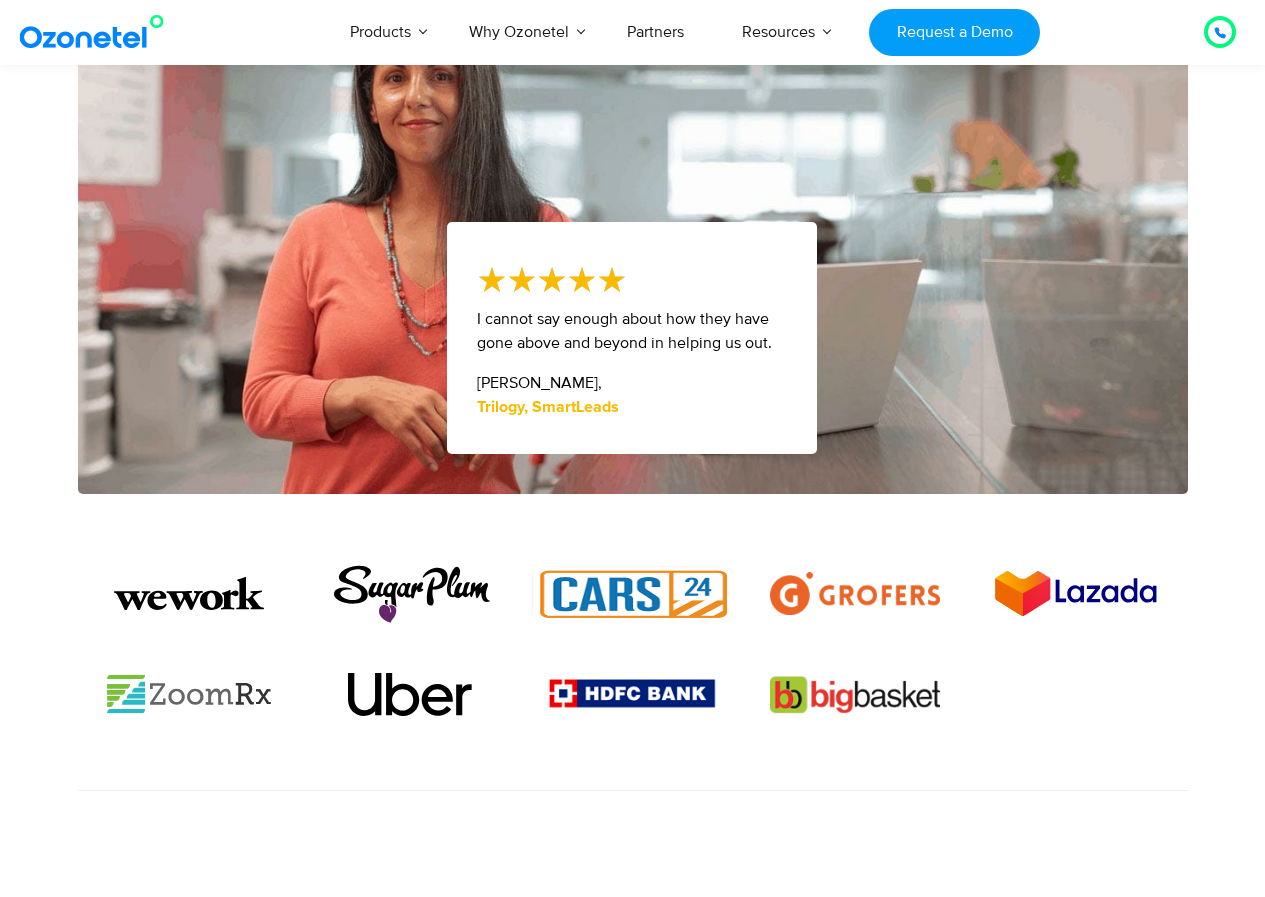 click at bounding box center (633, 694) 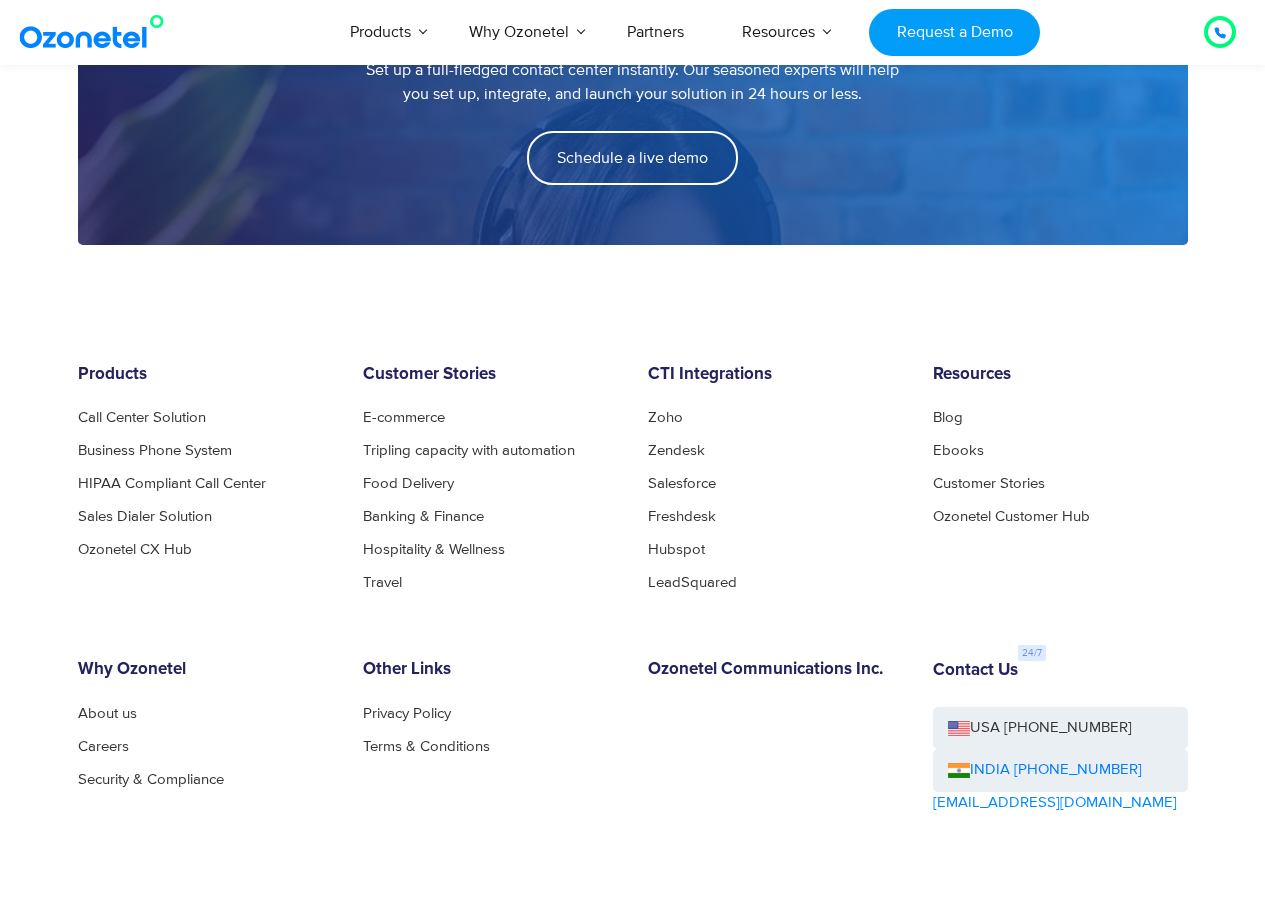 scroll, scrollTop: 3166, scrollLeft: 0, axis: vertical 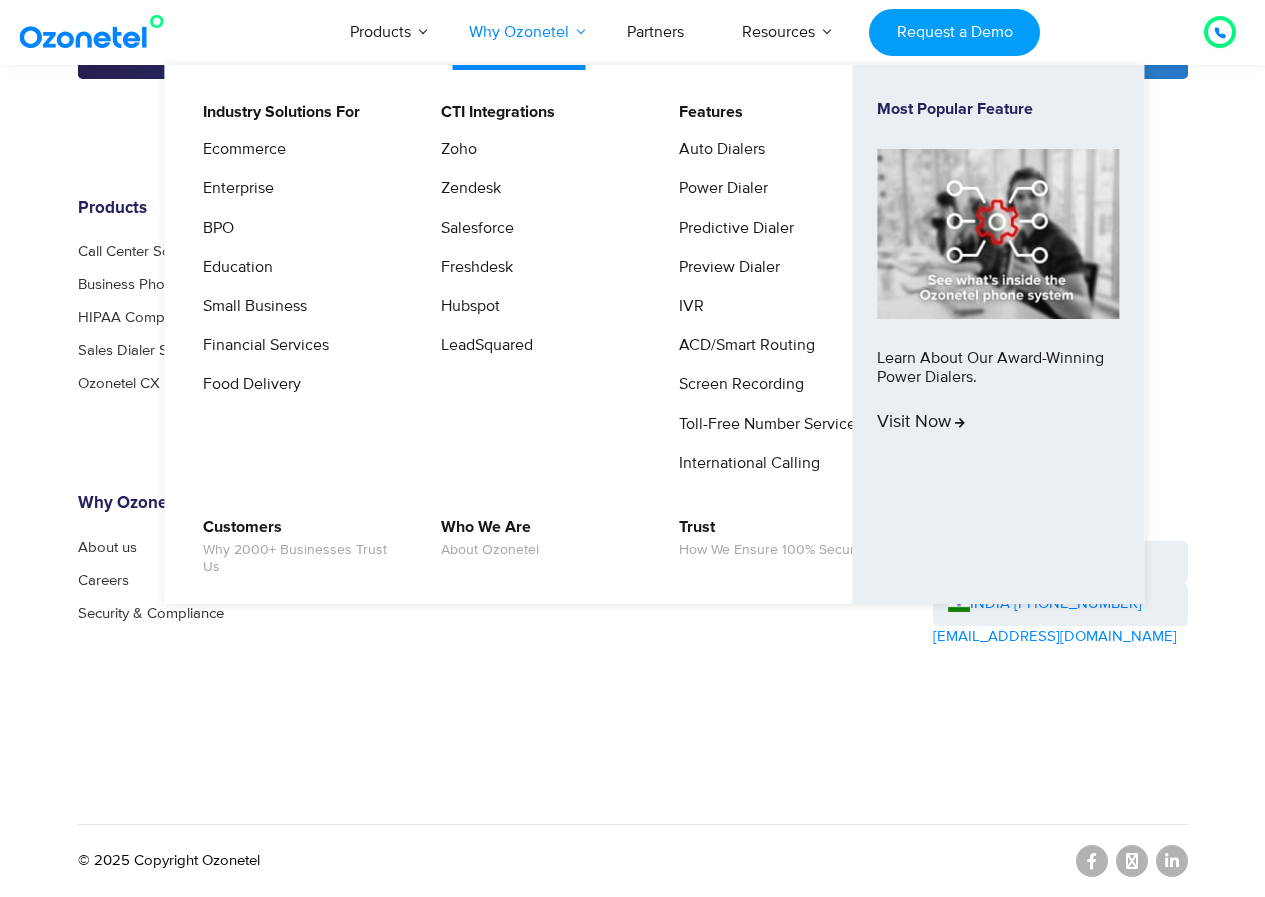 click on "Why Ozonetel" at bounding box center (519, 32) 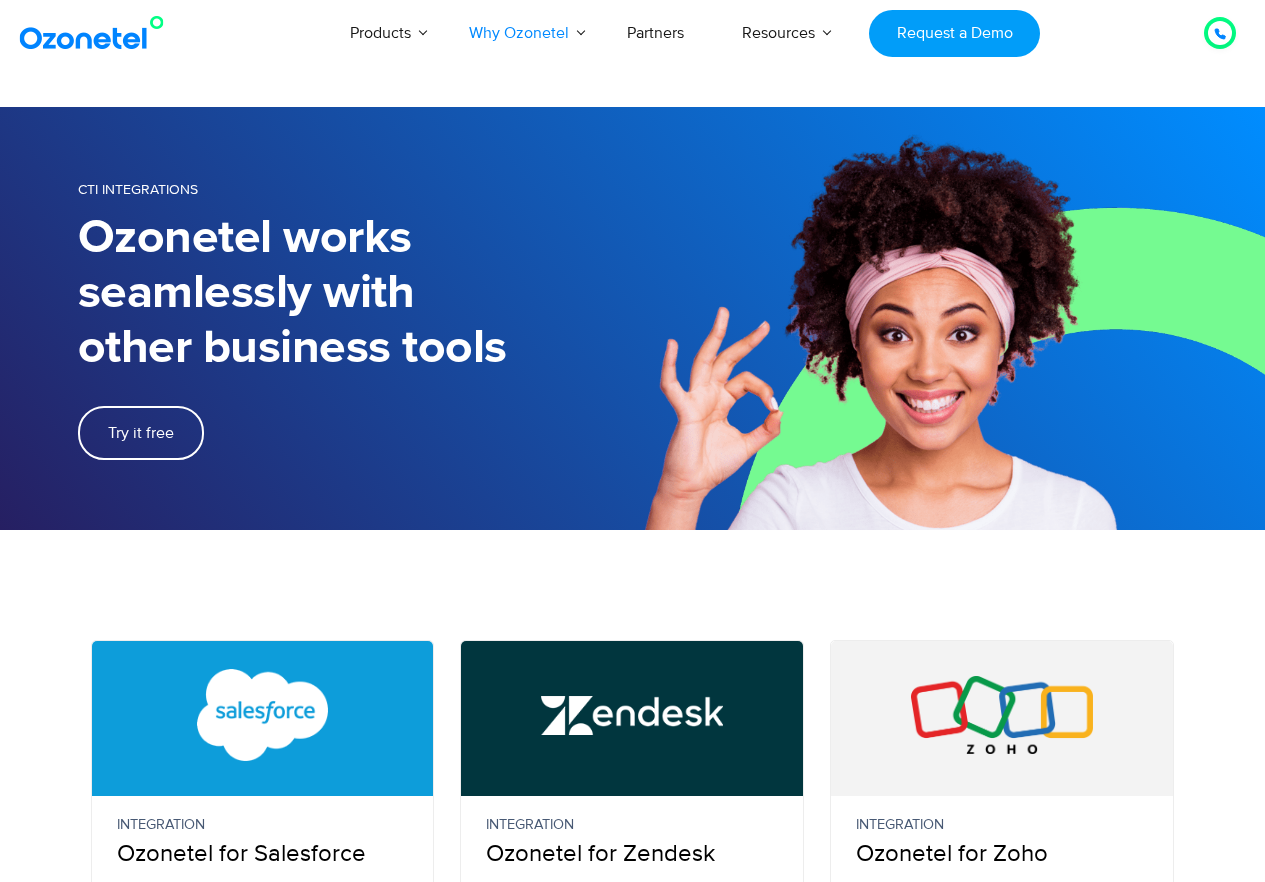 scroll, scrollTop: 0, scrollLeft: 0, axis: both 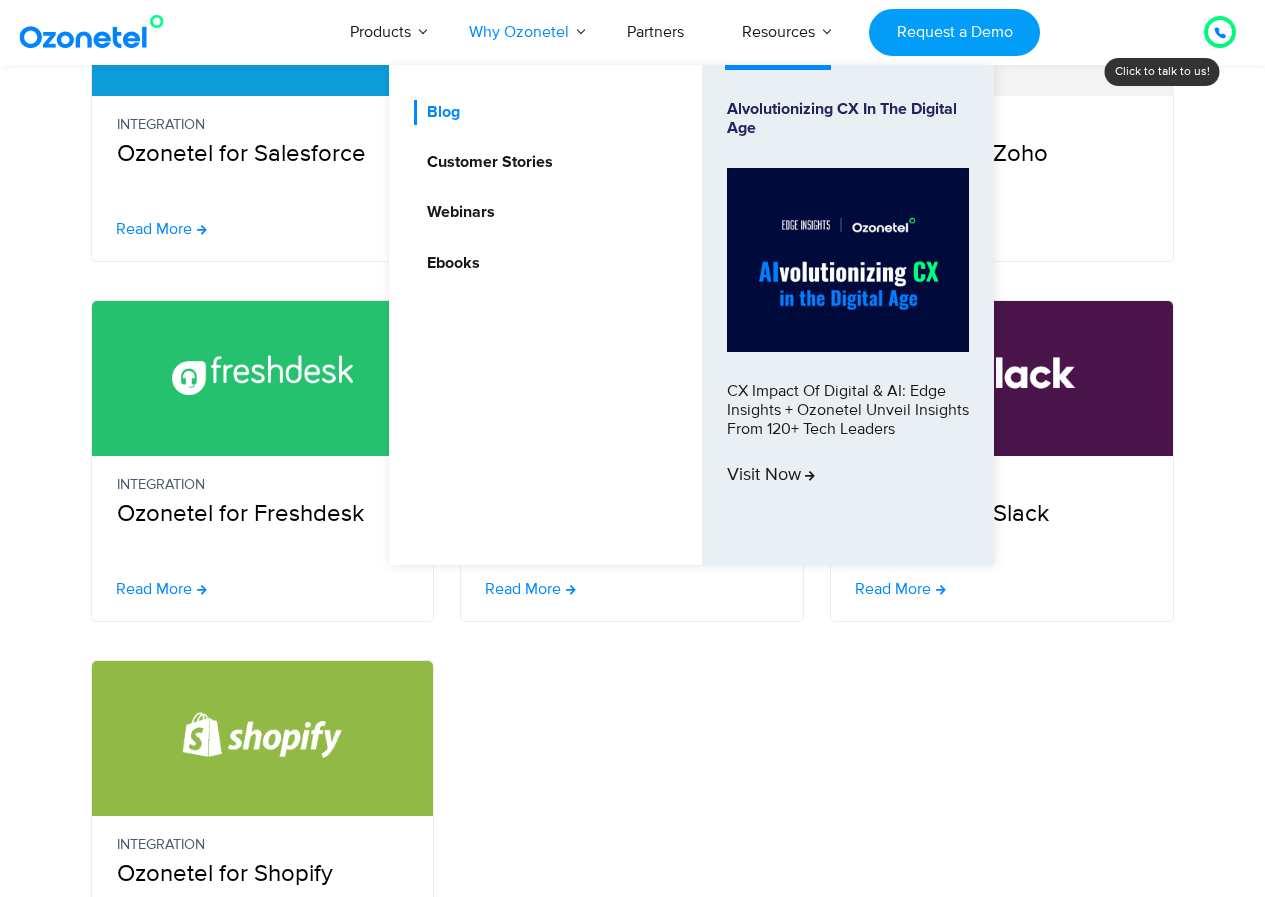 click on "Blog" at bounding box center (438, 112) 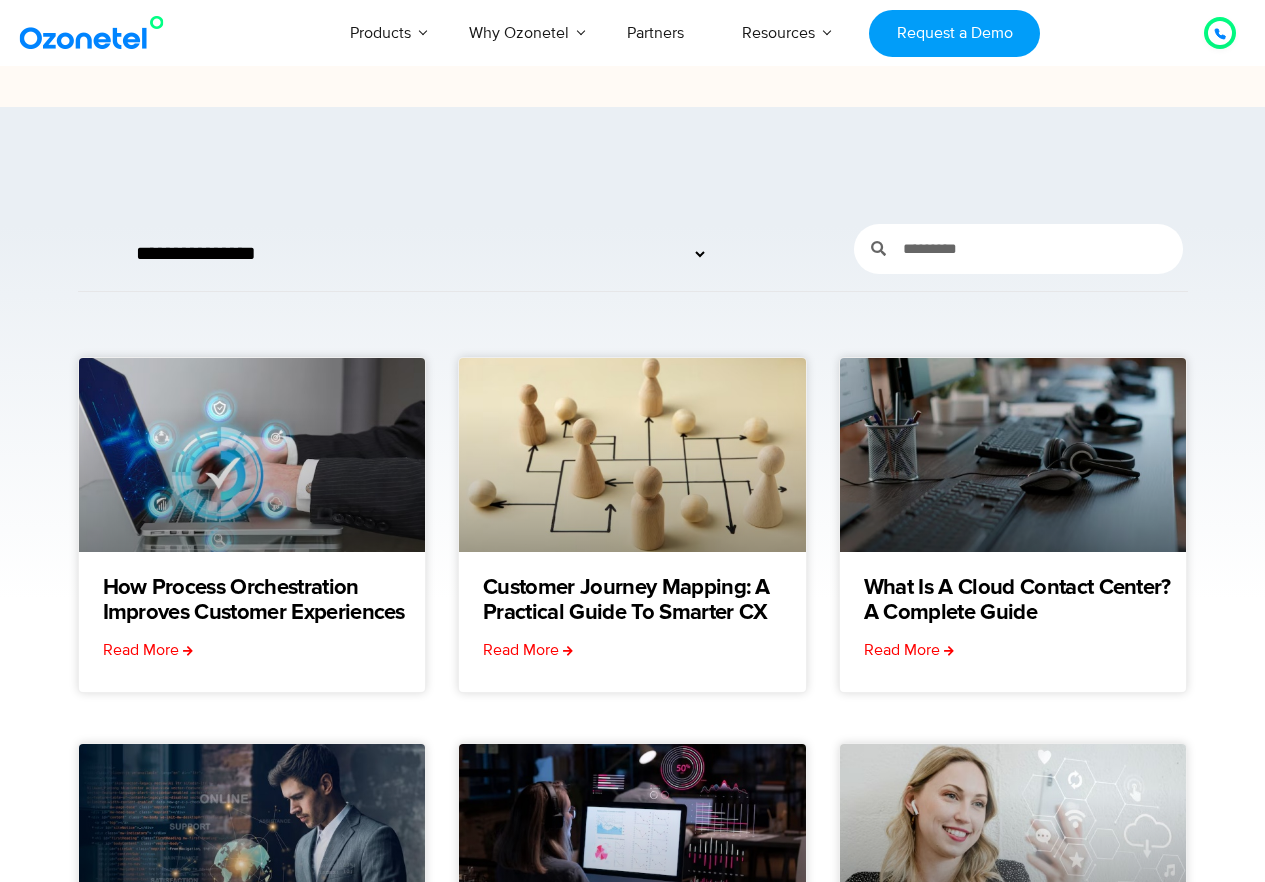 scroll, scrollTop: 0, scrollLeft: 0, axis: both 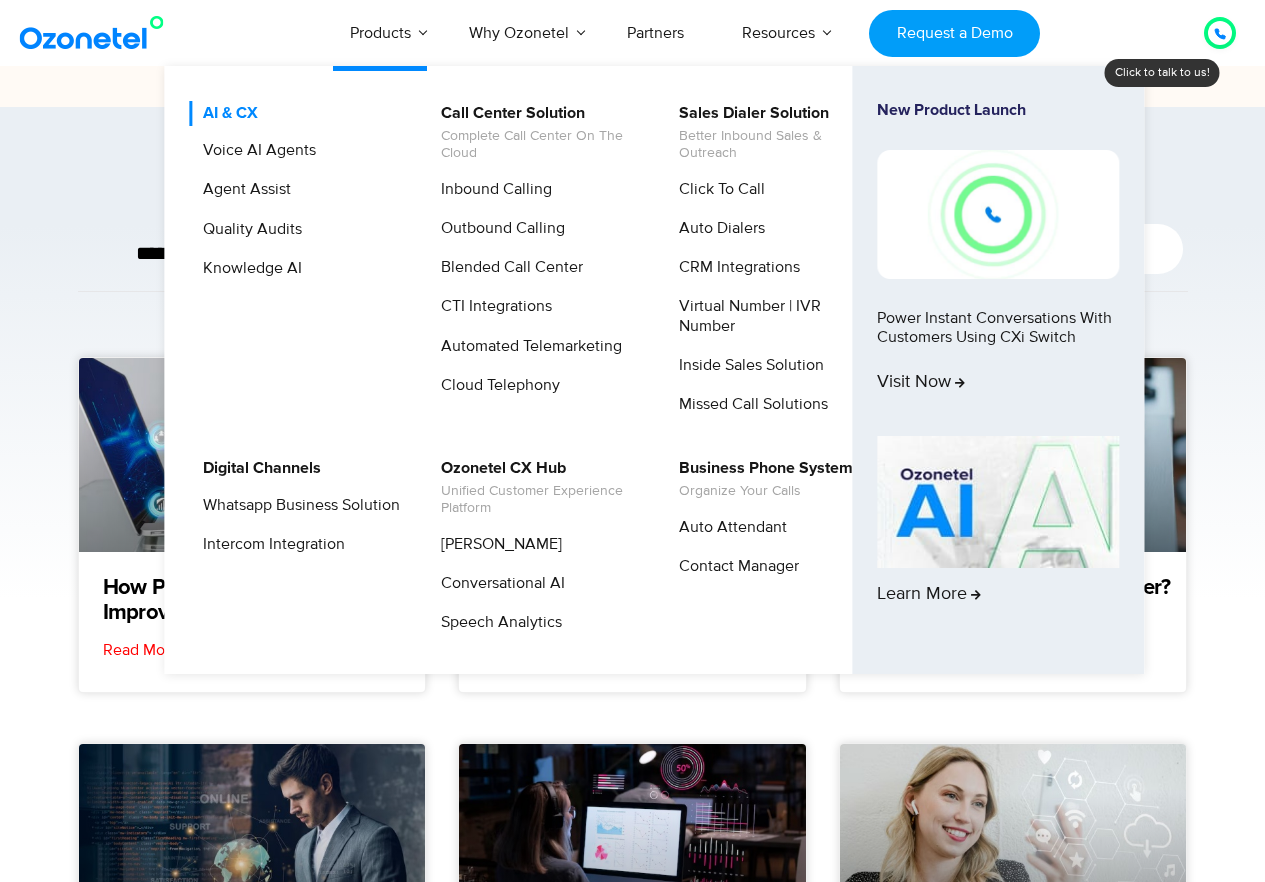click on "AI & CX" at bounding box center (225, 113) 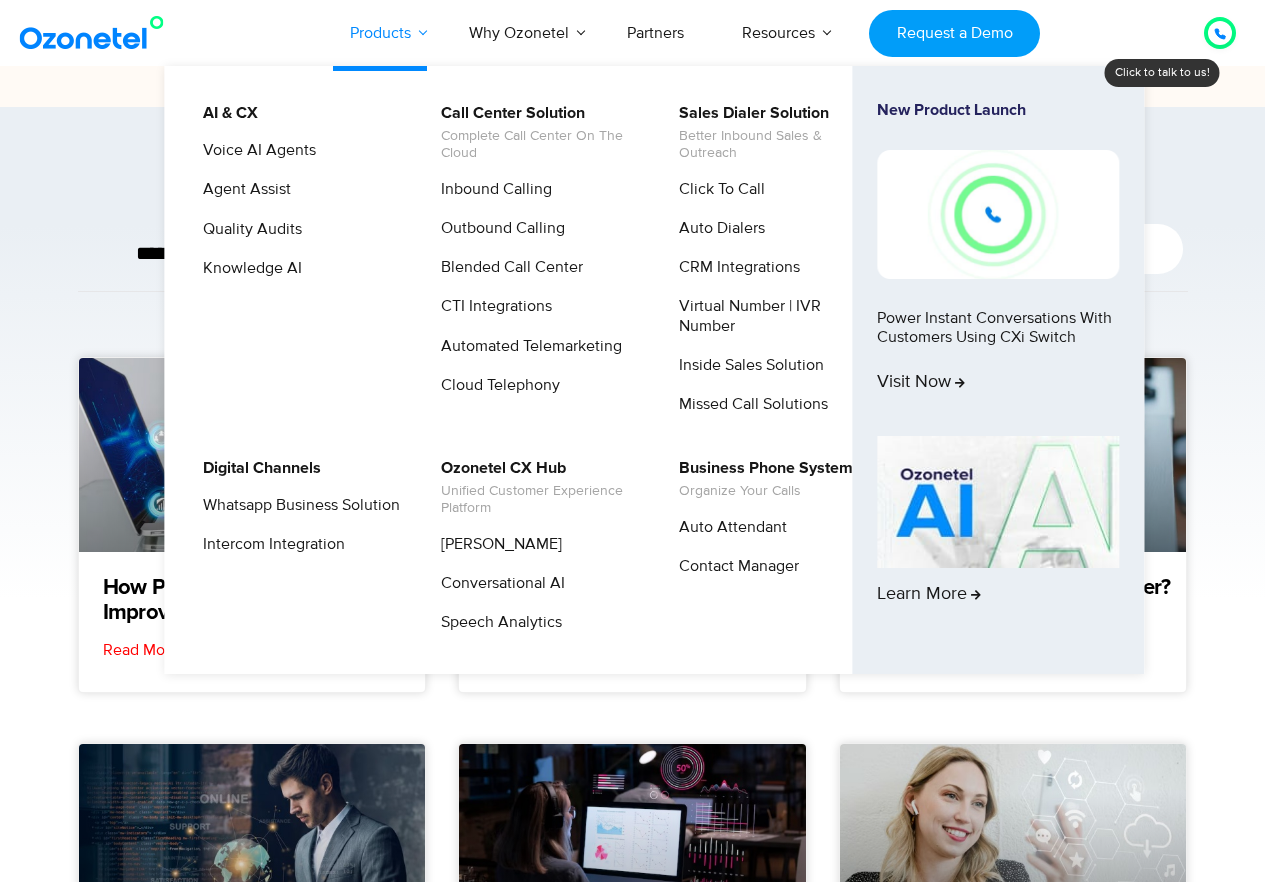 click on "Products" at bounding box center (380, 33) 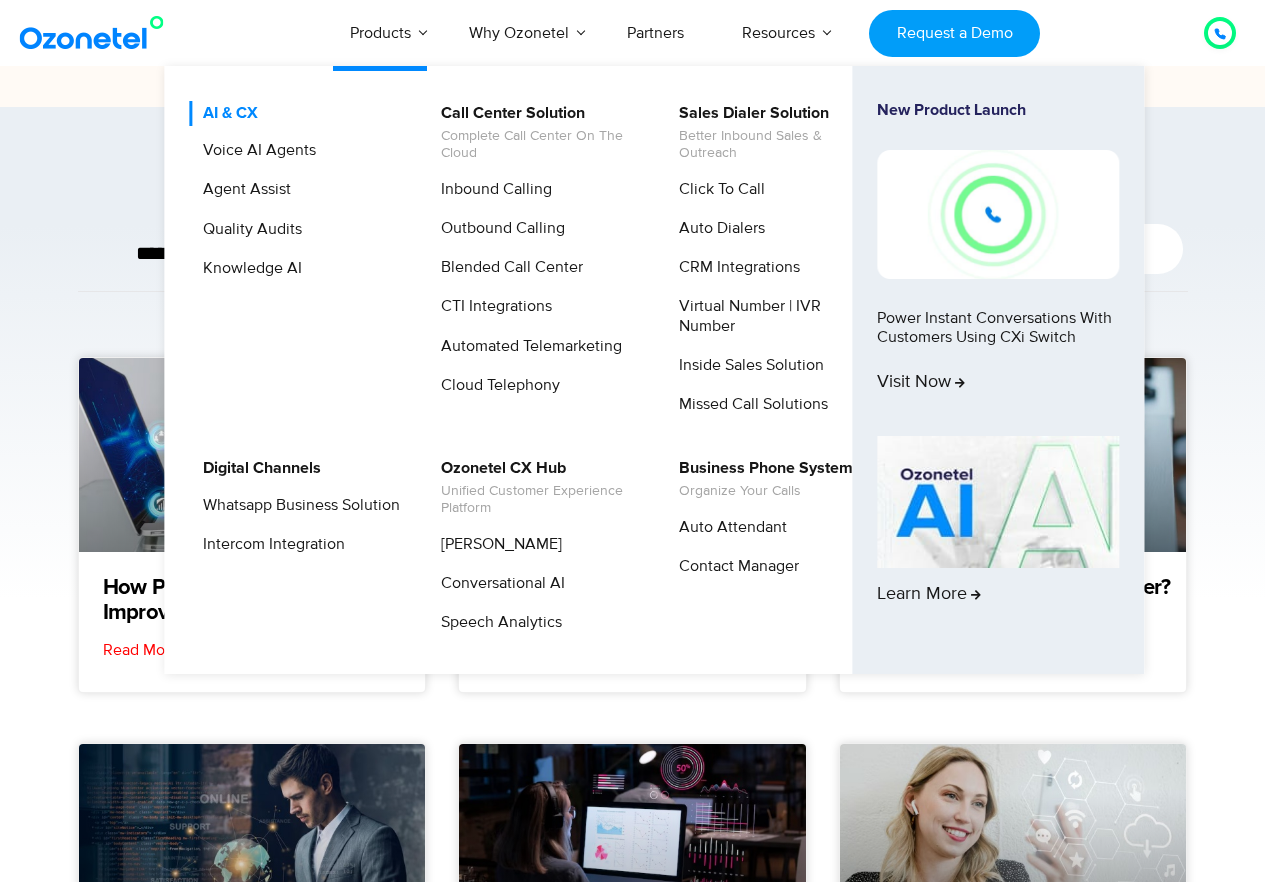 click on "AI & CX" at bounding box center [225, 113] 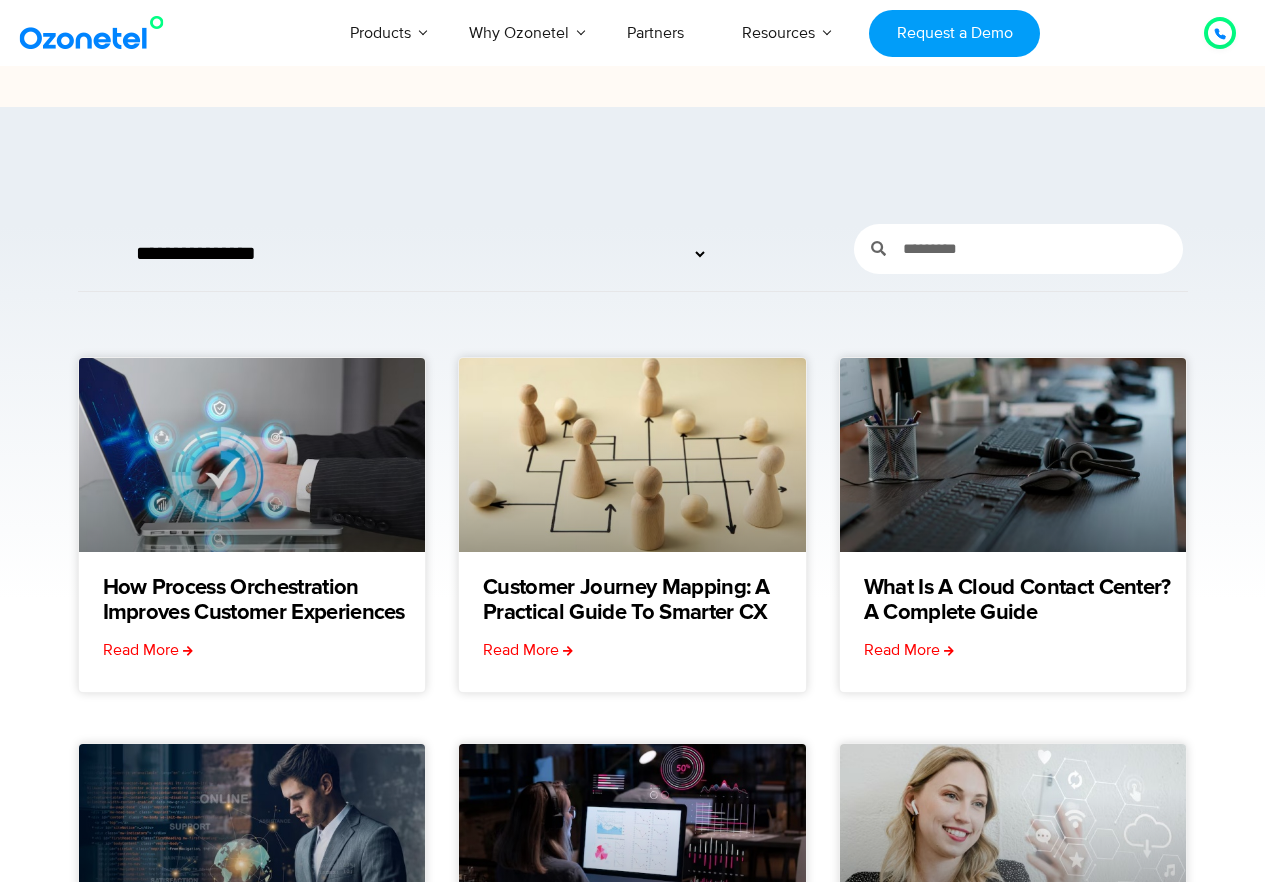 click at bounding box center (96, 33) 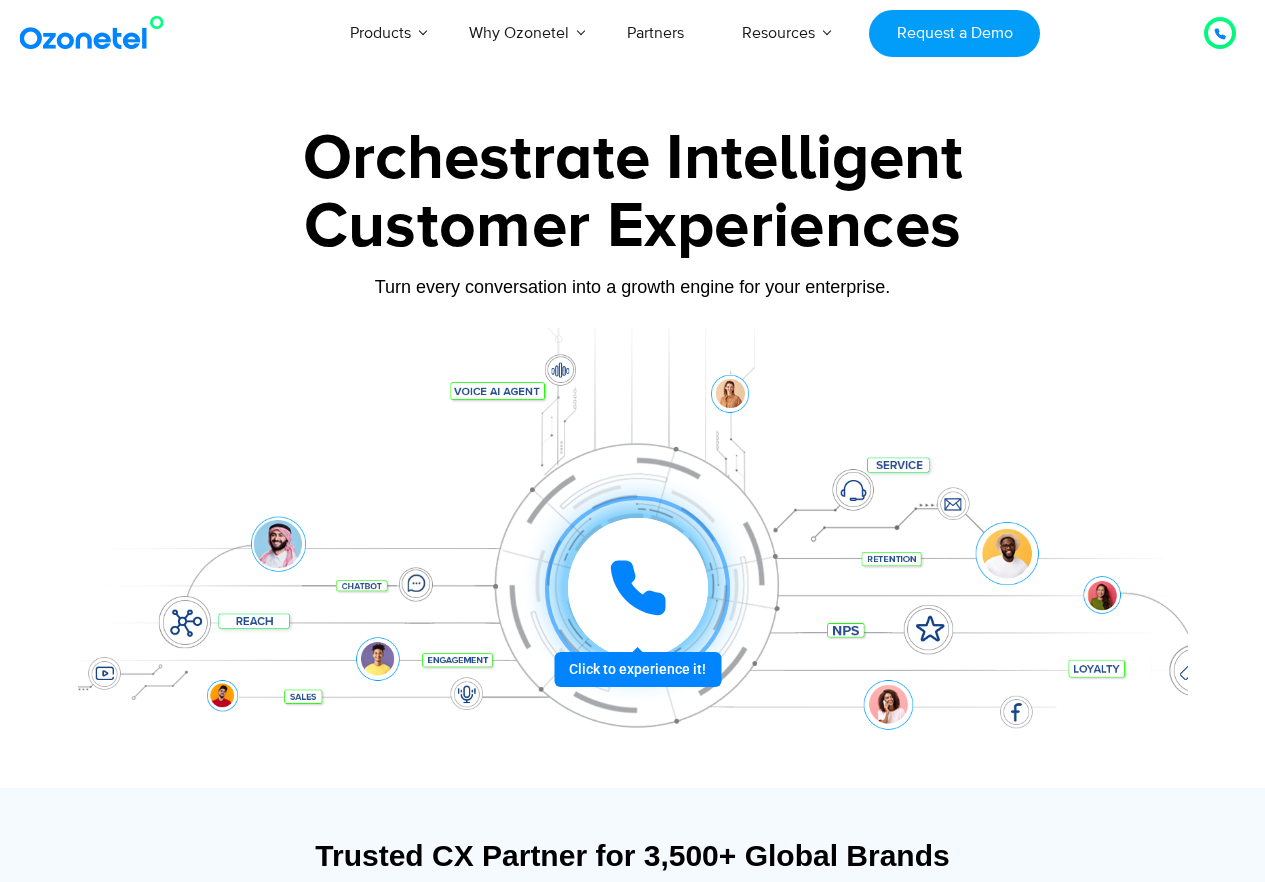 scroll, scrollTop: 0, scrollLeft: 0, axis: both 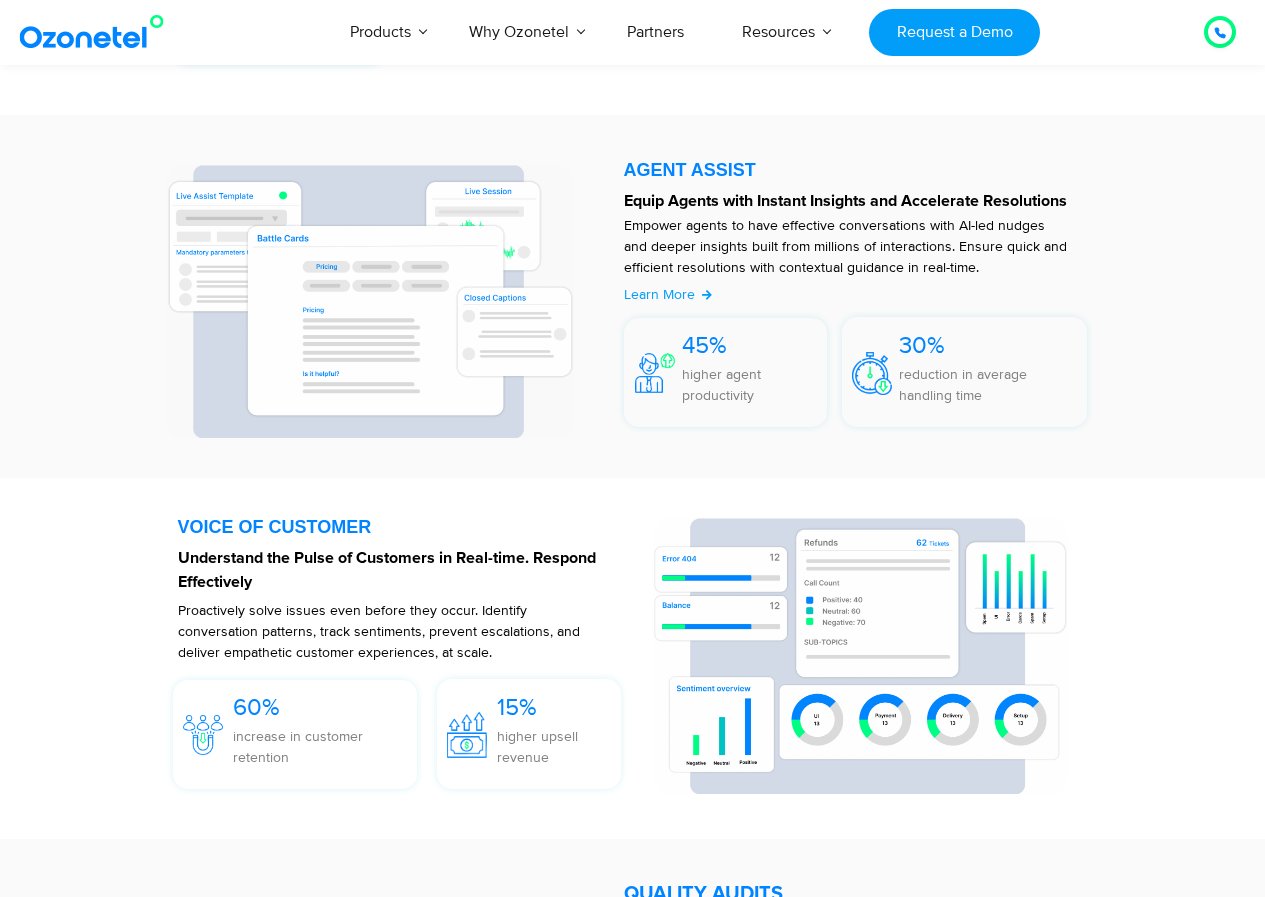 click at bounding box center (96, 32) 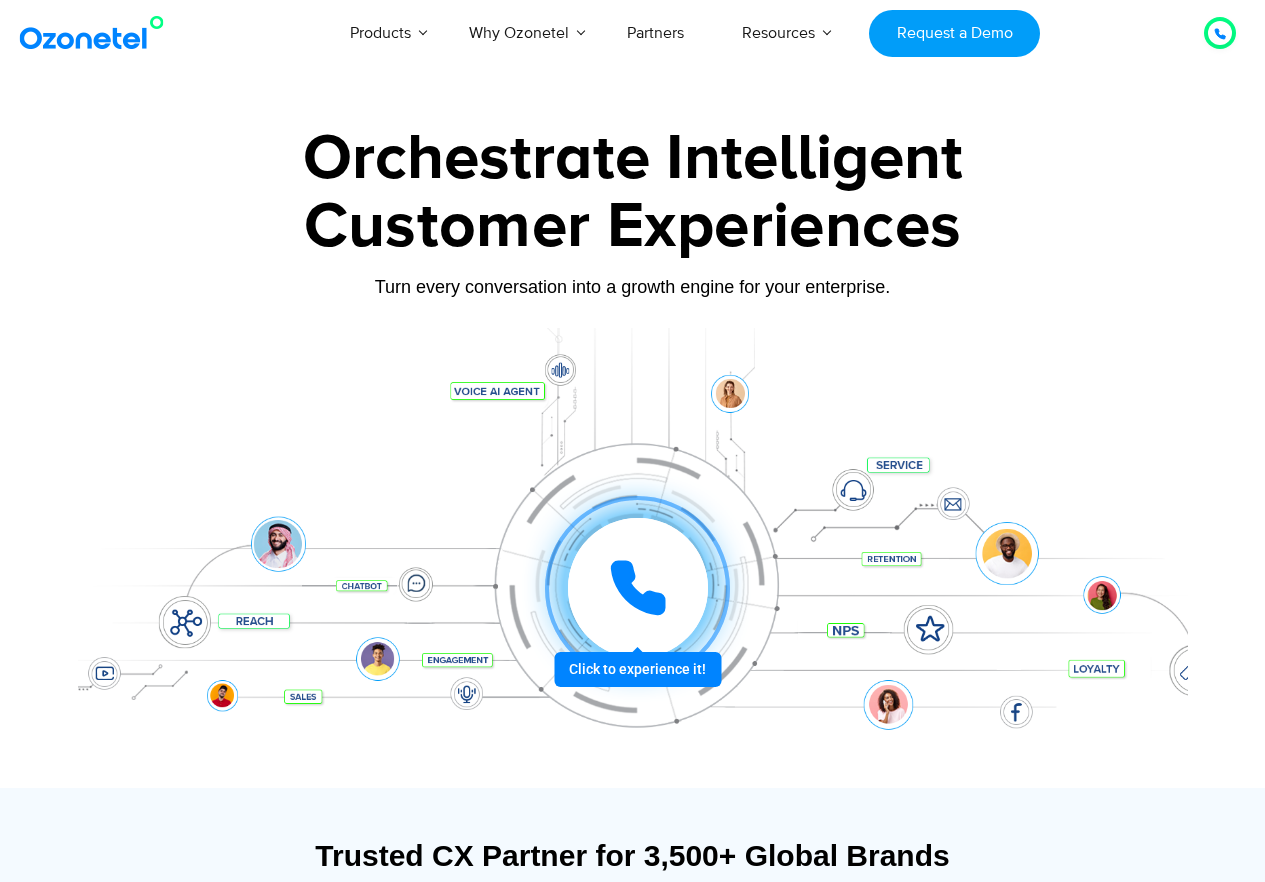 scroll, scrollTop: 0, scrollLeft: 0, axis: both 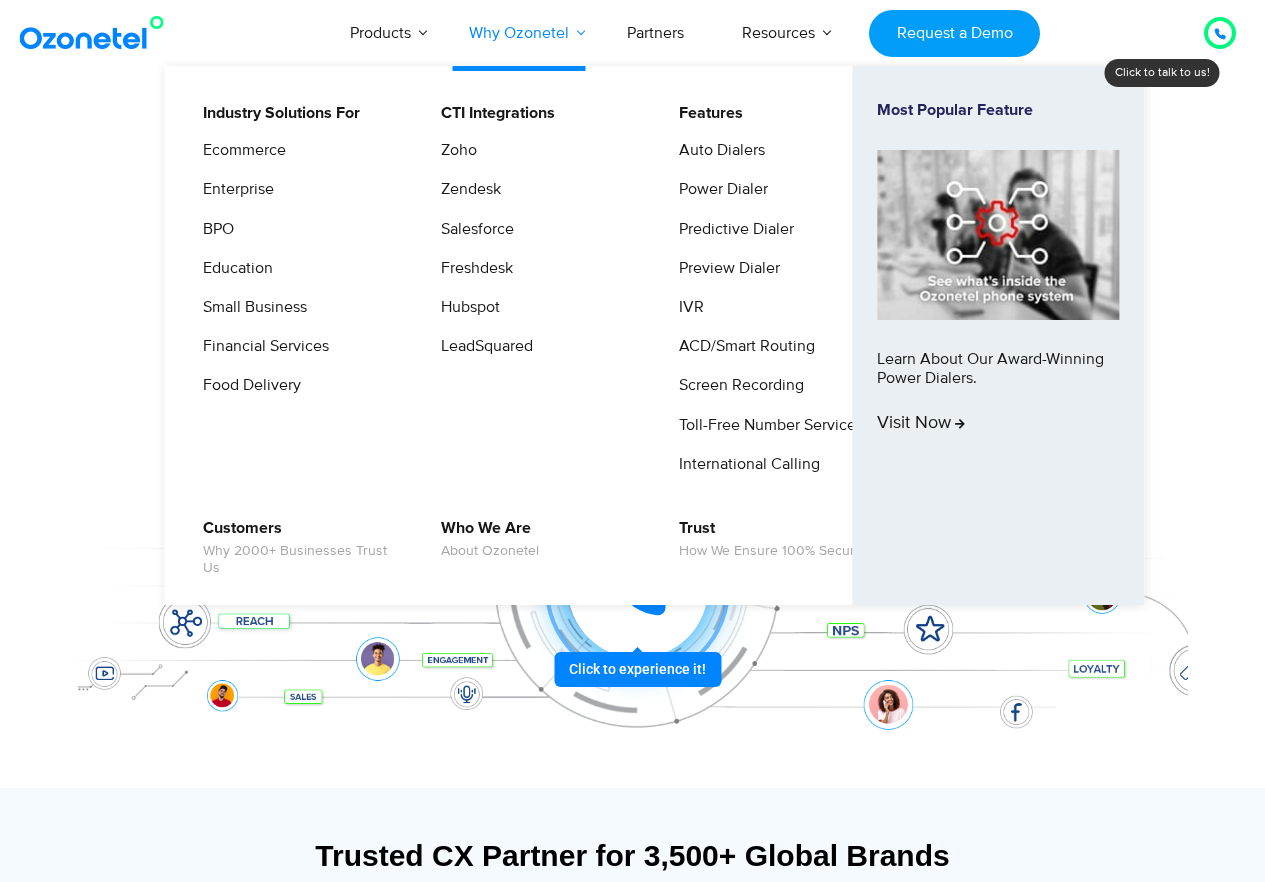 click on "Why Ozonetel" at bounding box center (519, 33) 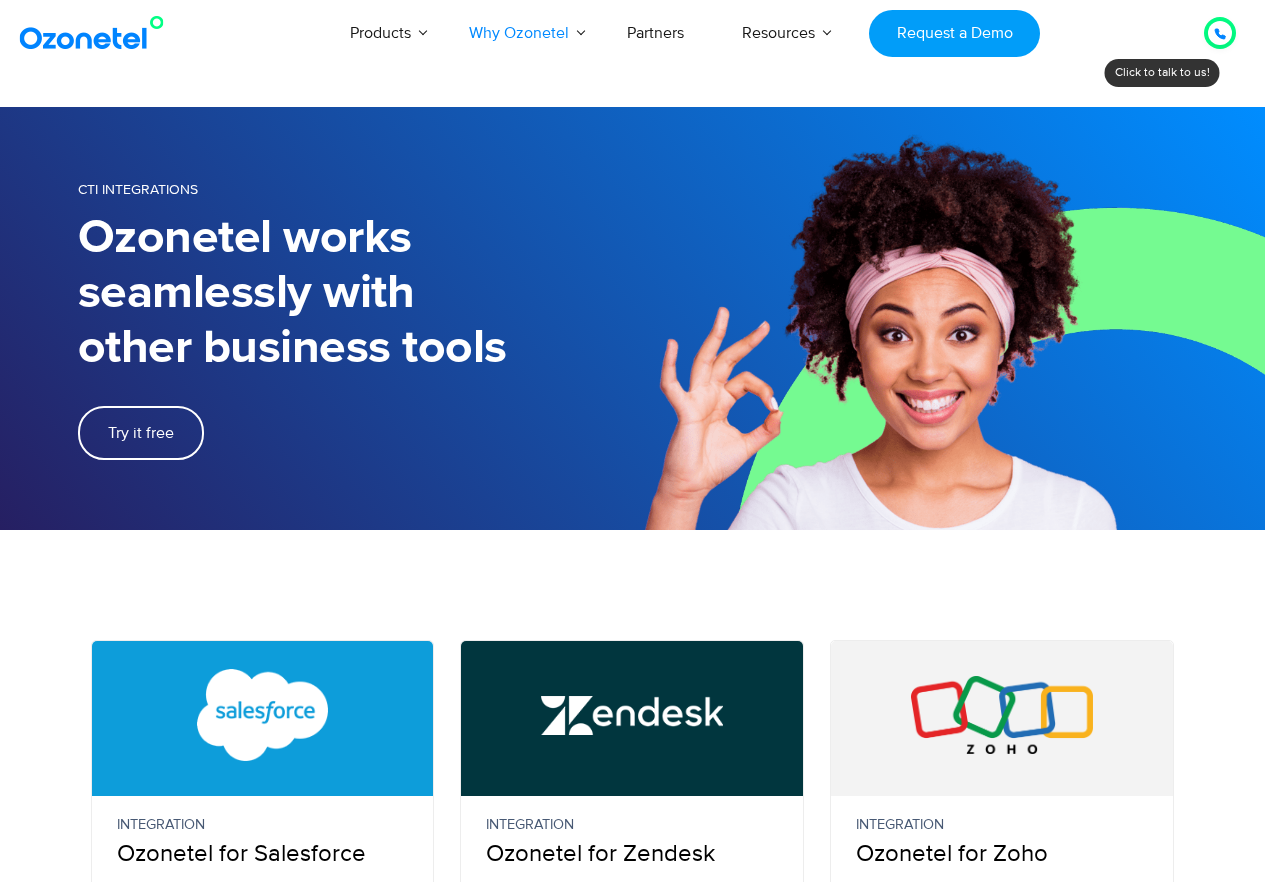 scroll, scrollTop: 0, scrollLeft: 0, axis: both 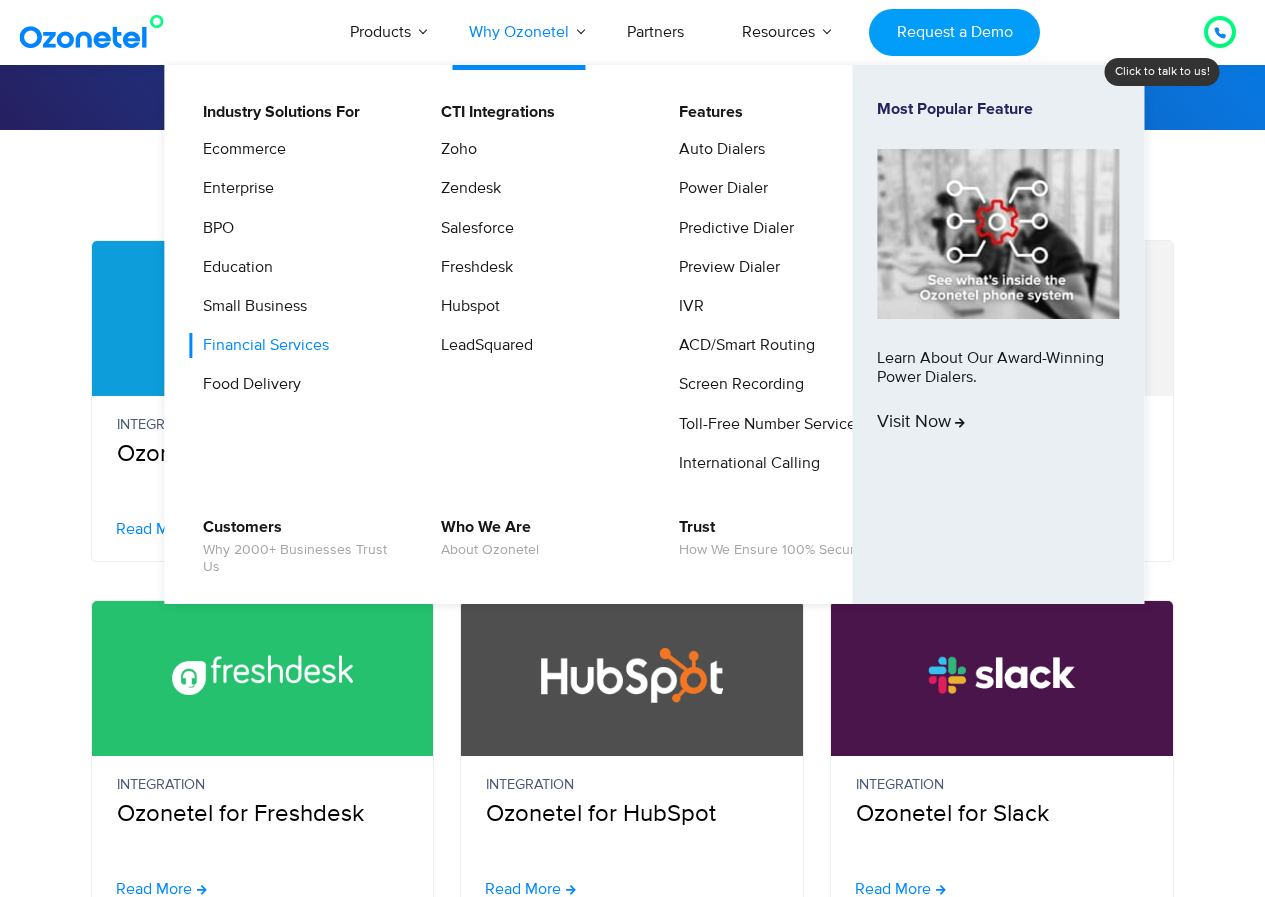 click on "Financial Services" at bounding box center (261, 345) 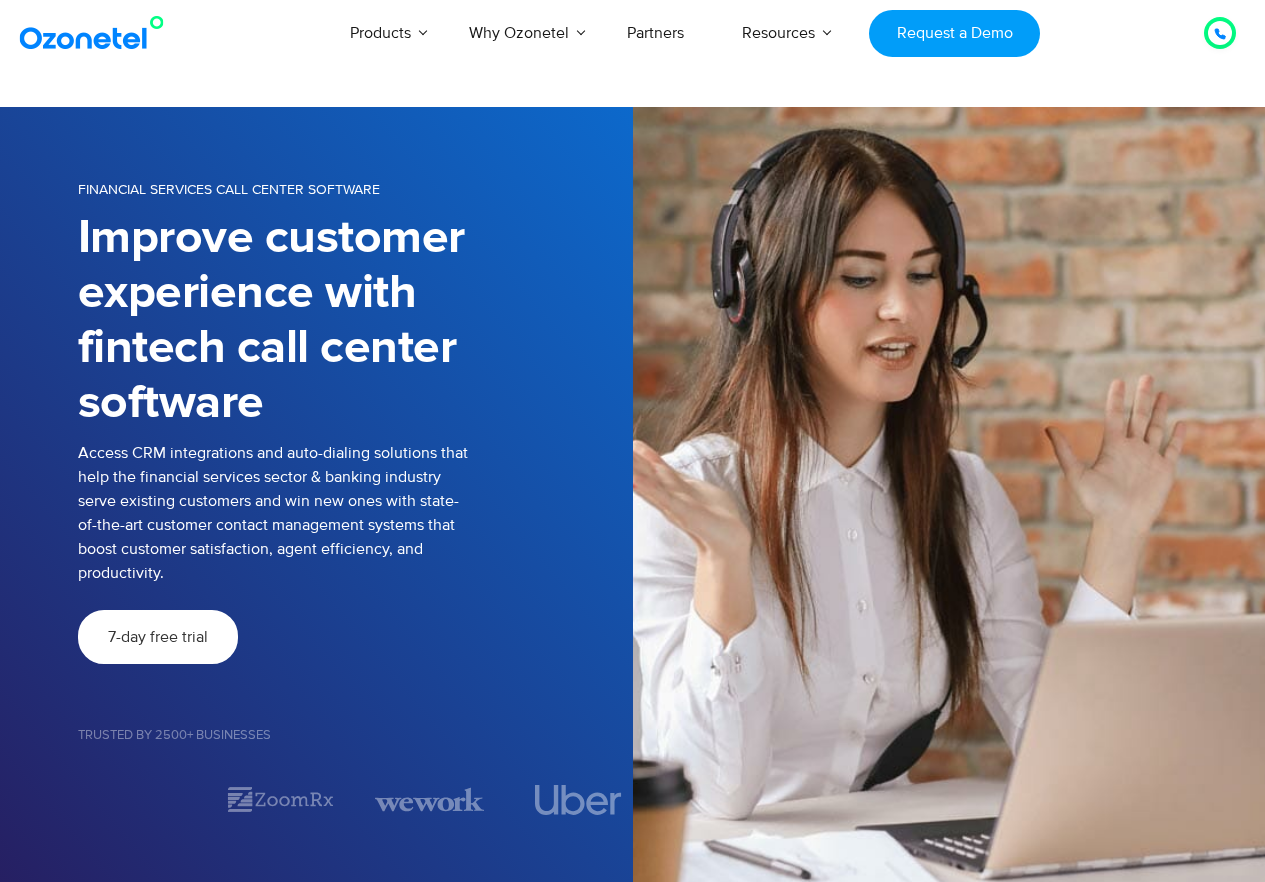 scroll, scrollTop: 0, scrollLeft: 0, axis: both 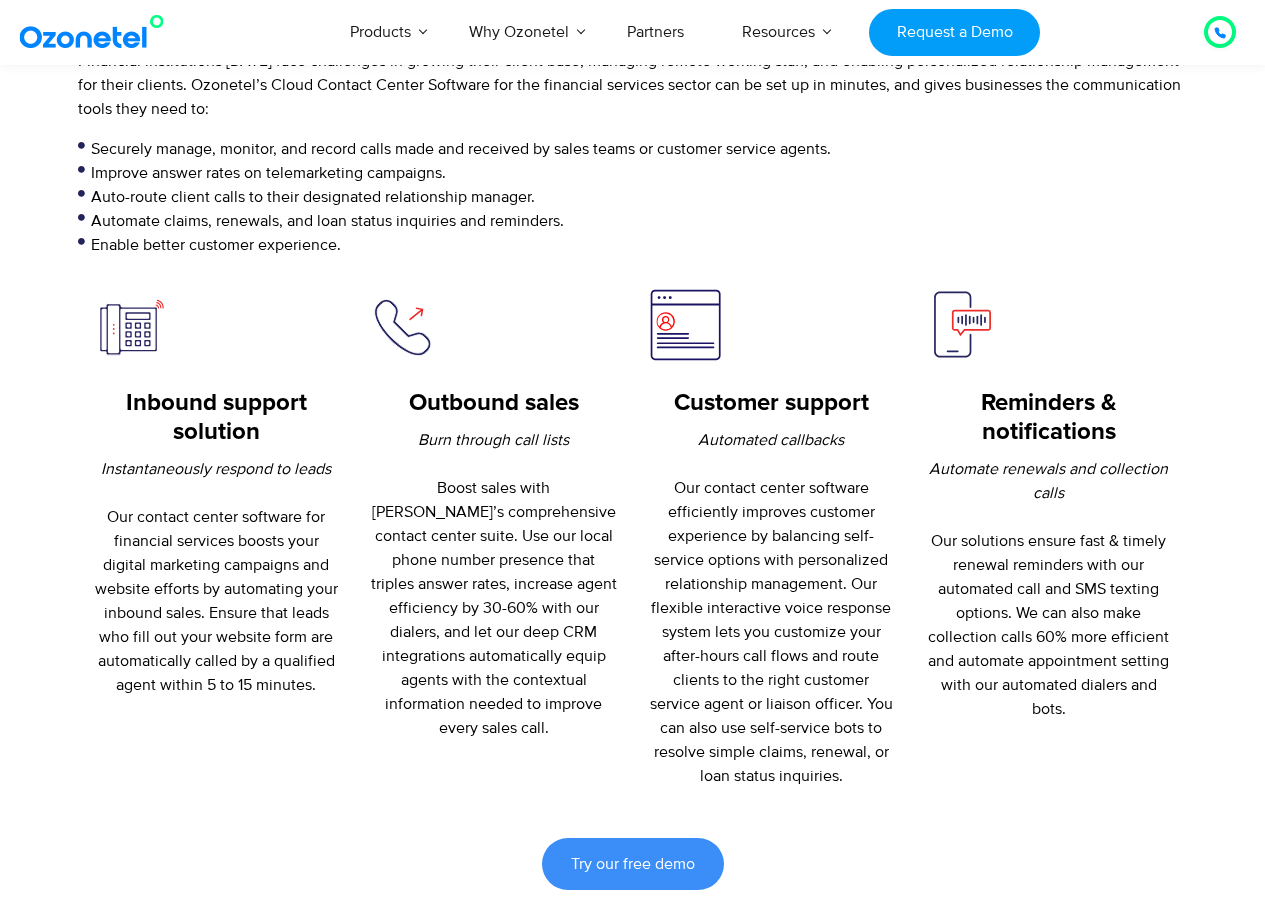 click on "Improve answer rates on telemarketing campaigns." at bounding box center (633, 173) 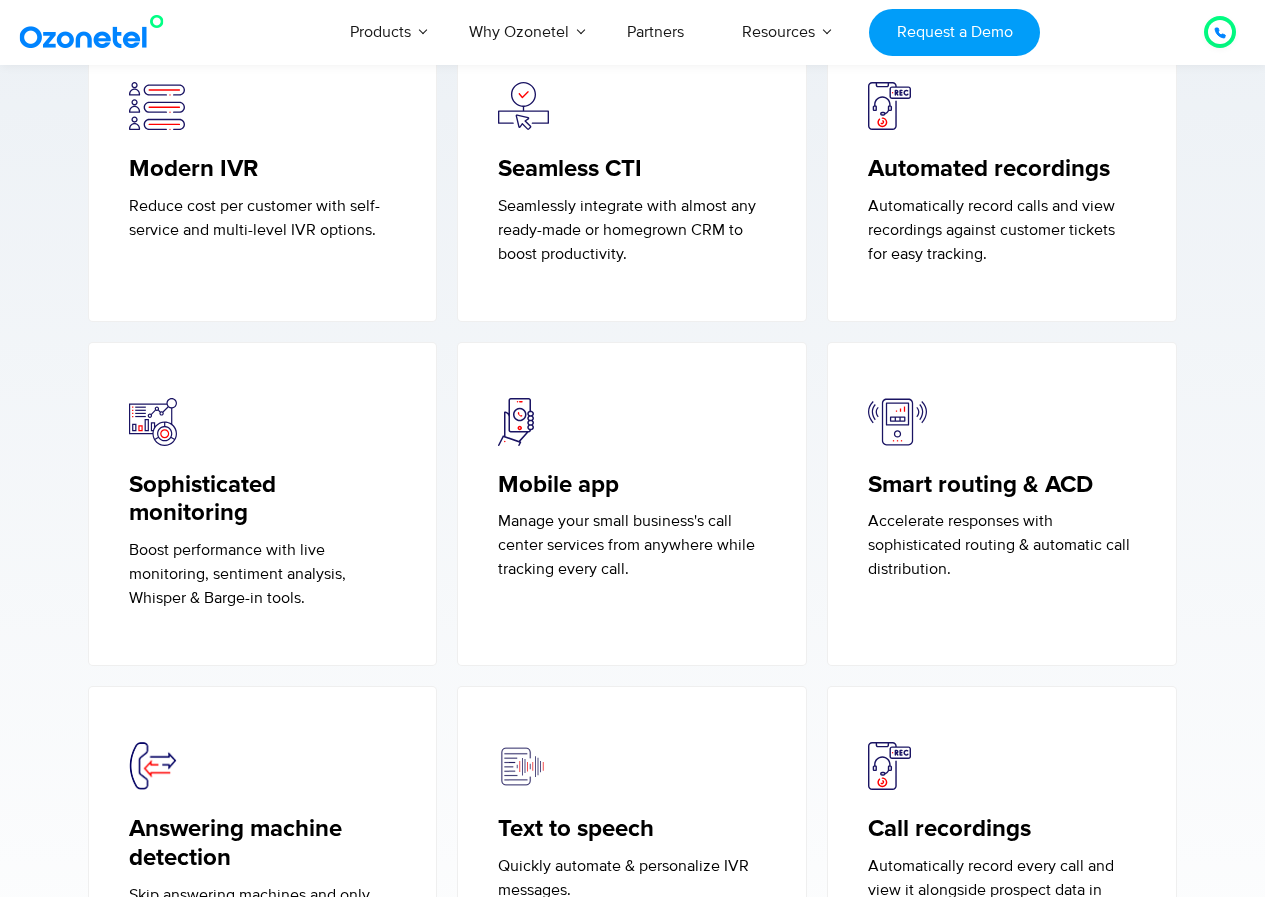 scroll, scrollTop: 2900, scrollLeft: 0, axis: vertical 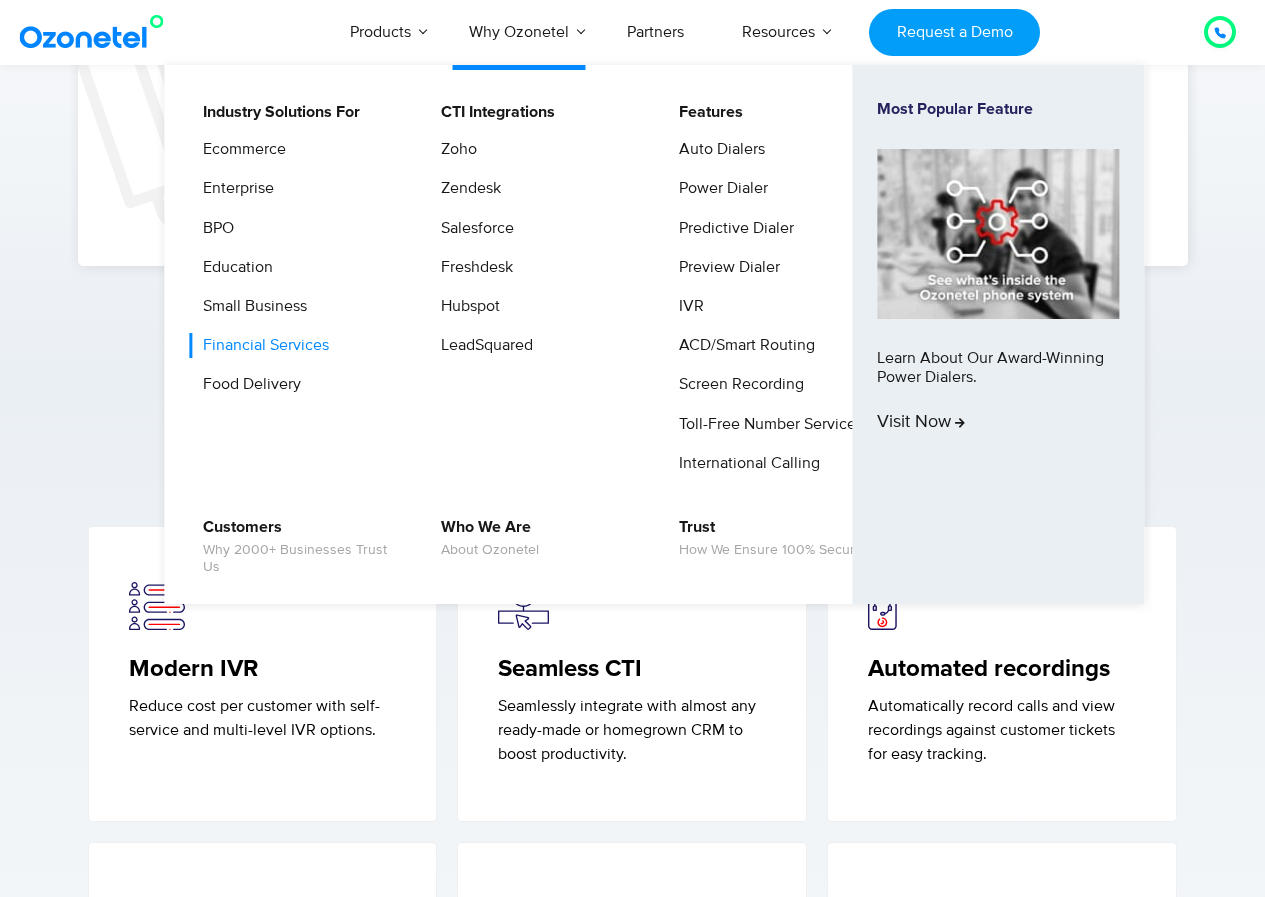 click on "Financial Services" at bounding box center (261, 345) 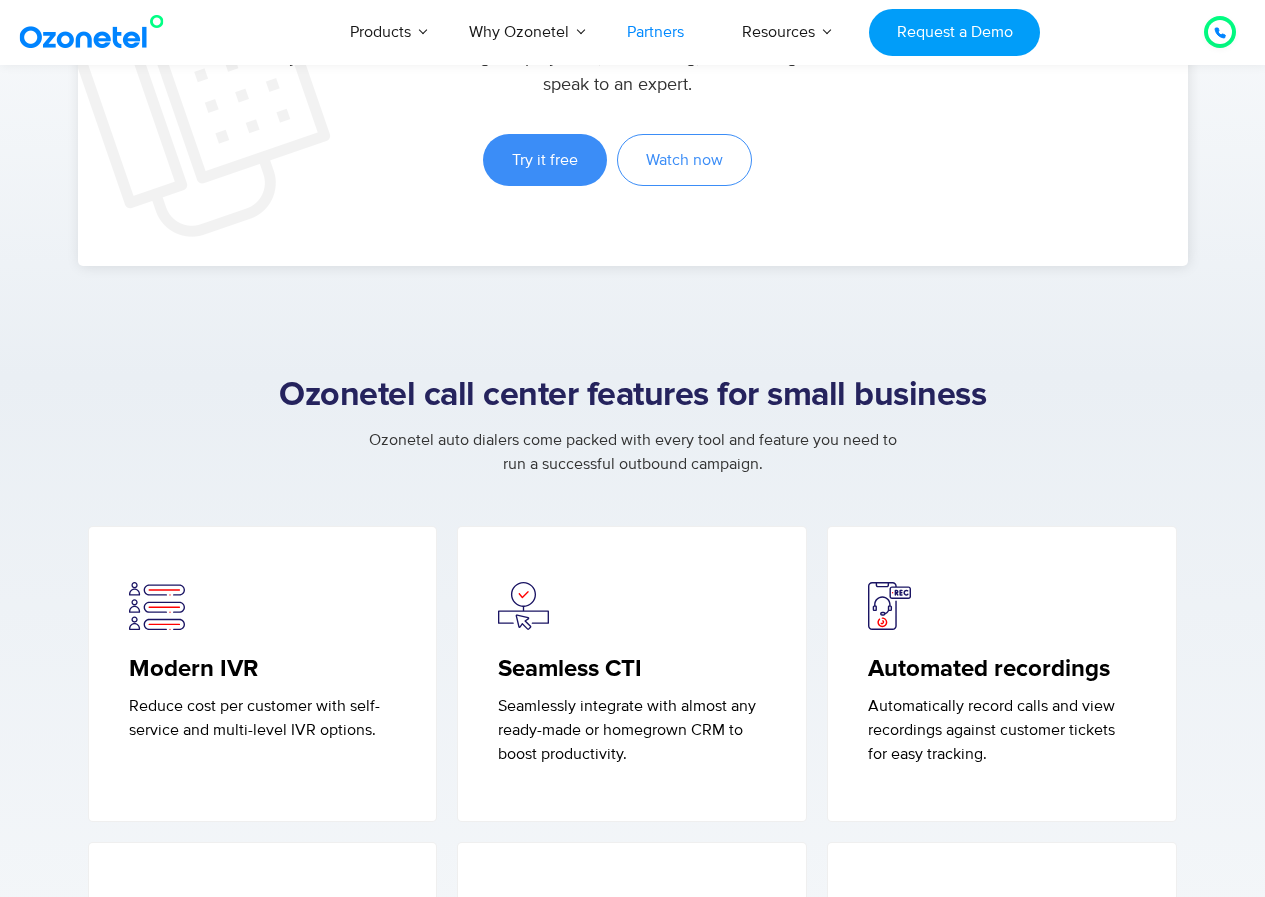 click on "Partners" at bounding box center [655, 32] 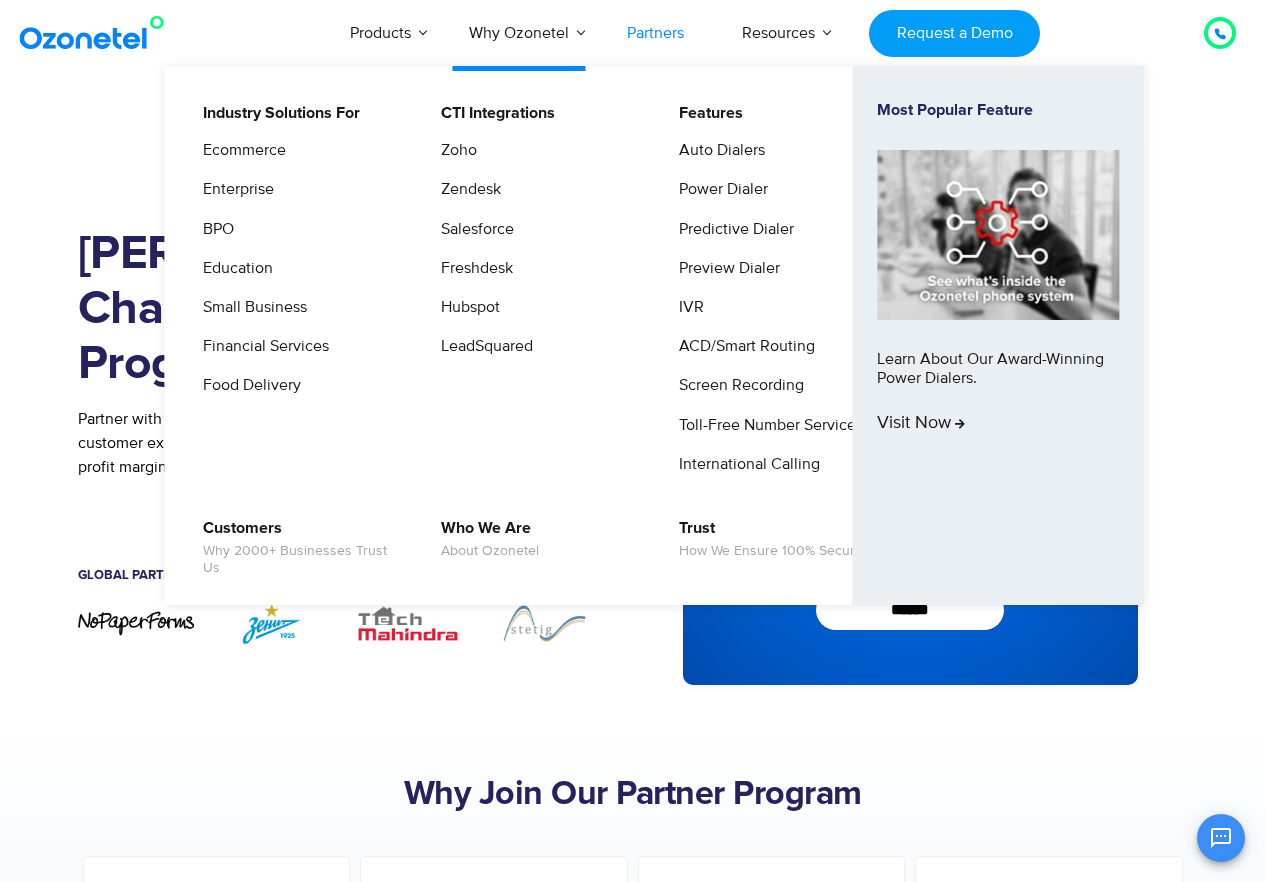 scroll, scrollTop: 0, scrollLeft: 0, axis: both 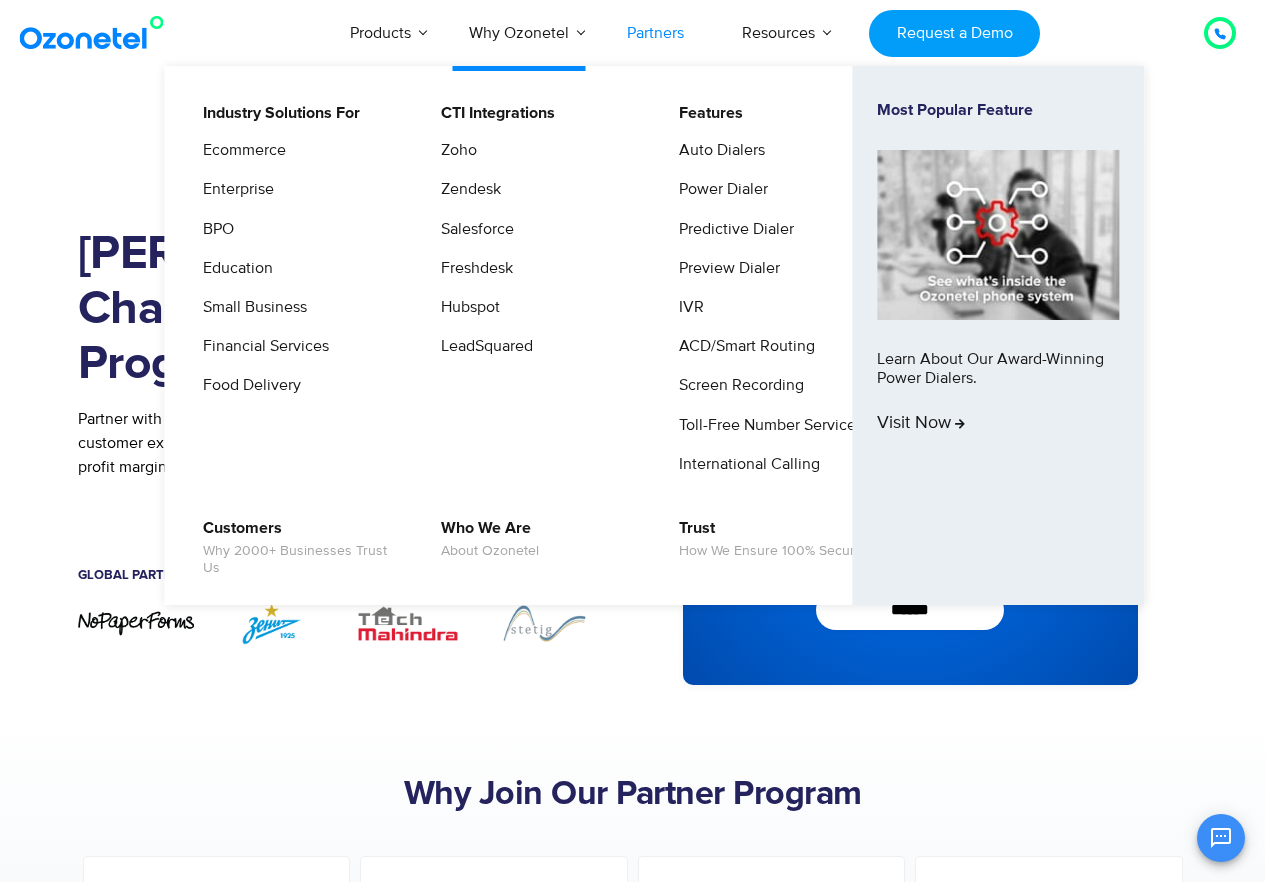 click on "Why Ozonetel" at bounding box center (519, 33) 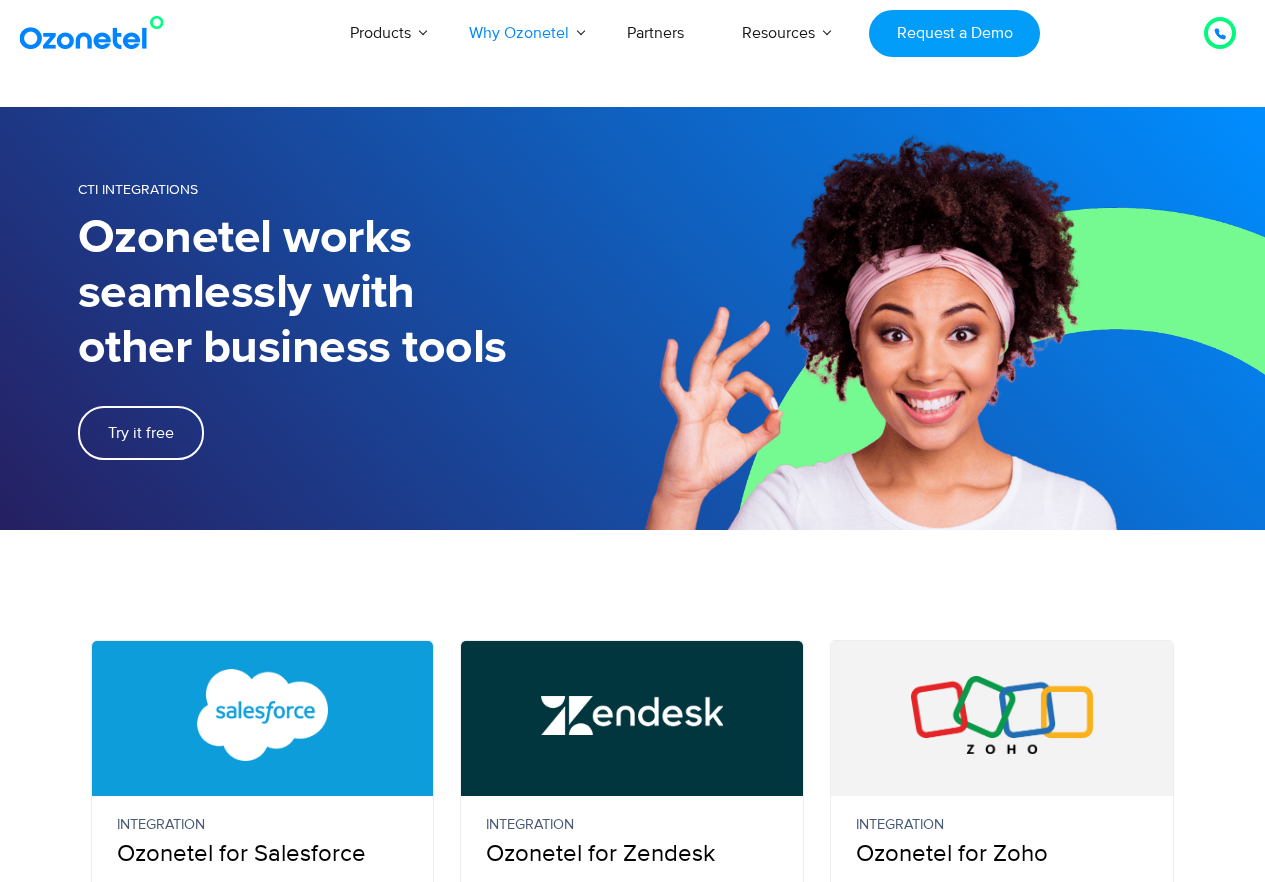 scroll, scrollTop: 0, scrollLeft: 0, axis: both 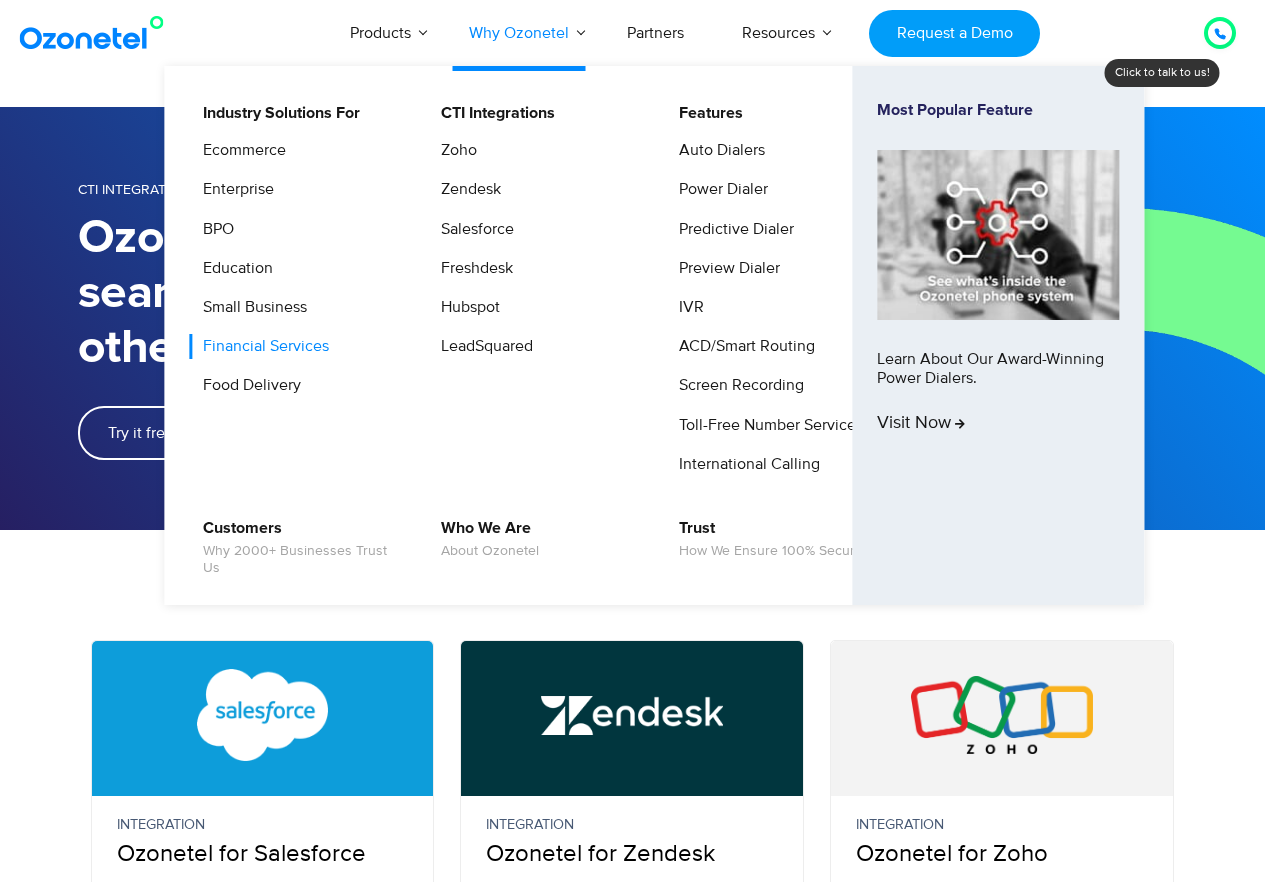 click on "Financial Services" at bounding box center (261, 346) 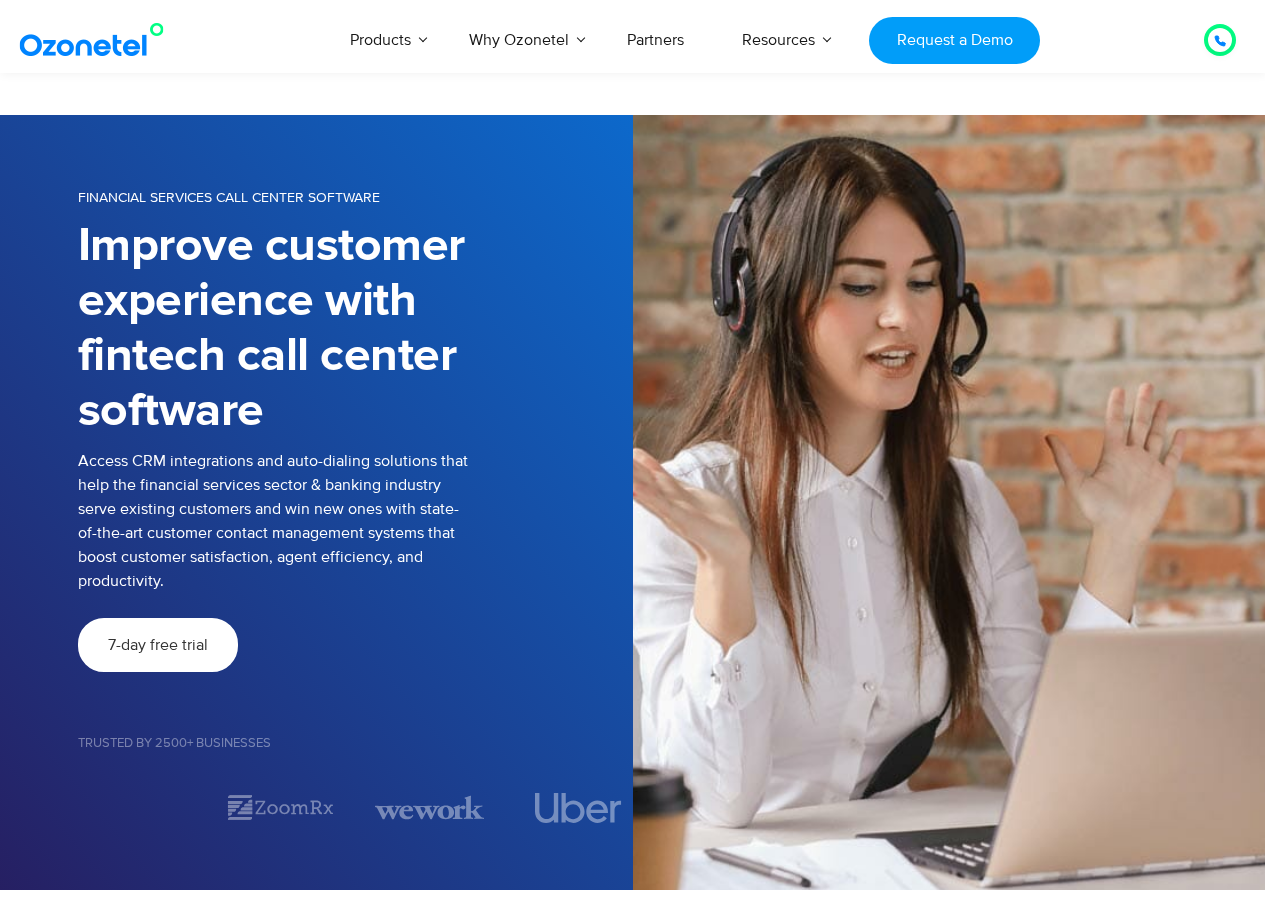 scroll, scrollTop: 400, scrollLeft: 0, axis: vertical 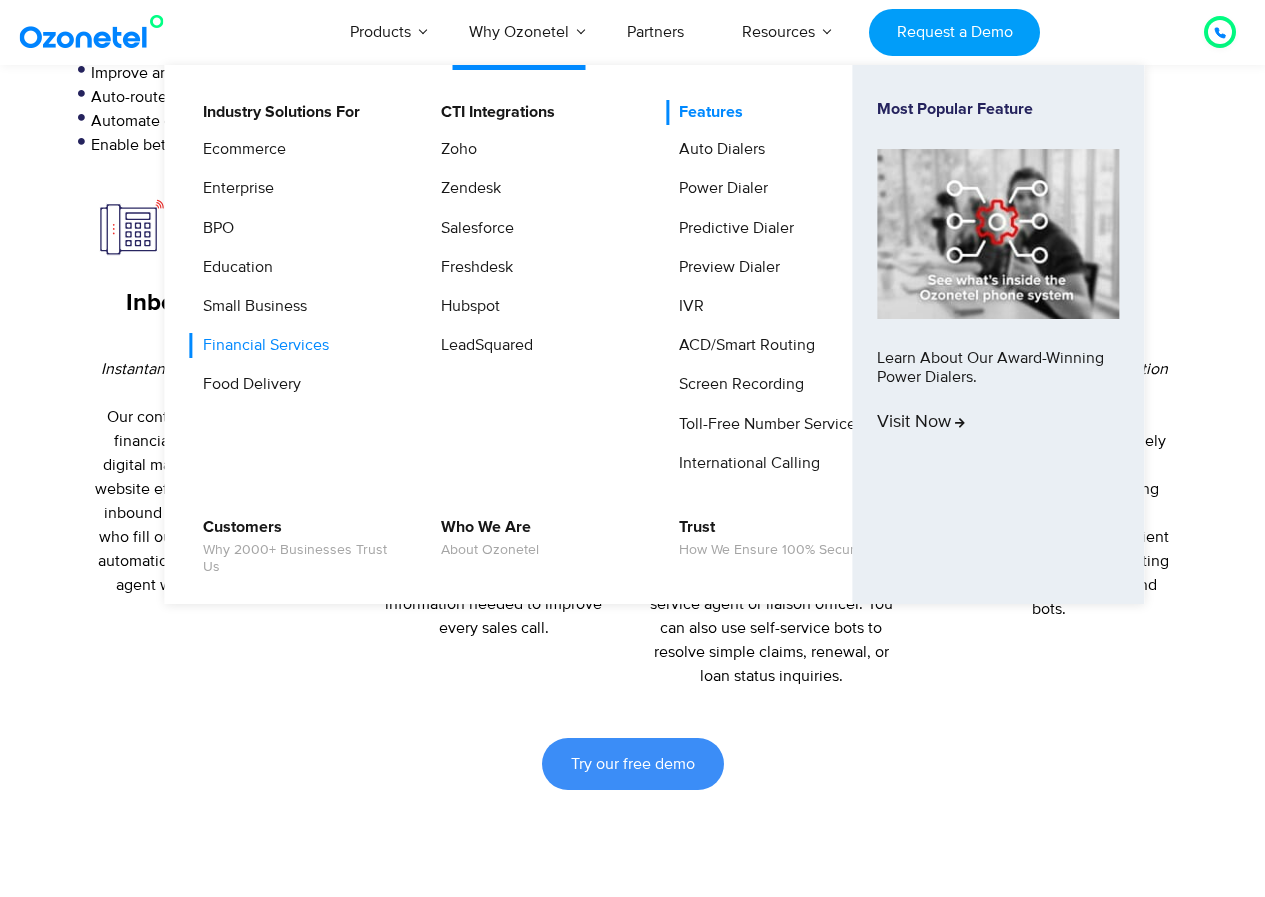 click on "Features" at bounding box center (706, 112) 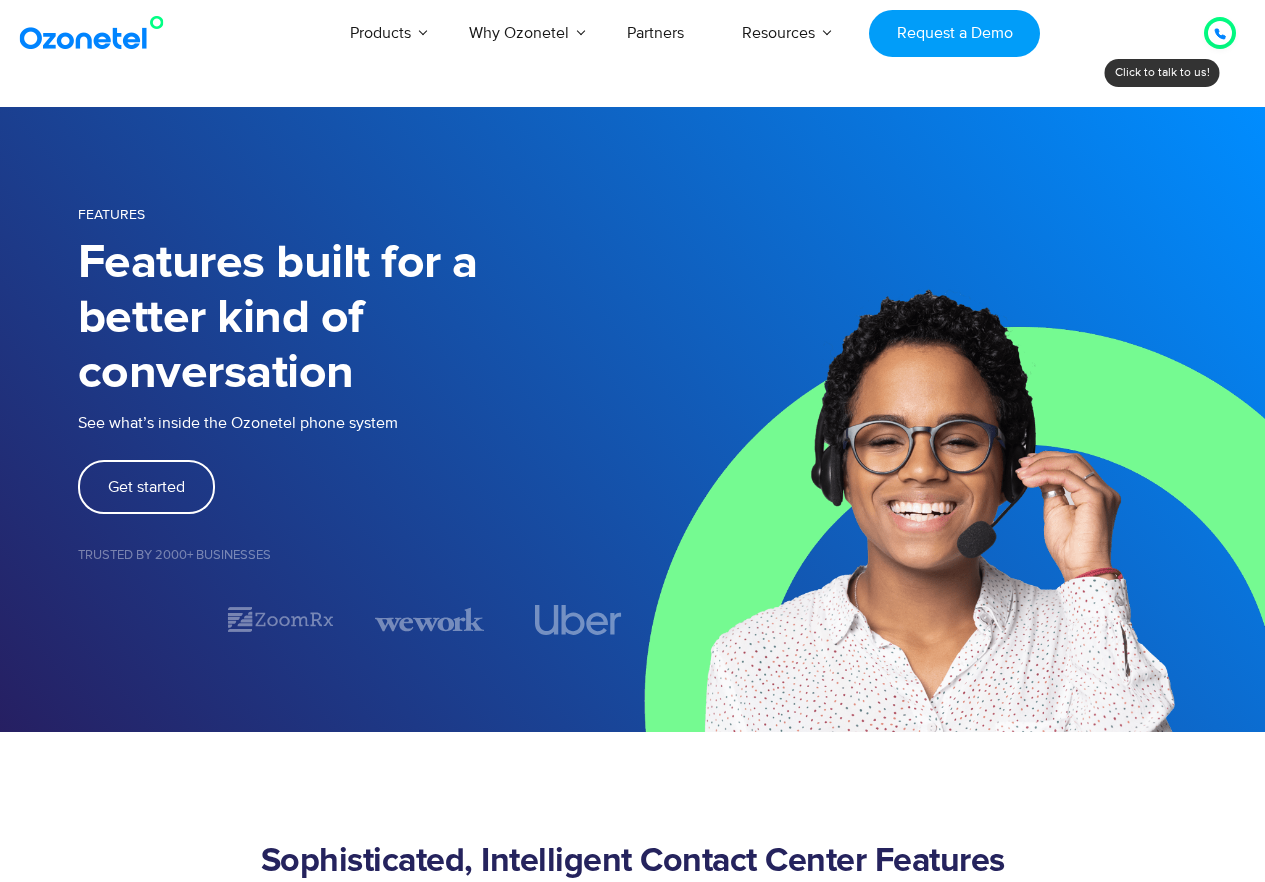 scroll, scrollTop: 0, scrollLeft: 0, axis: both 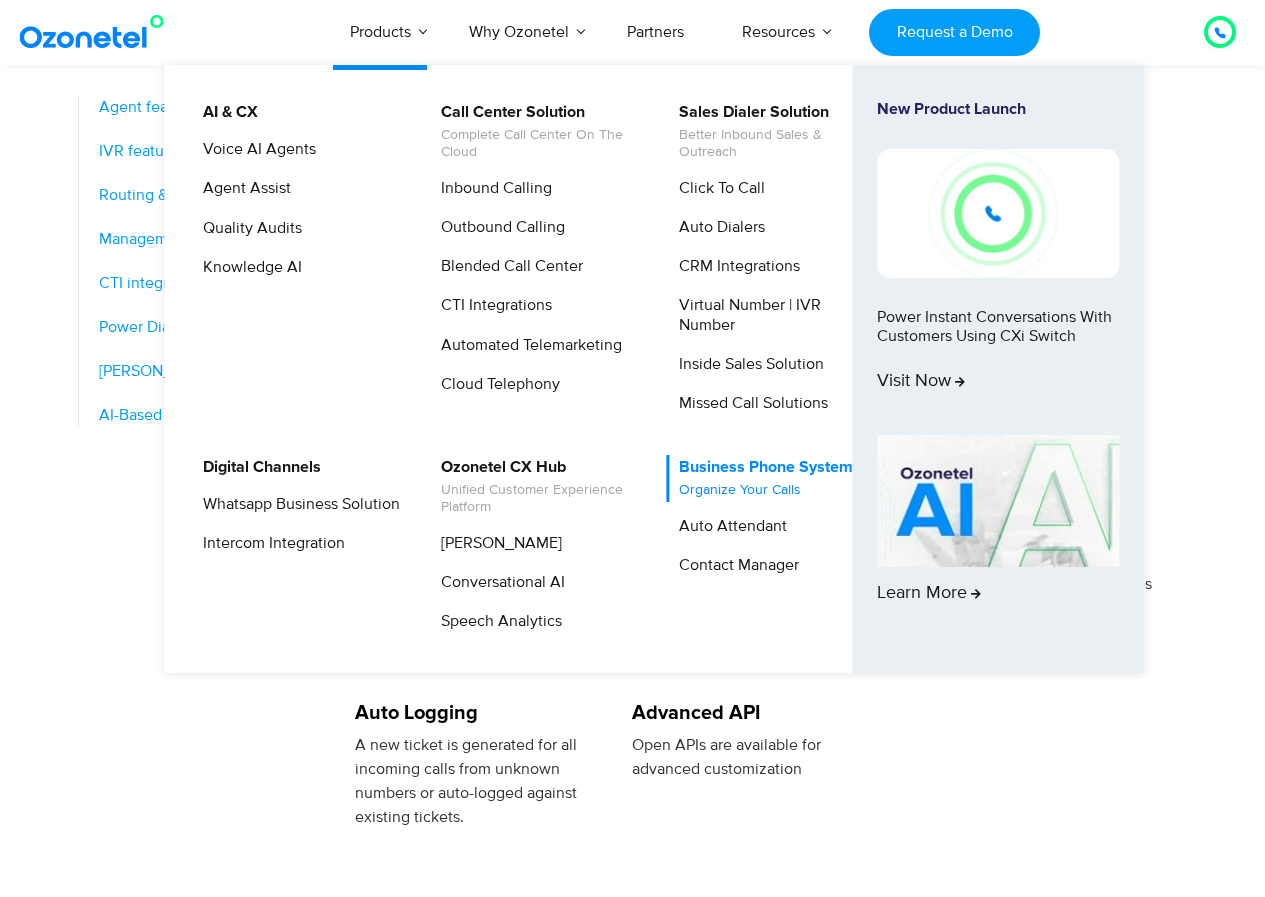click on "Business Phone System Organize your calls" at bounding box center [761, 478] 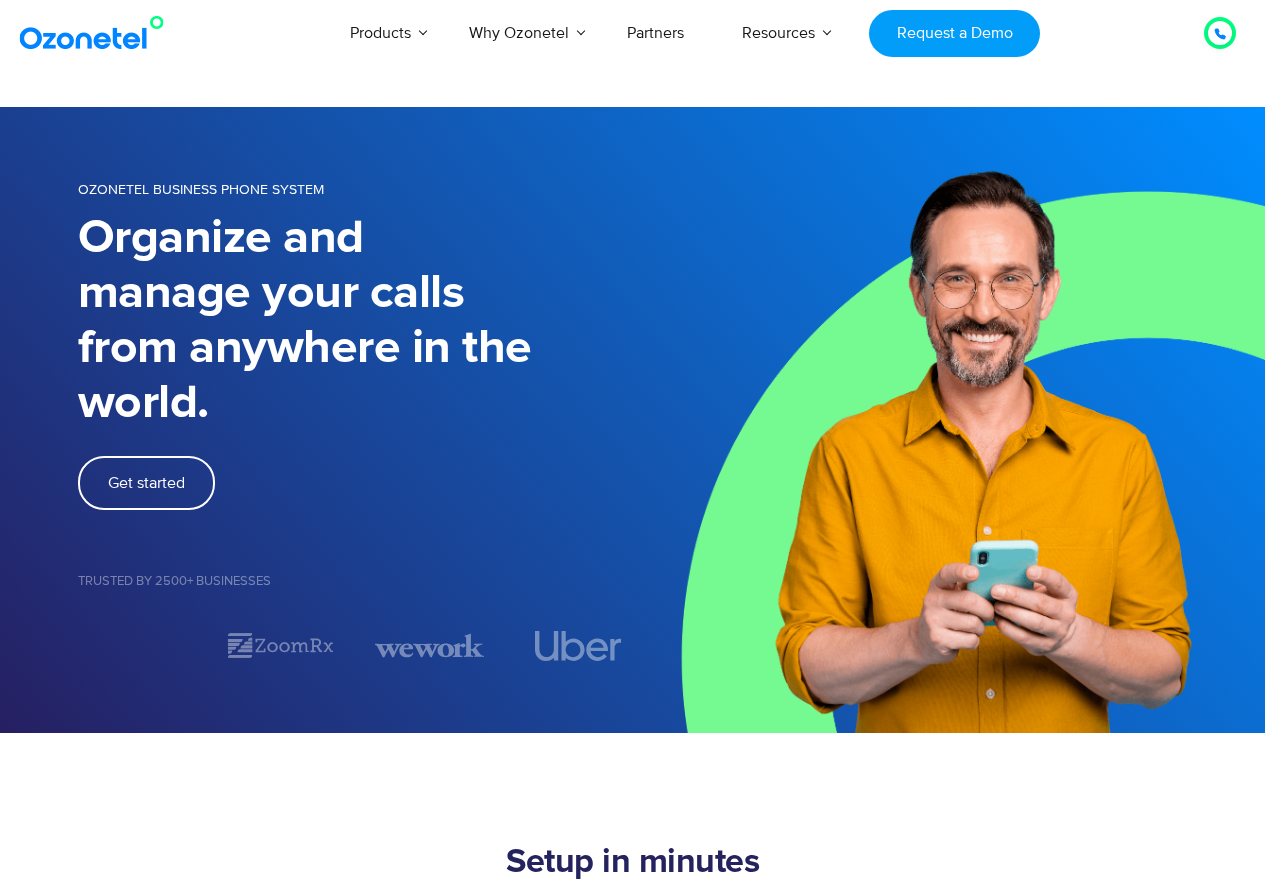 scroll, scrollTop: 0, scrollLeft: 0, axis: both 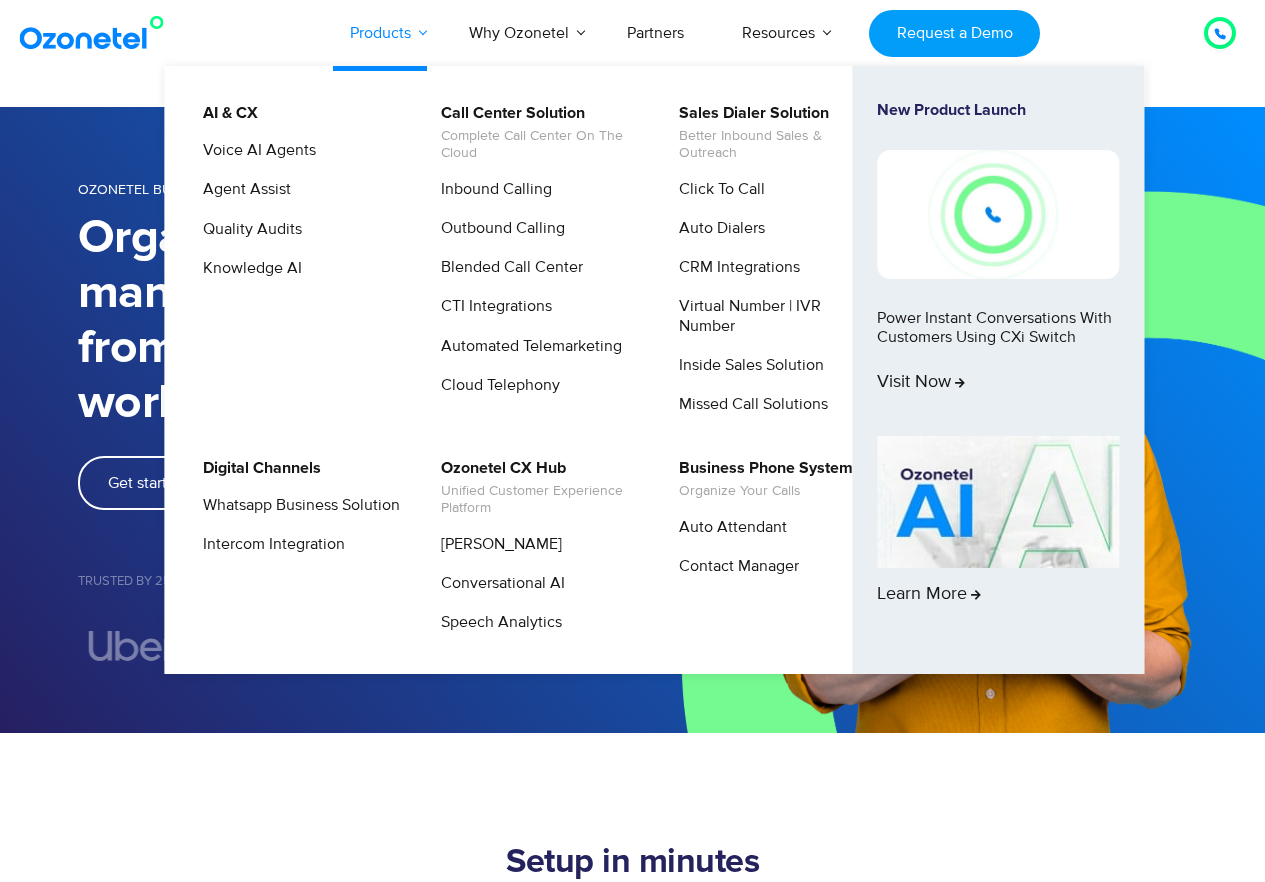 click on "Products" at bounding box center [380, 33] 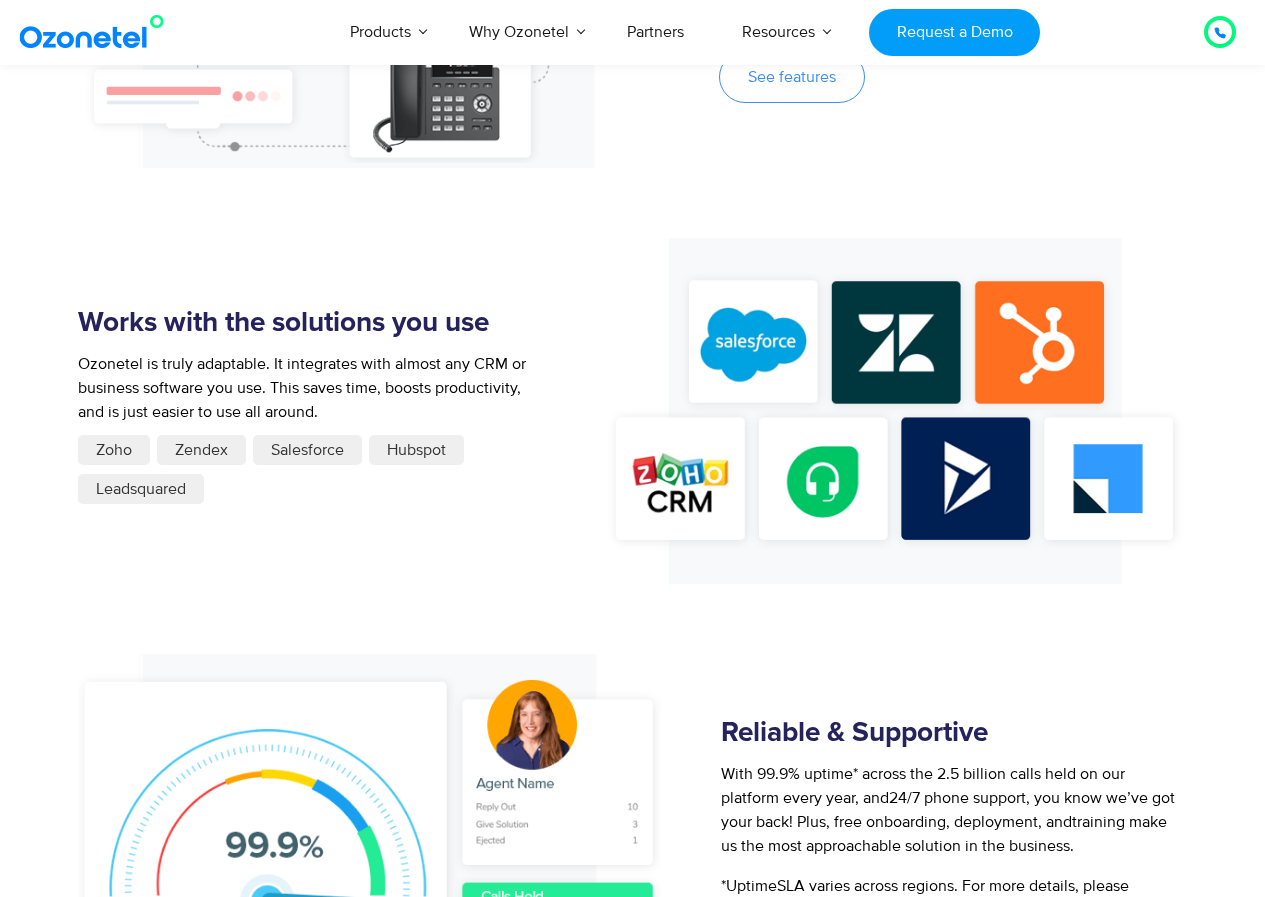 scroll, scrollTop: 1500, scrollLeft: 0, axis: vertical 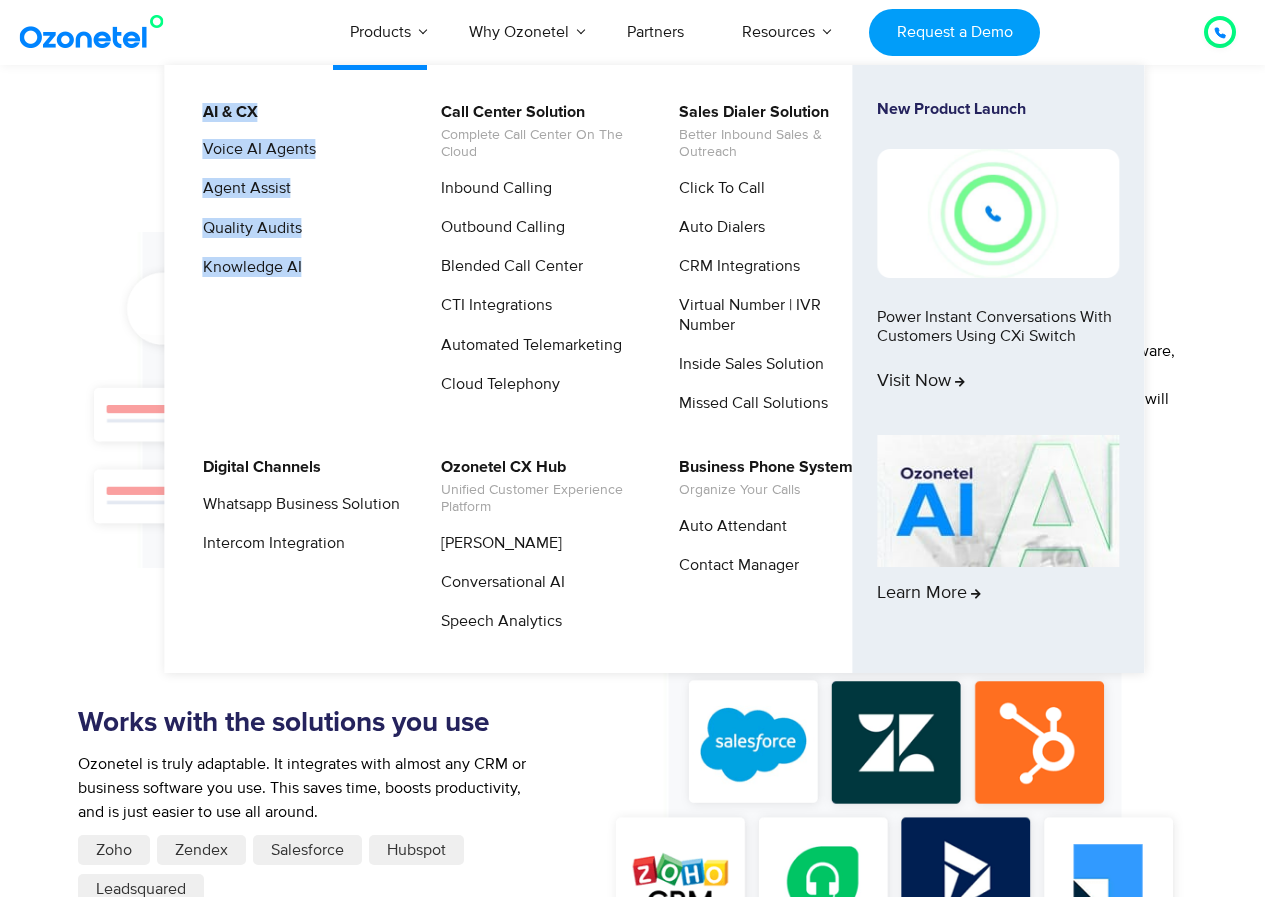 drag, startPoint x: 183, startPoint y: 77, endPoint x: 306, endPoint y: 269, distance: 228.01973 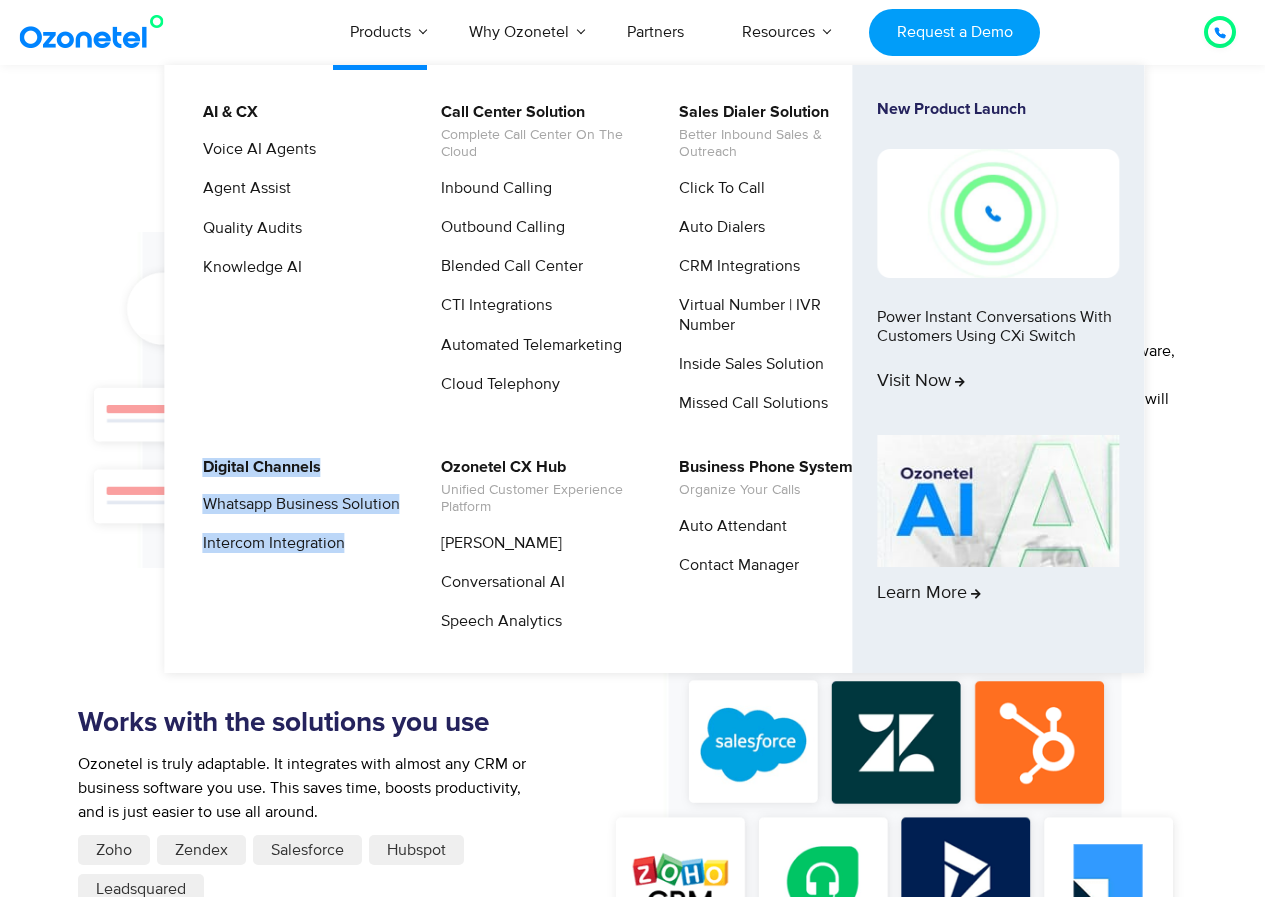 drag, startPoint x: 192, startPoint y: 456, endPoint x: 362, endPoint y: 576, distance: 208.08652 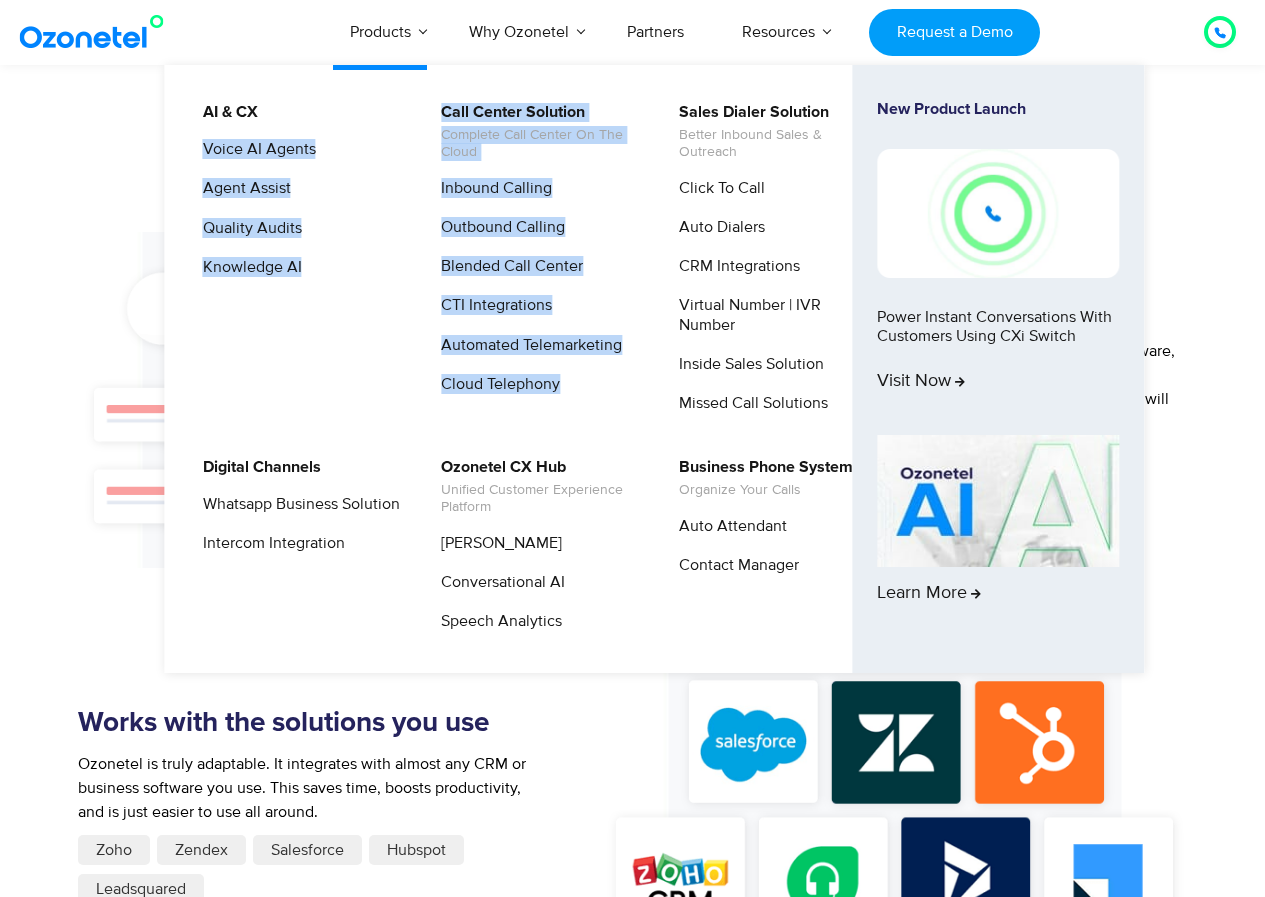 drag, startPoint x: 408, startPoint y: 101, endPoint x: 595, endPoint y: 382, distance: 337.5352 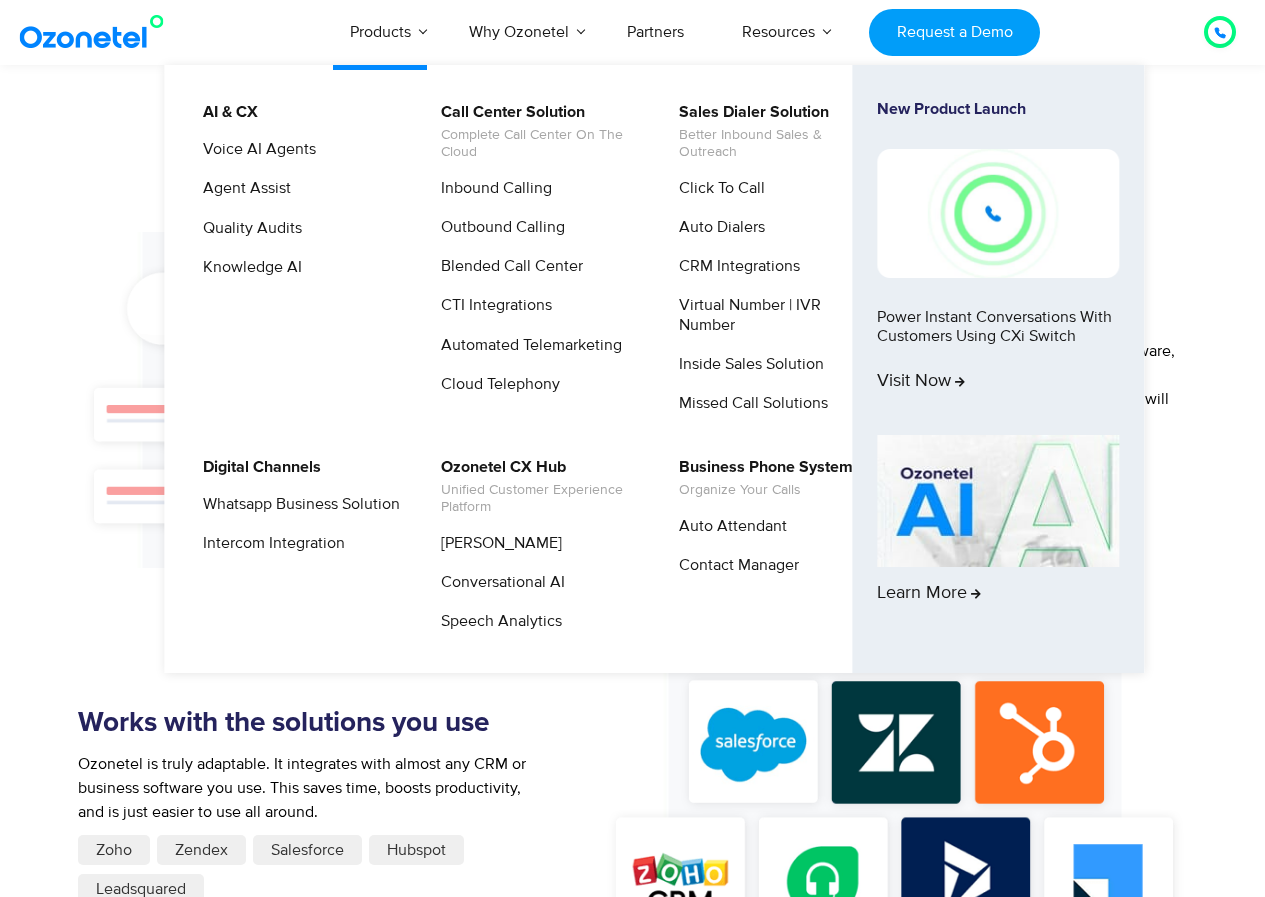 click on "Cloud Telephony" at bounding box center (534, 391) 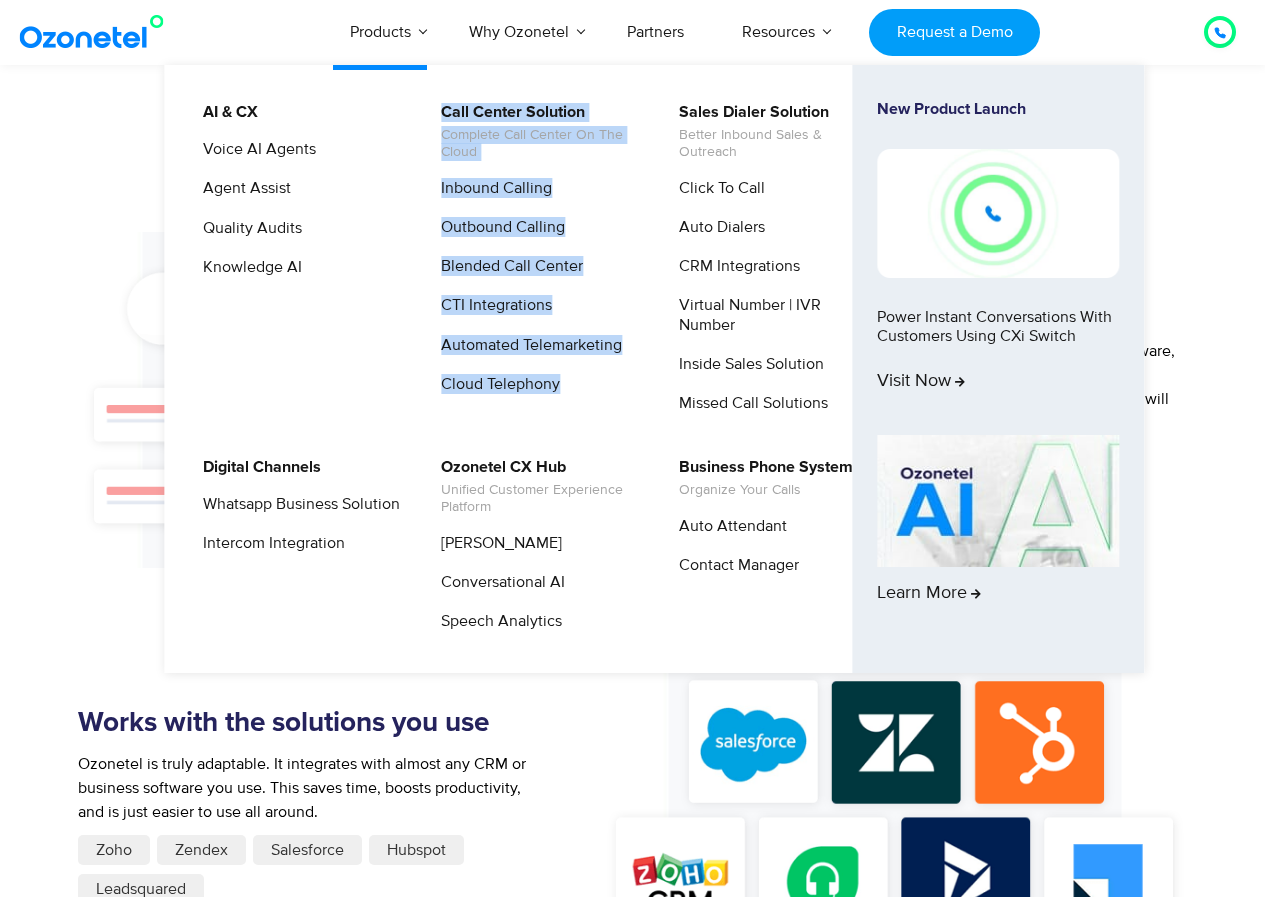 drag, startPoint x: 432, startPoint y: 86, endPoint x: 553, endPoint y: 416, distance: 351.484 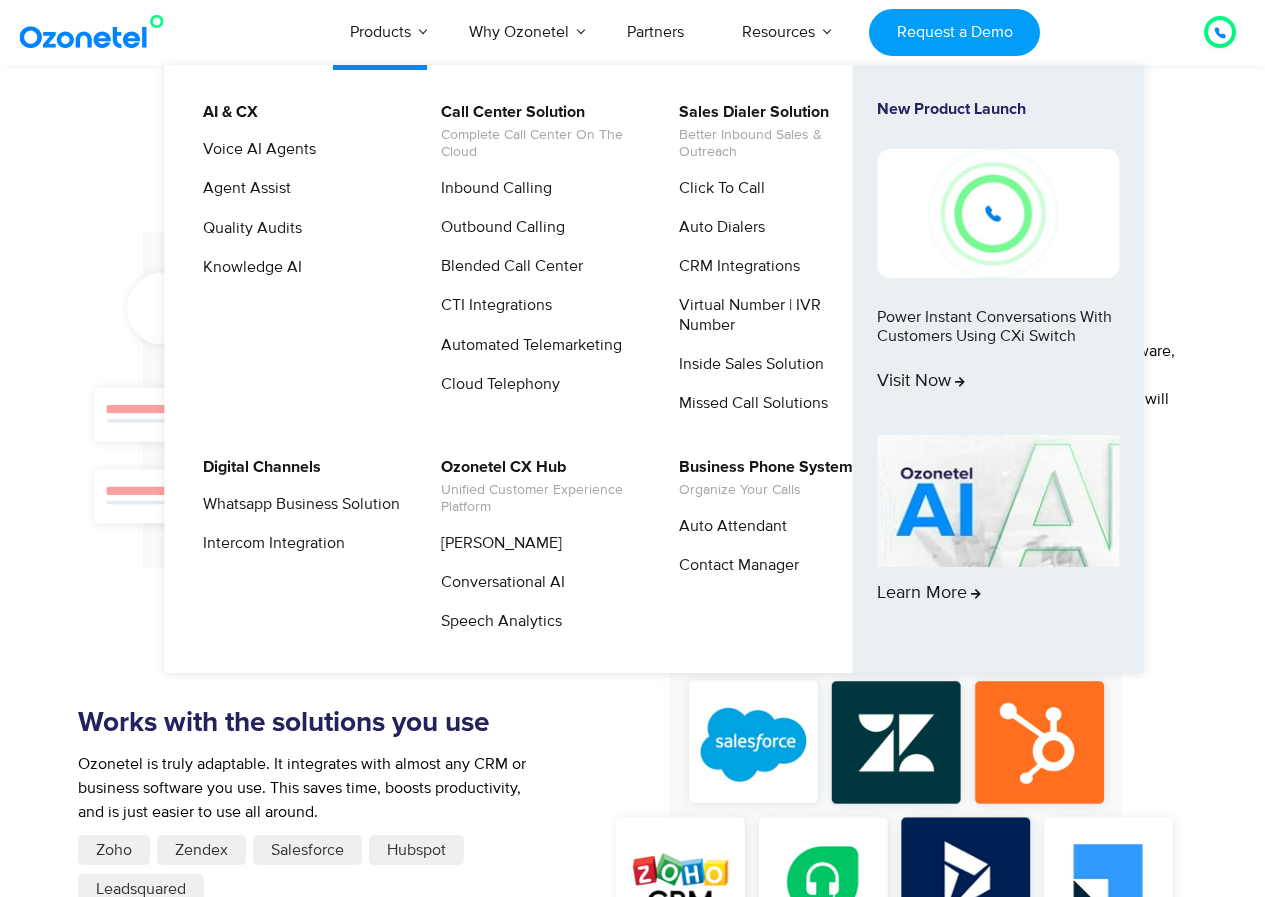 drag, startPoint x: 553, startPoint y: 416, endPoint x: 568, endPoint y: 384, distance: 35.341194 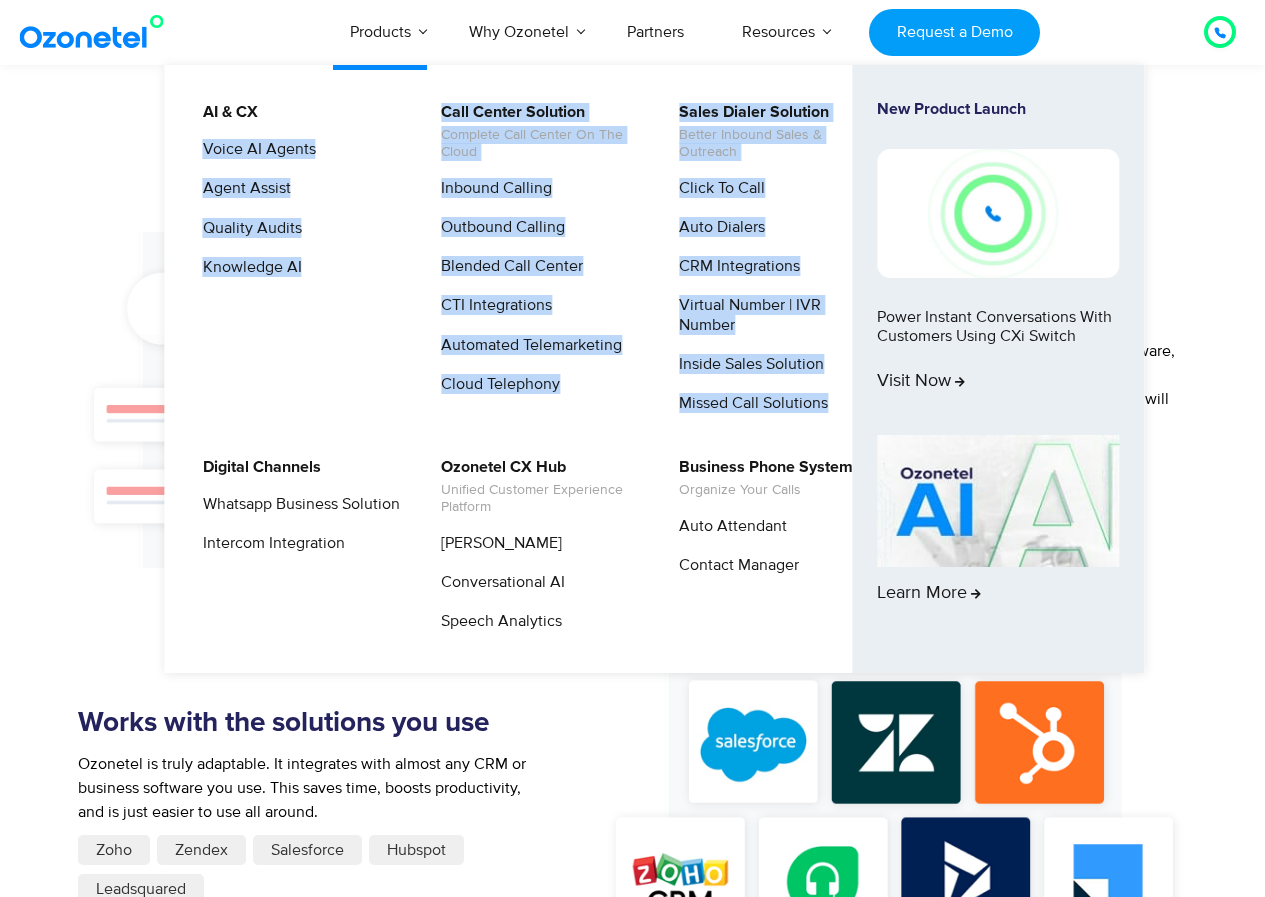 drag, startPoint x: 427, startPoint y: 94, endPoint x: 692, endPoint y: 437, distance: 433.44434 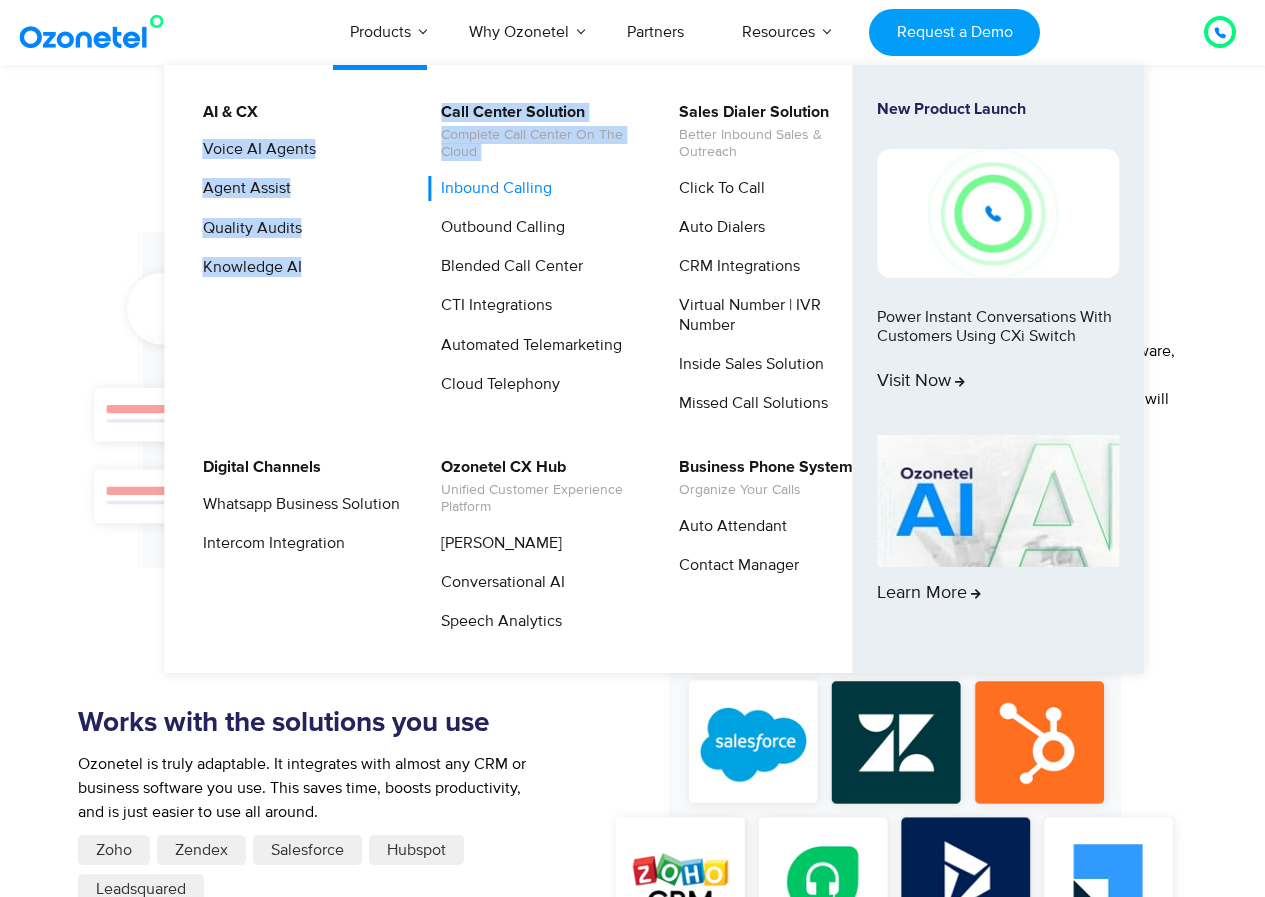 drag, startPoint x: 426, startPoint y: 86, endPoint x: 523, endPoint y: 175, distance: 131.64346 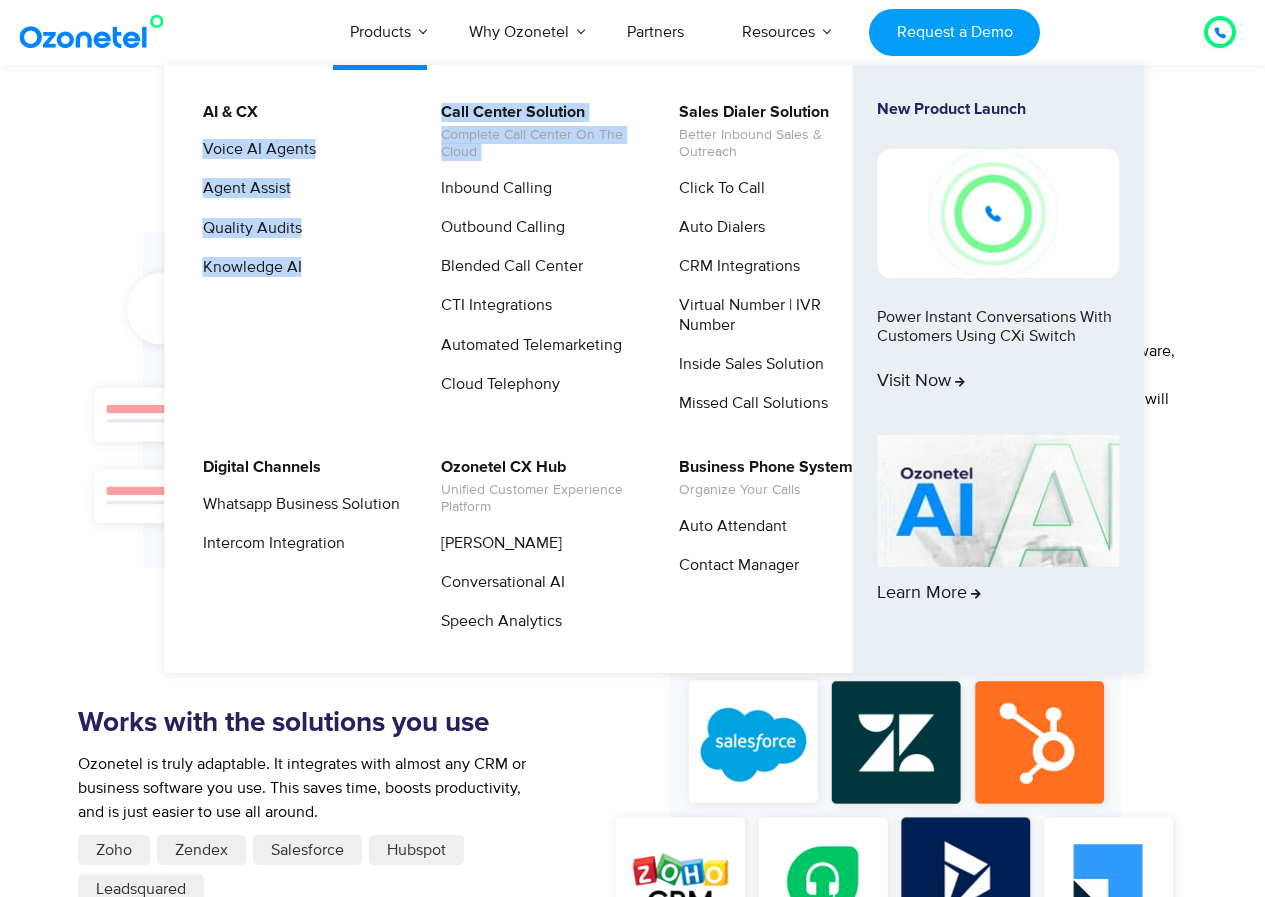 click on "AI & CX
Voice AI Agents
Agent Assist
Quality Audits
Knowledge AI
Call Center Solution Complete call center on the cloud
Inbound Calling
Outbound Calling
Blended Call Center
CTI Integrations
Automated Telemarketing
Cloud Telephony
Sales Dialer Solution  Better Inbound Sales & Outreach
Click to Call
Auto Dialers
CRM Integrations
Virtual Number | IVR Number
Inside sales solution
Missed Call Solutions
Digital Channels
Whatsapp Business Solution
Intercom Integration
Ozonetel CX Hub Unified customer experience platform
Omnichannel Routing
Conversational AI
Speech Analytics
Business Phone System Organize your calls
Auto Attendant
Contact Manager
New Product Launch Power Instant Conversations with Customers using CXi Switch Visit now Learn More" at bounding box center (654, 369) 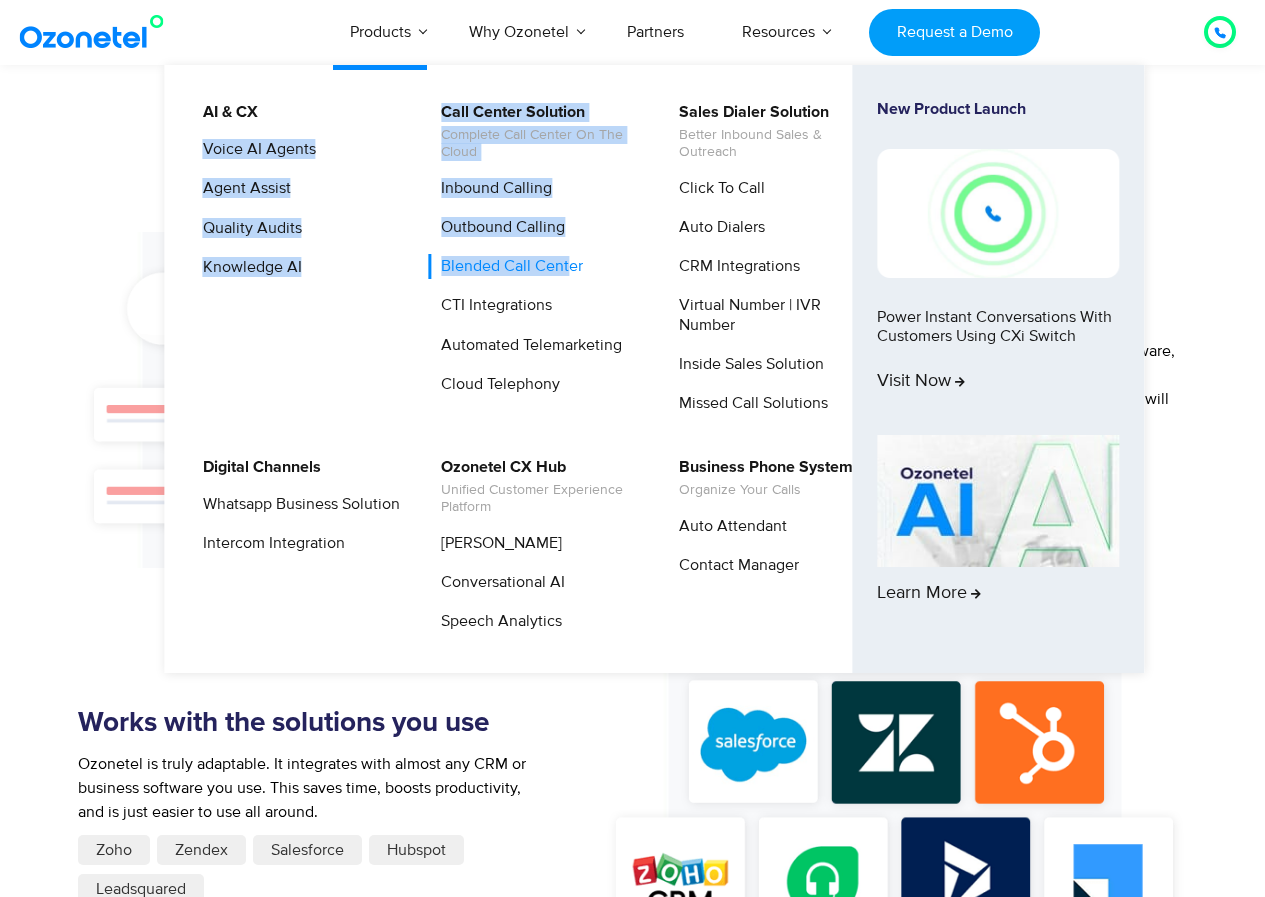 drag, startPoint x: 422, startPoint y: 90, endPoint x: 570, endPoint y: 267, distance: 230.72278 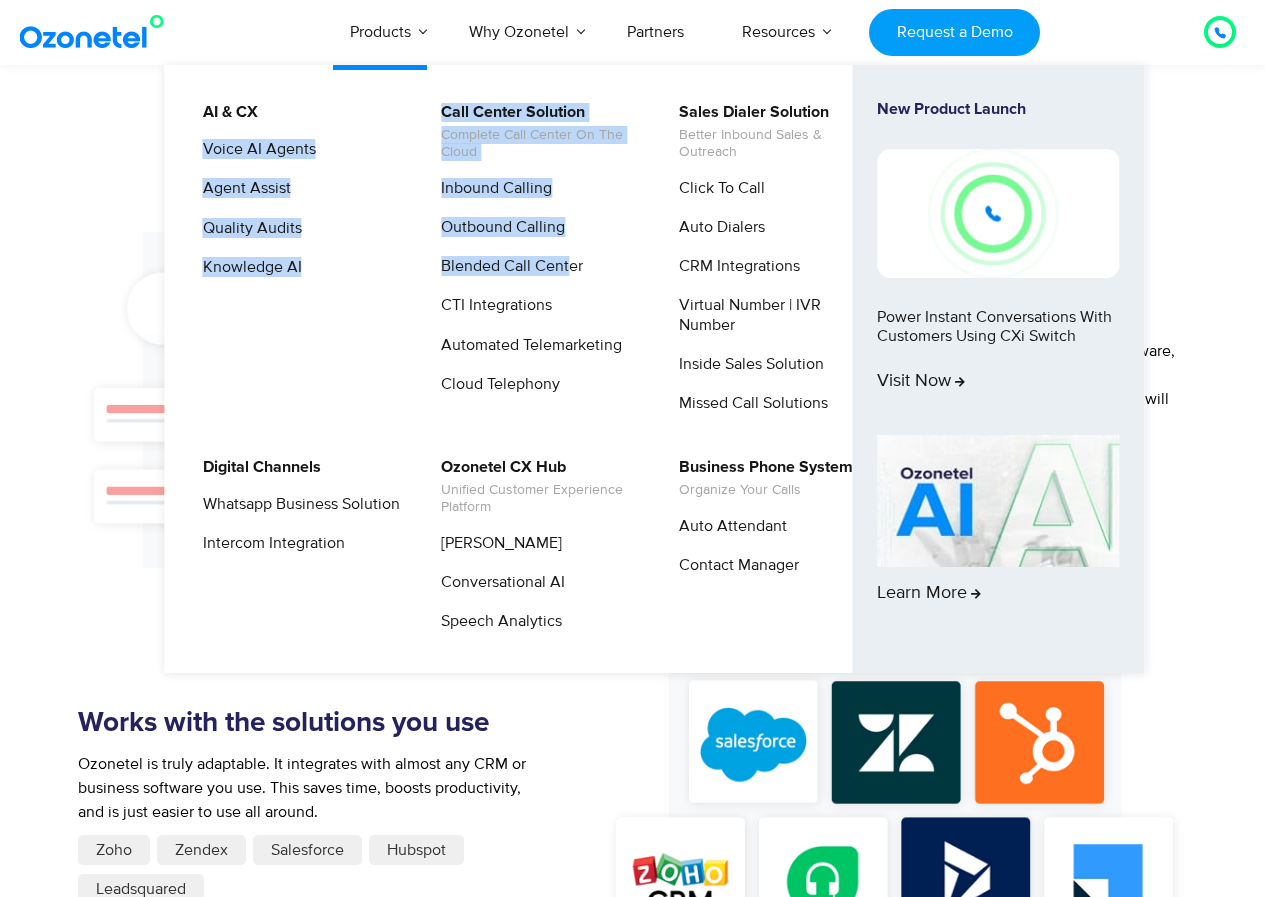 click on "AI & CX
Voice AI Agents
Agent Assist
Quality Audits
Knowledge AI
Call Center Solution Complete call center on the cloud
Inbound Calling
Outbound Calling
Blended Call Center
CTI Integrations
Automated Telemarketing
Cloud Telephony
Sales Dialer Solution  Better Inbound Sales & Outreach
Click to Call
Auto Dialers
CRM Integrations
Virtual Number | IVR Number
Inside sales solution
Missed Call Solutions
Digital Channels
Whatsapp Business Solution
Intercom Integration
Ozonetel CX Hub Unified customer experience platform
Omnichannel Routing
Conversational AI
Speech Analytics
Business Phone System Organize your calls
Auto Attendant
Contact Manager
New Product Launch Power Instant Conversations with Customers using CXi Switch Visit now Learn More" at bounding box center (654, 369) 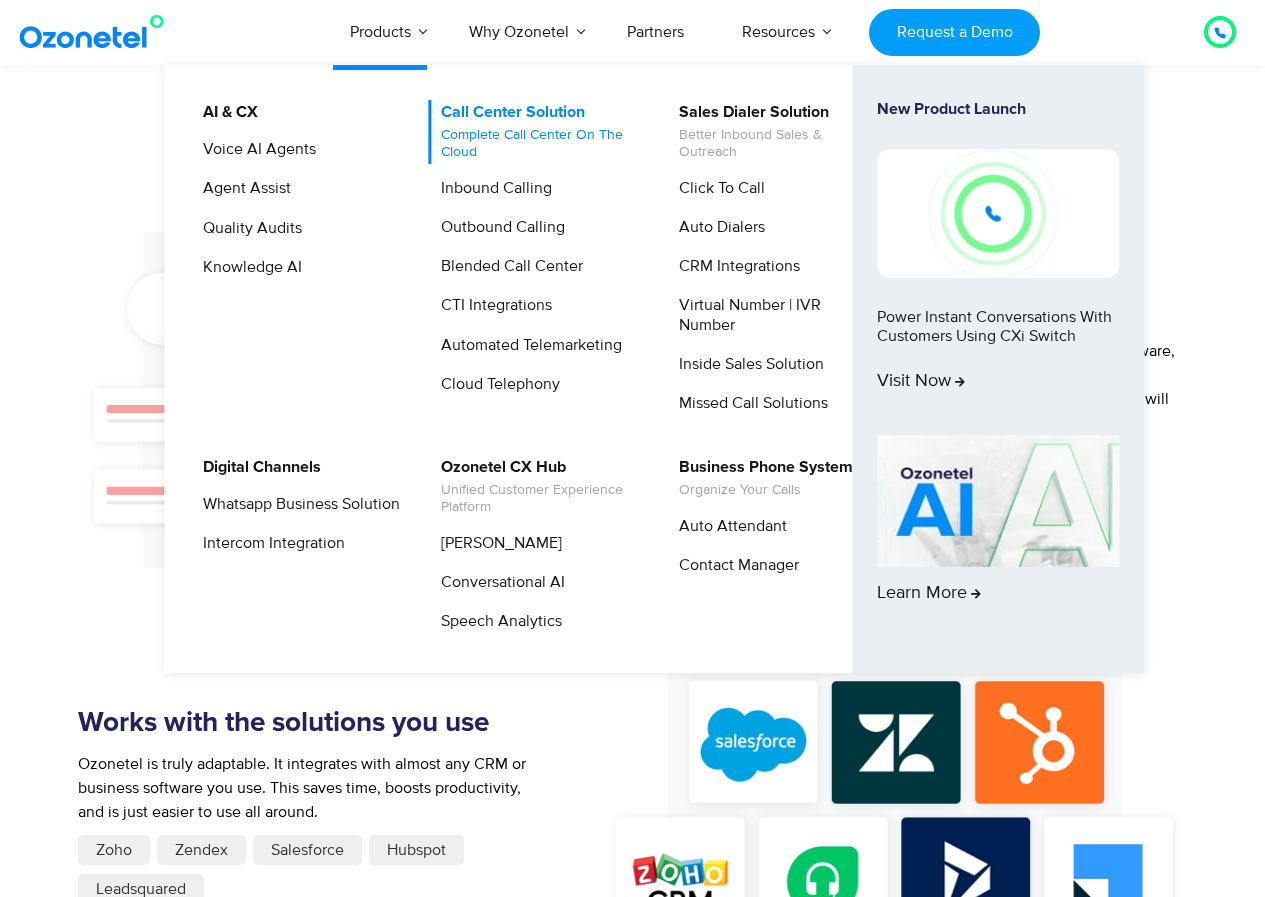 click on "Call Center Solution Complete call center on the cloud" at bounding box center (534, 132) 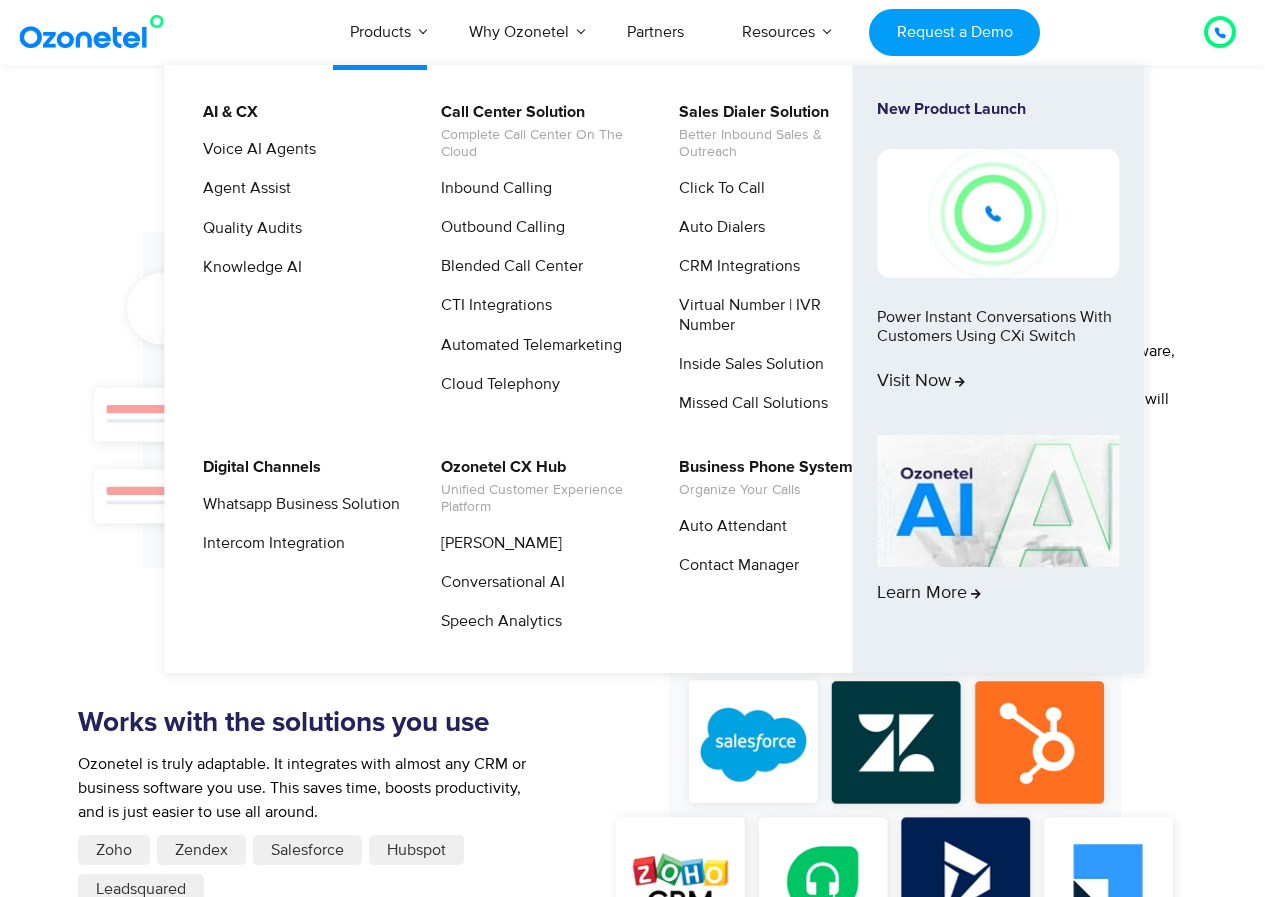 drag, startPoint x: 436, startPoint y: 102, endPoint x: 501, endPoint y: 243, distance: 155.26108 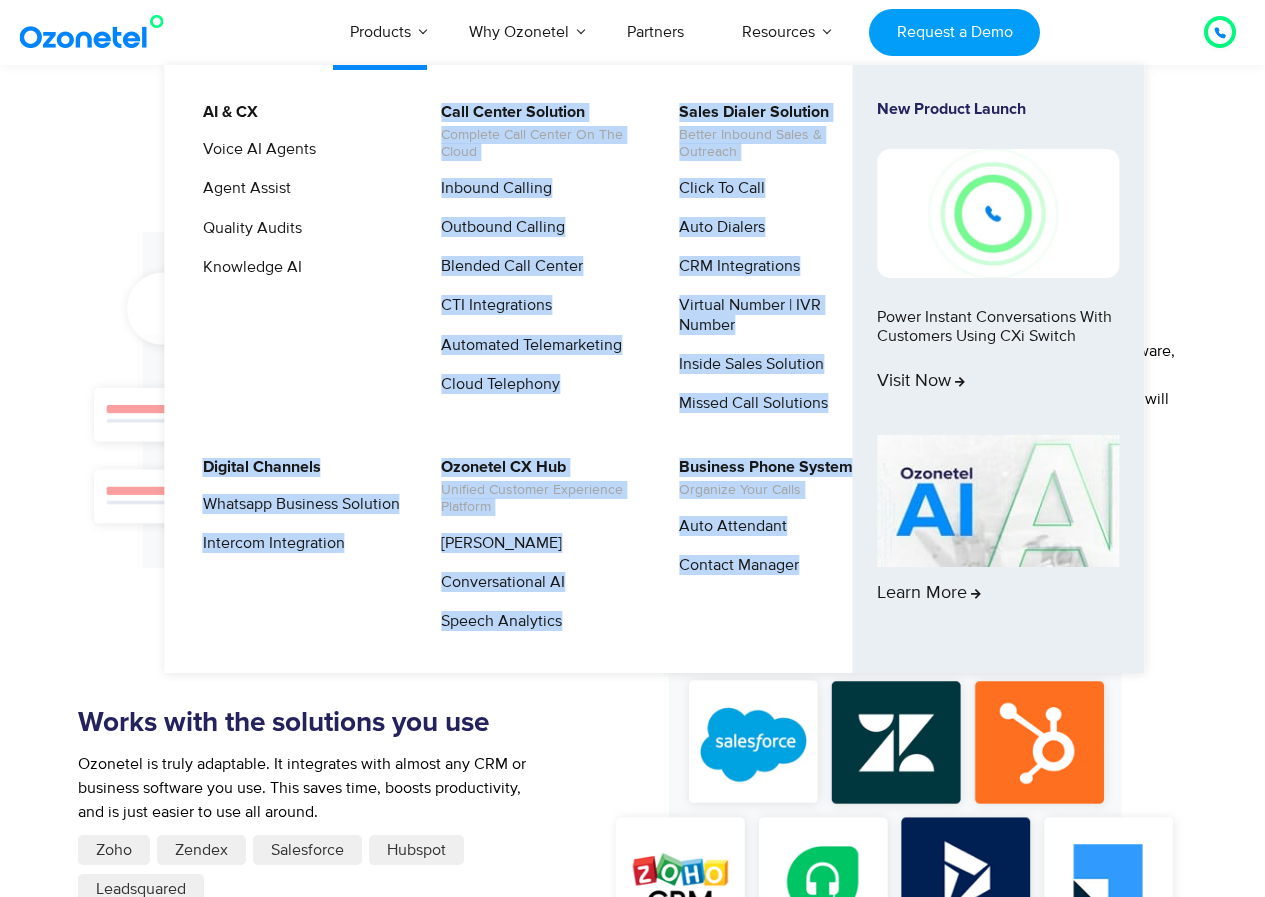 drag, startPoint x: 435, startPoint y: 86, endPoint x: 843, endPoint y: 584, distance: 643.7919 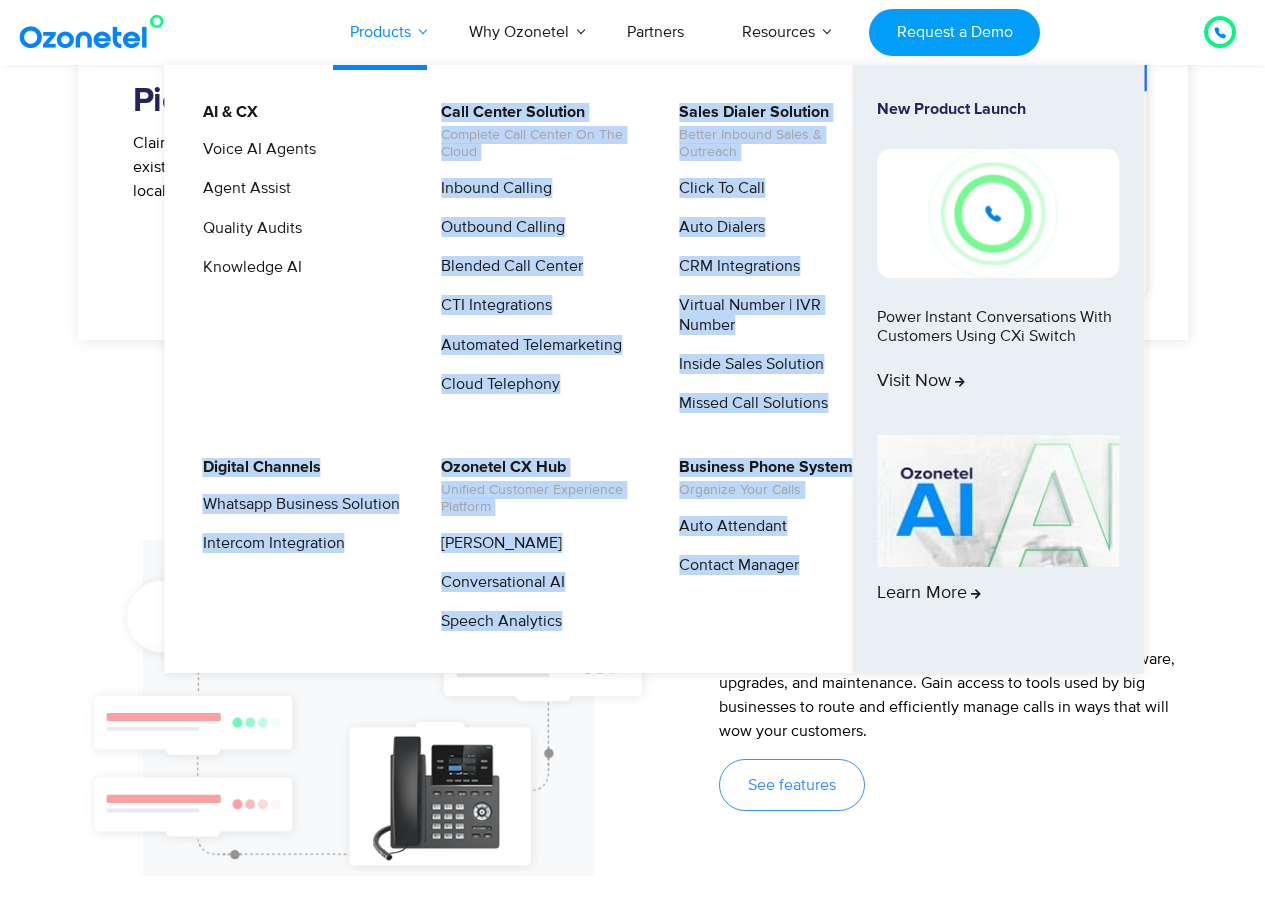 scroll, scrollTop: 1300, scrollLeft: 0, axis: vertical 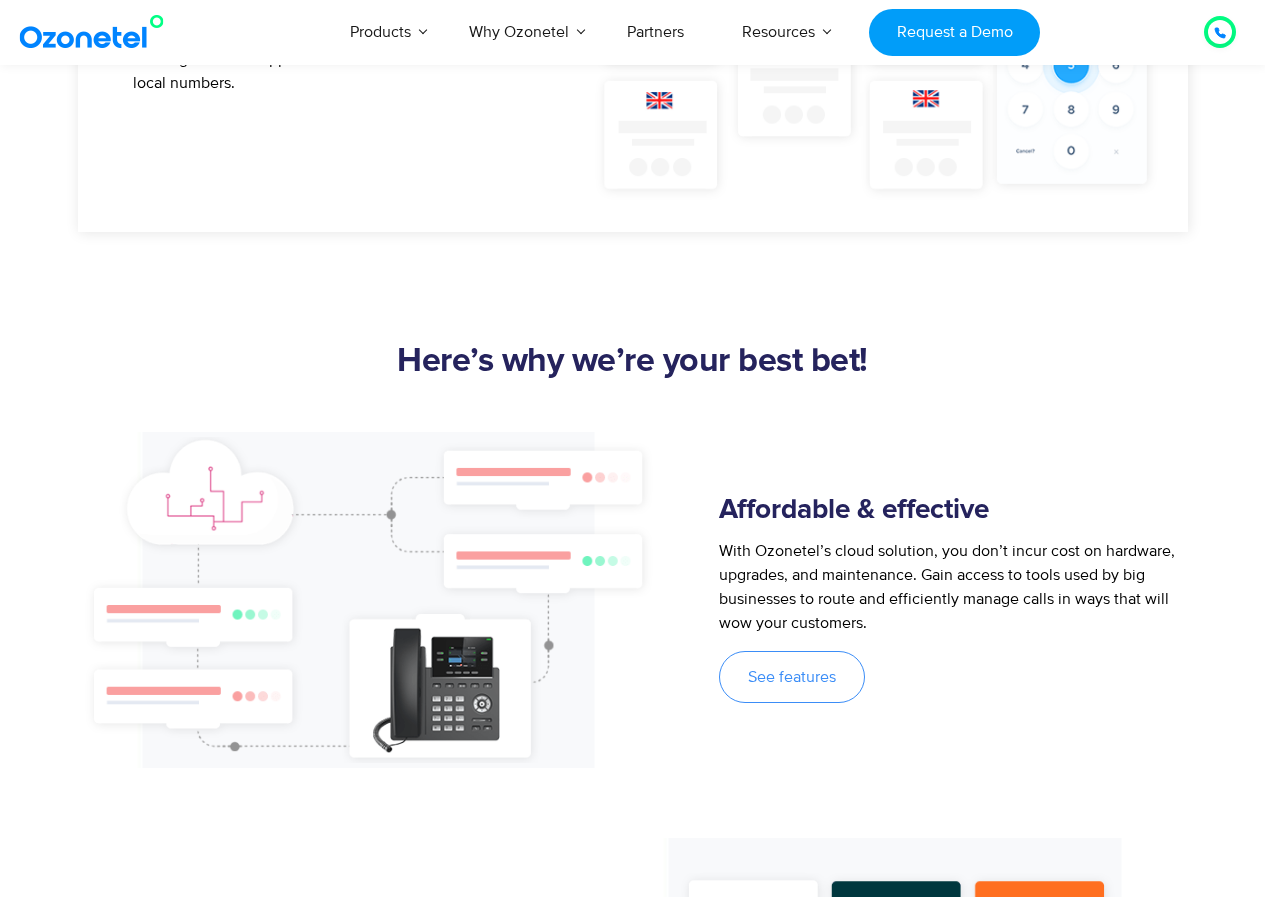 click at bounding box center (96, 32) 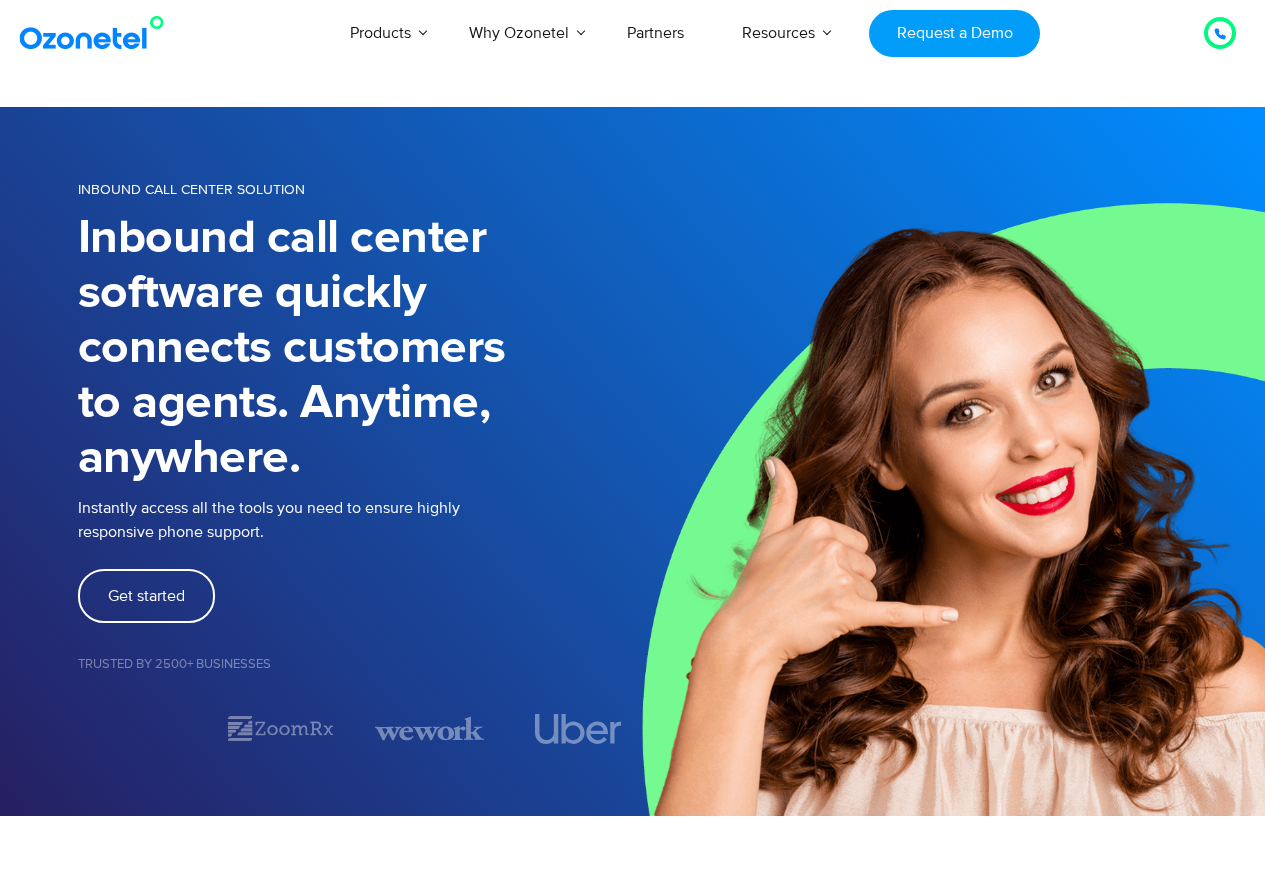 scroll, scrollTop: 0, scrollLeft: 0, axis: both 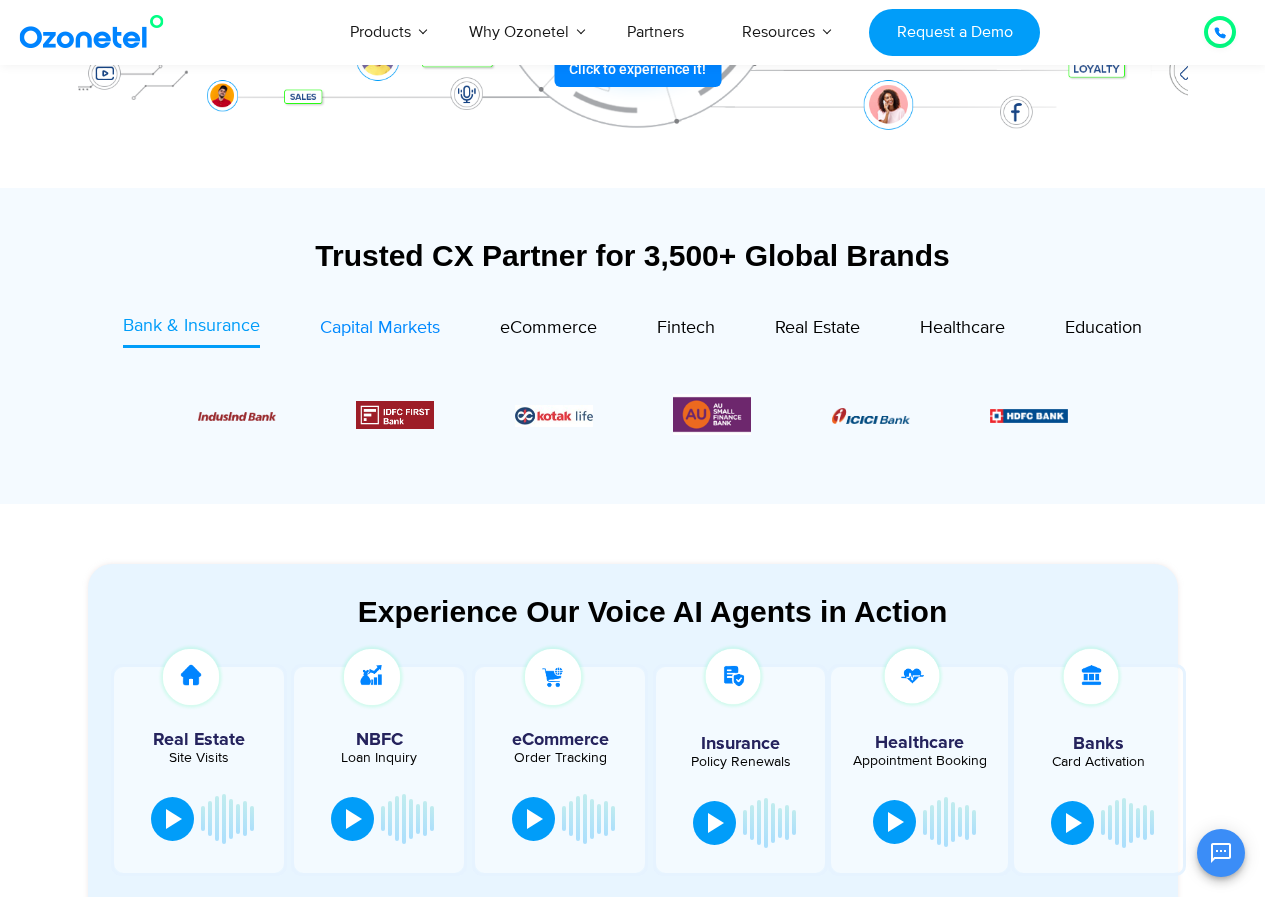 click on "Capital Markets" at bounding box center (380, 328) 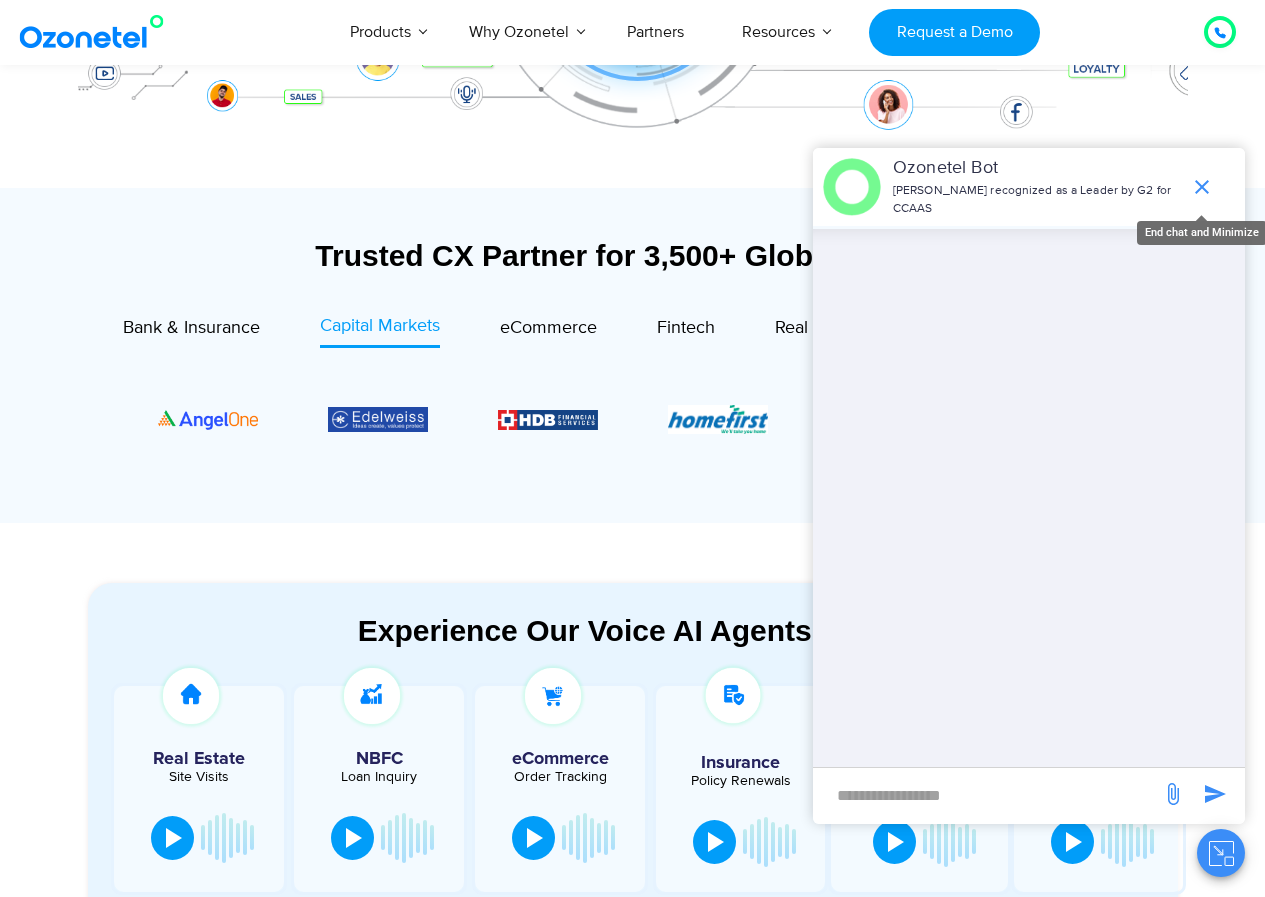 click 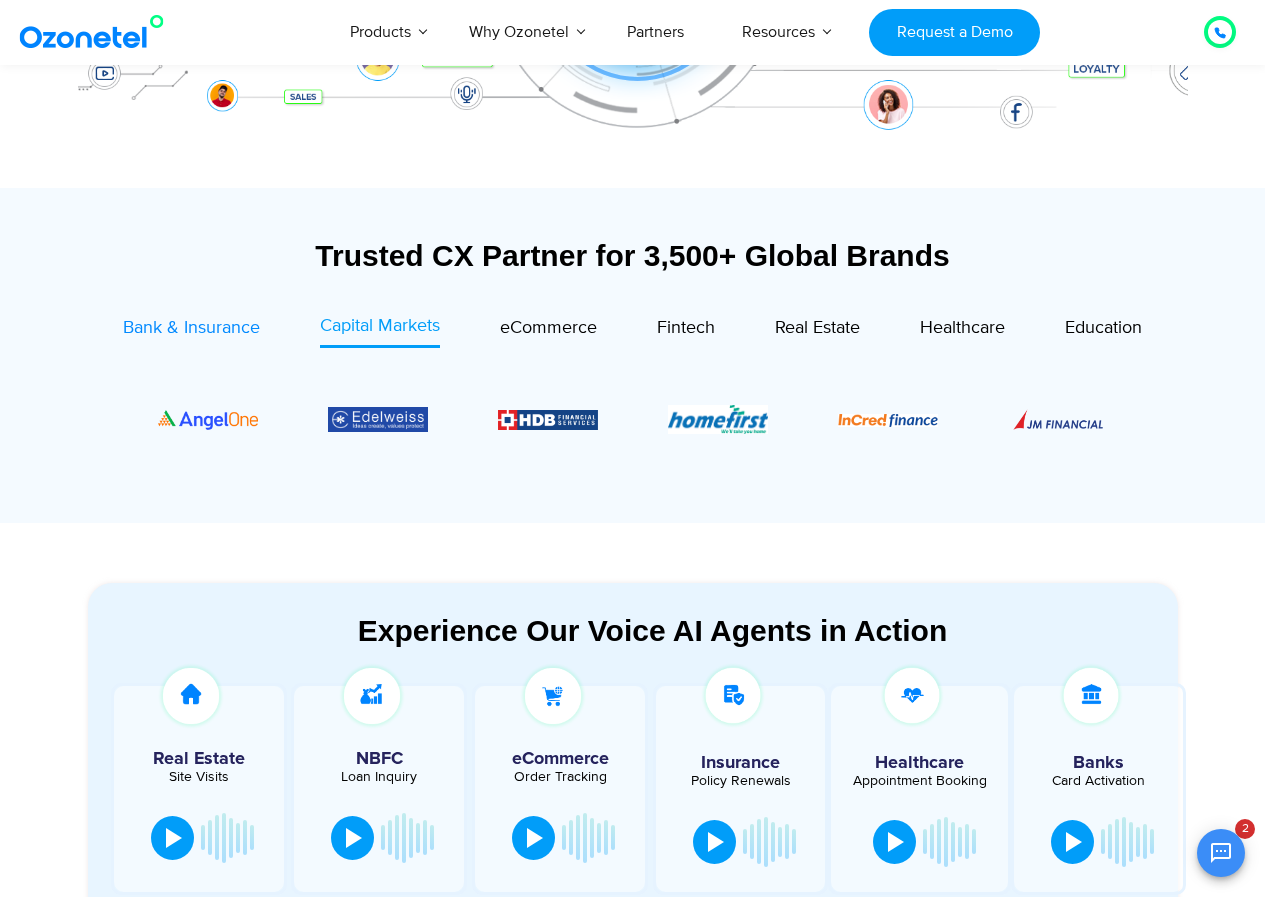 click on "Bank & Insurance" at bounding box center [191, 328] 